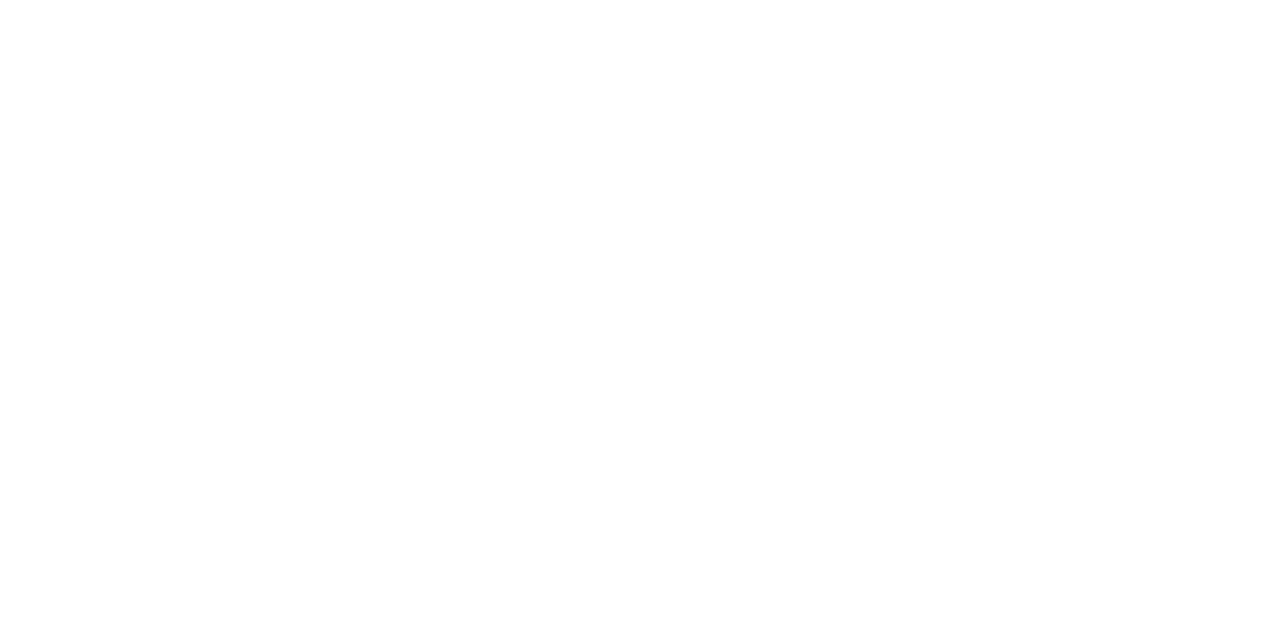 scroll, scrollTop: 0, scrollLeft: 0, axis: both 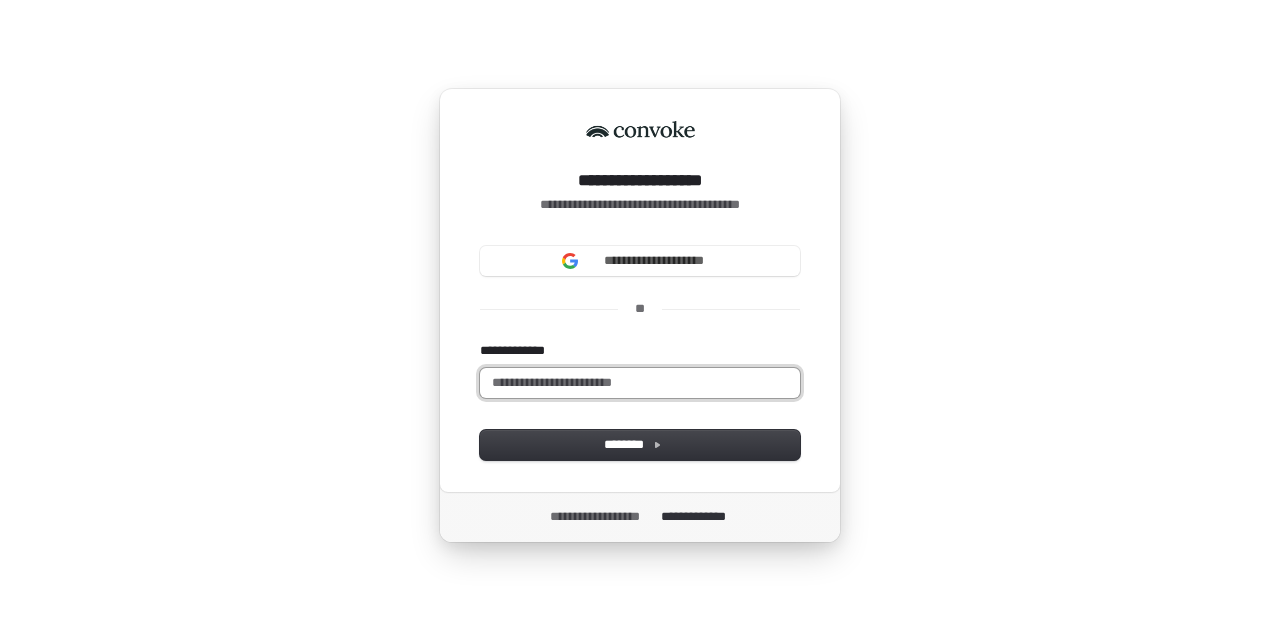 click on "**********" at bounding box center (640, 383) 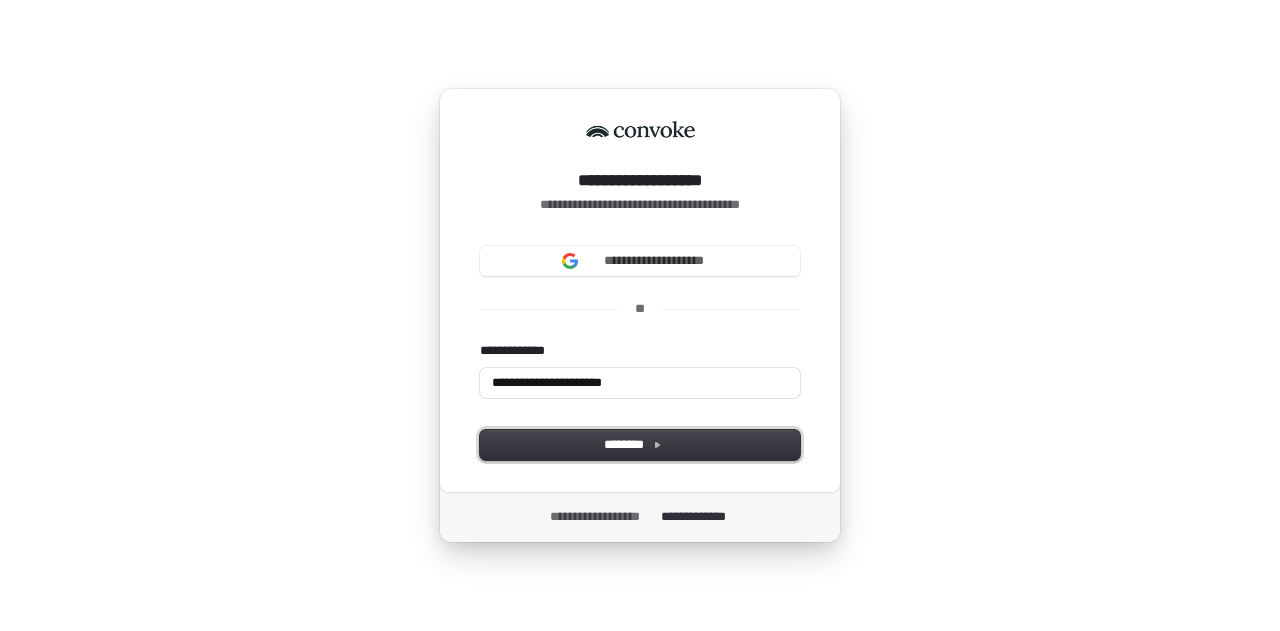 click on "********" at bounding box center (640, 445) 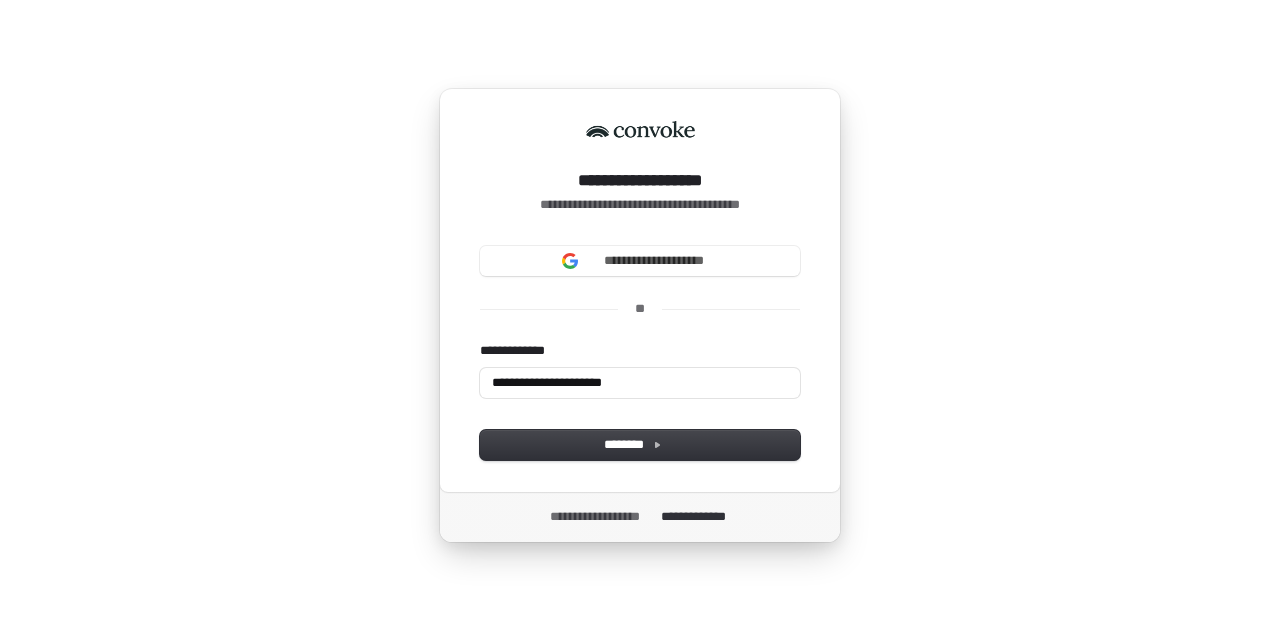 type on "**********" 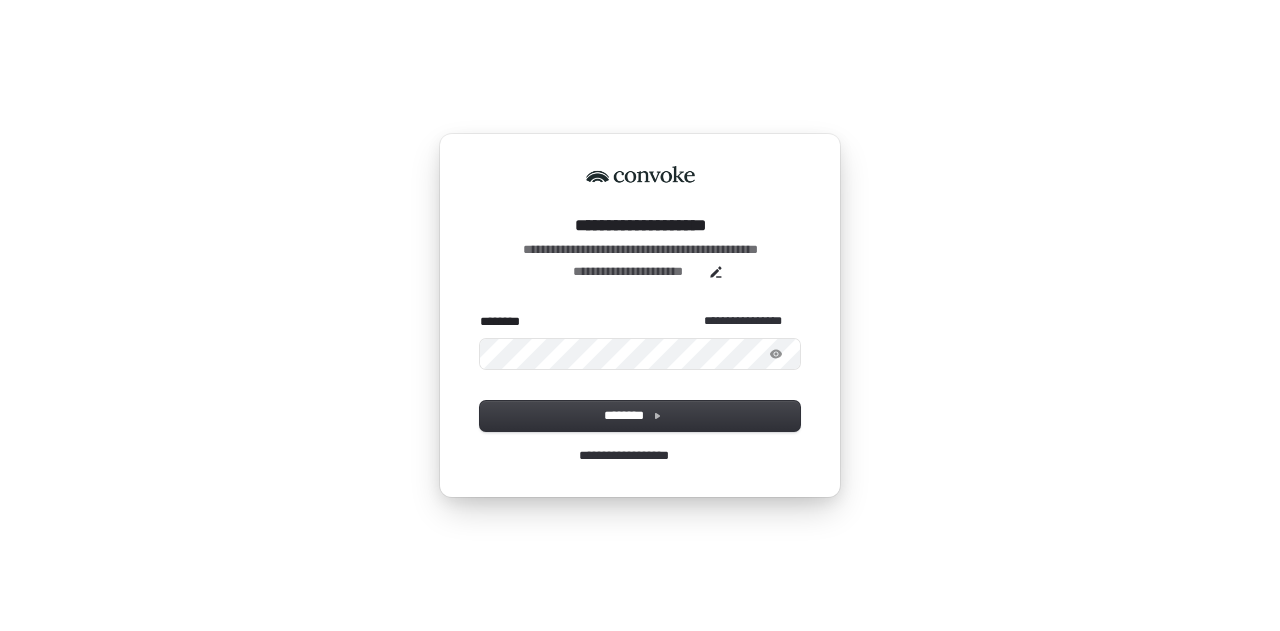 click at bounding box center [480, 313] 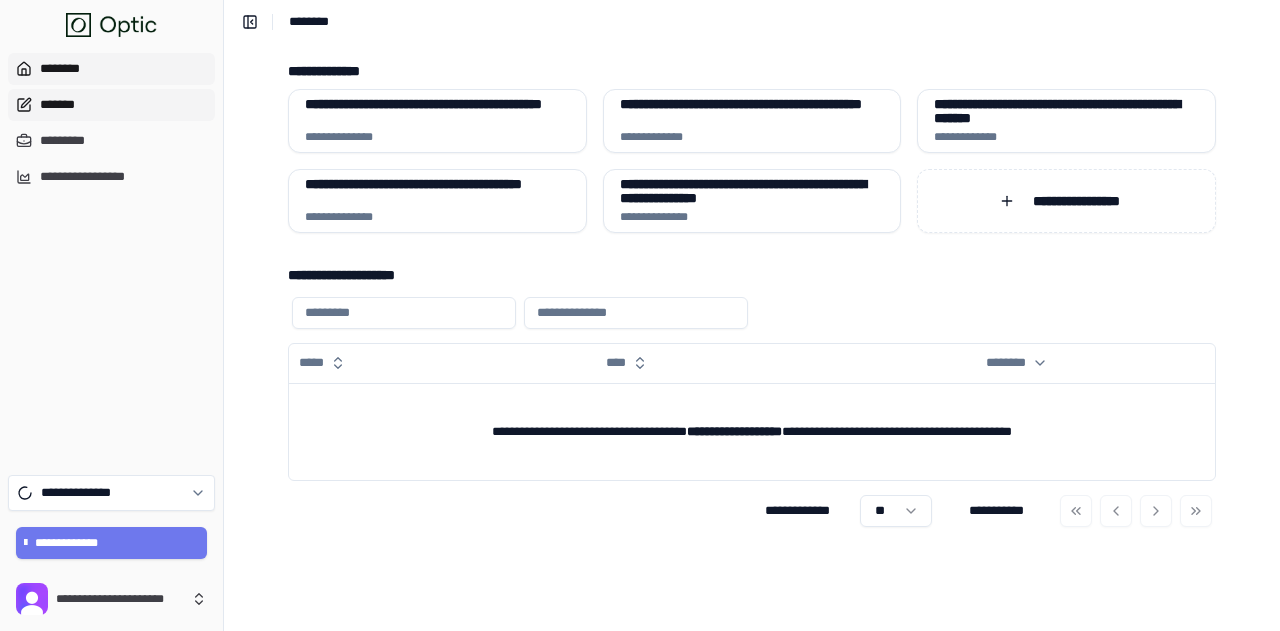 click on "*******" at bounding box center [111, 105] 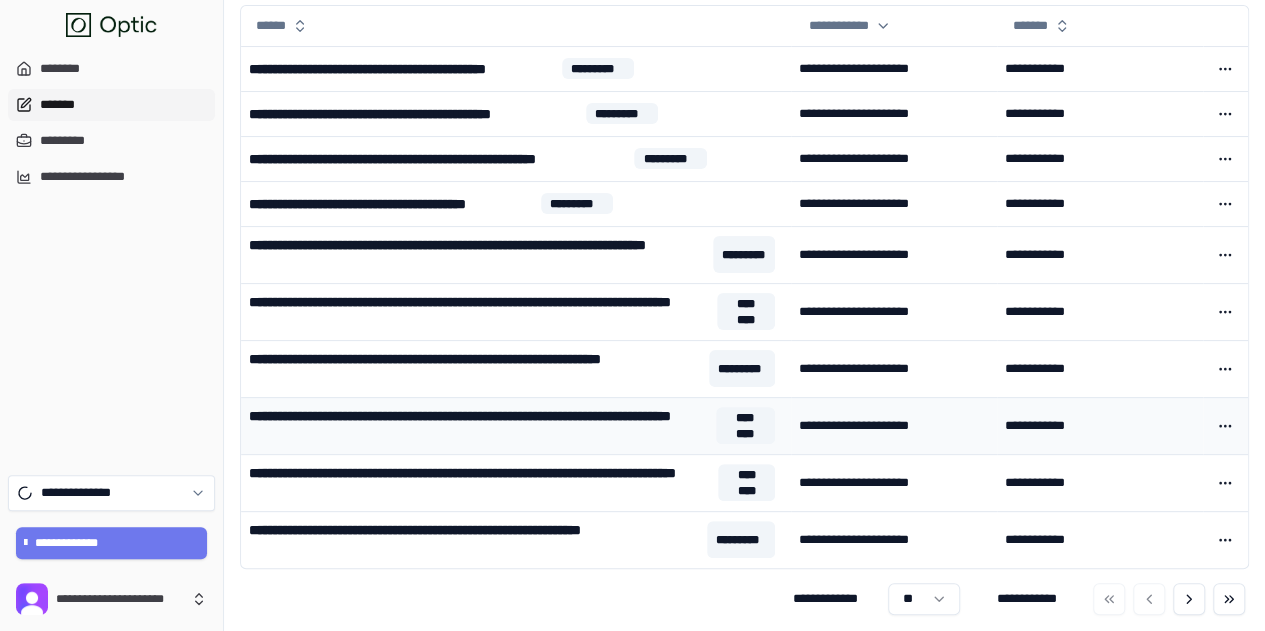 scroll, scrollTop: 112, scrollLeft: 0, axis: vertical 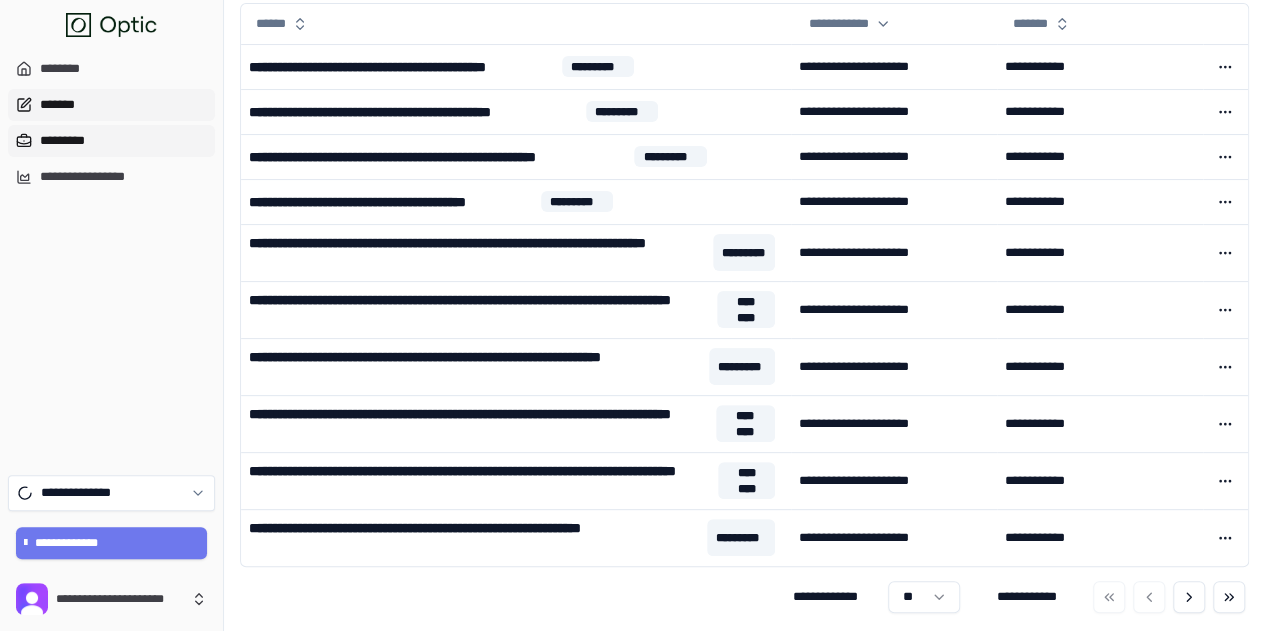 click on "*********" at bounding box center (111, 141) 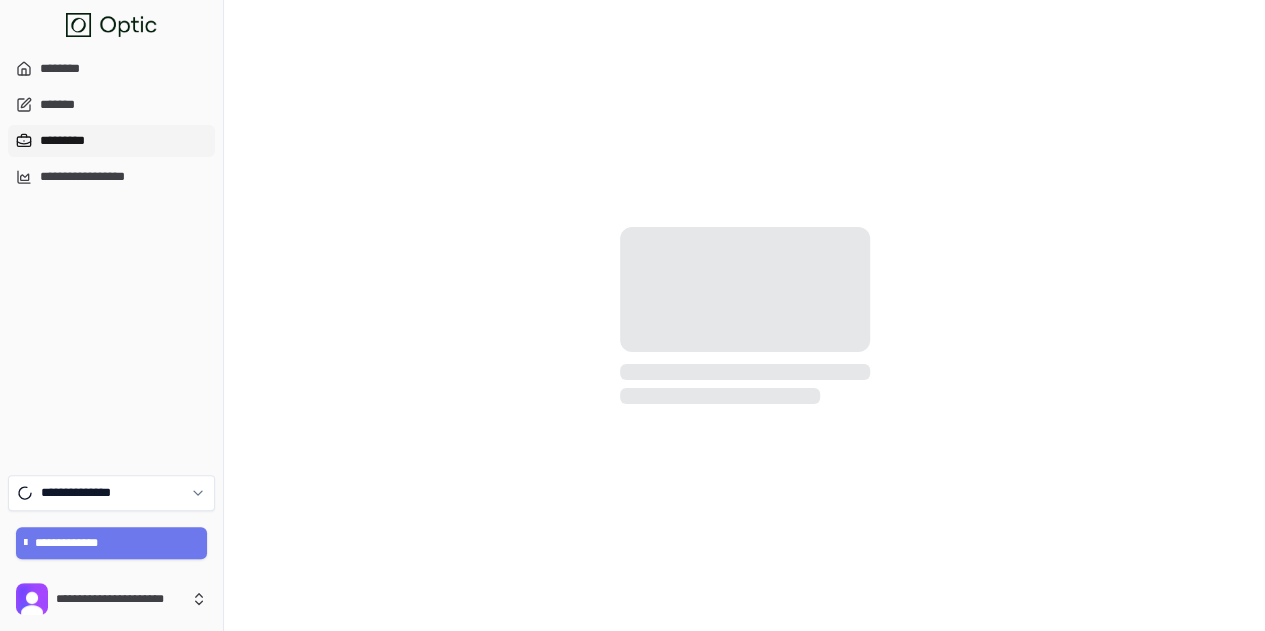 scroll, scrollTop: 0, scrollLeft: 0, axis: both 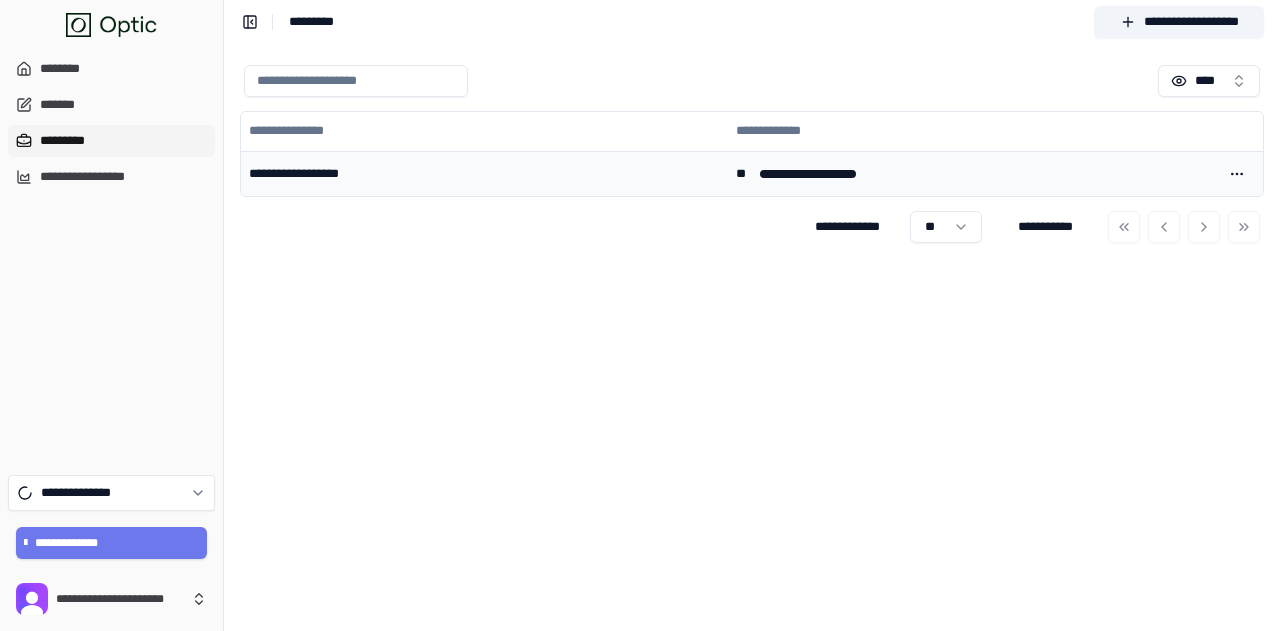 click on "**********" at bounding box center [484, 174] 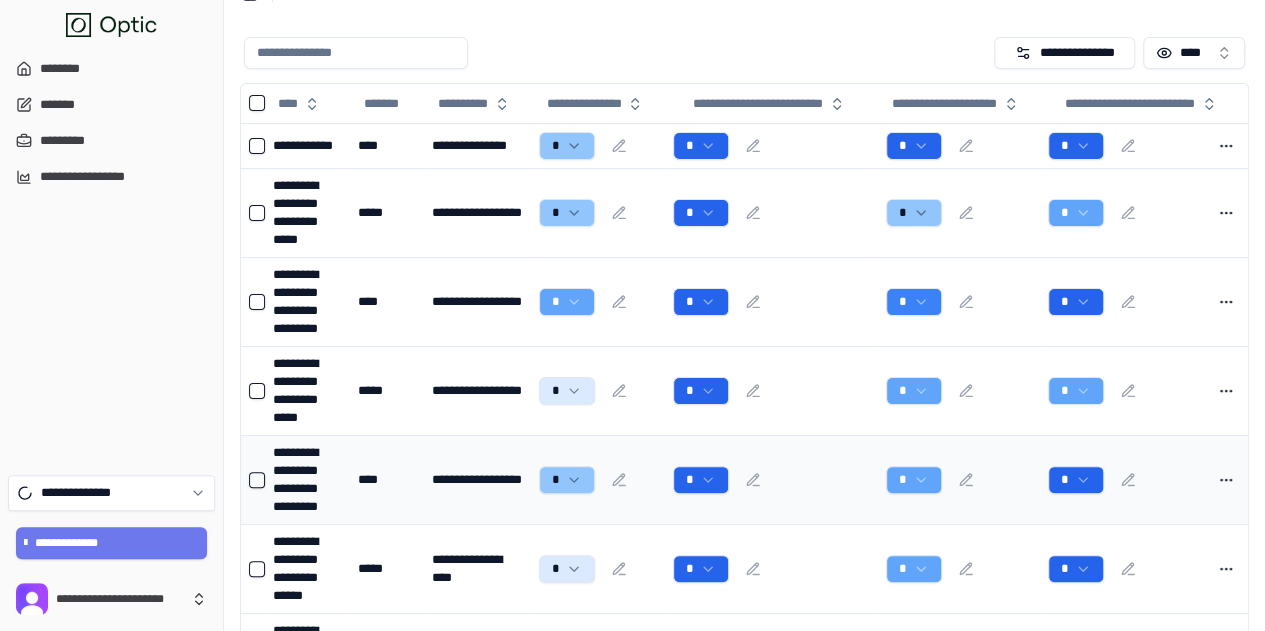 scroll, scrollTop: 0, scrollLeft: 0, axis: both 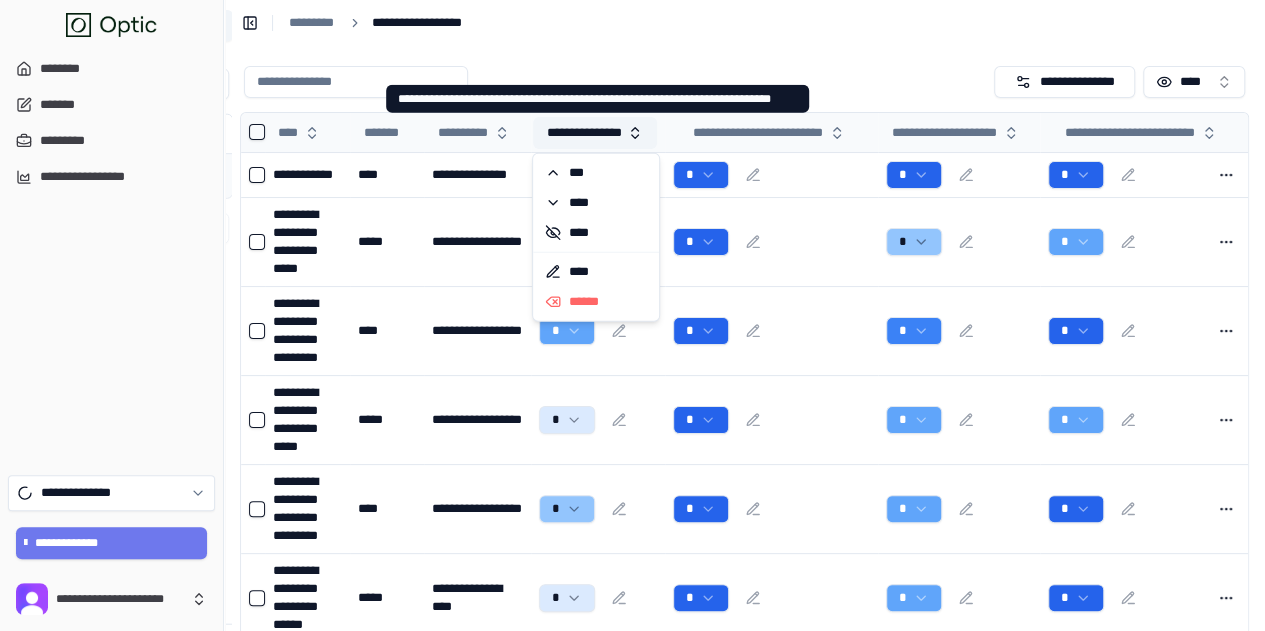 click on "**********" at bounding box center (595, 133) 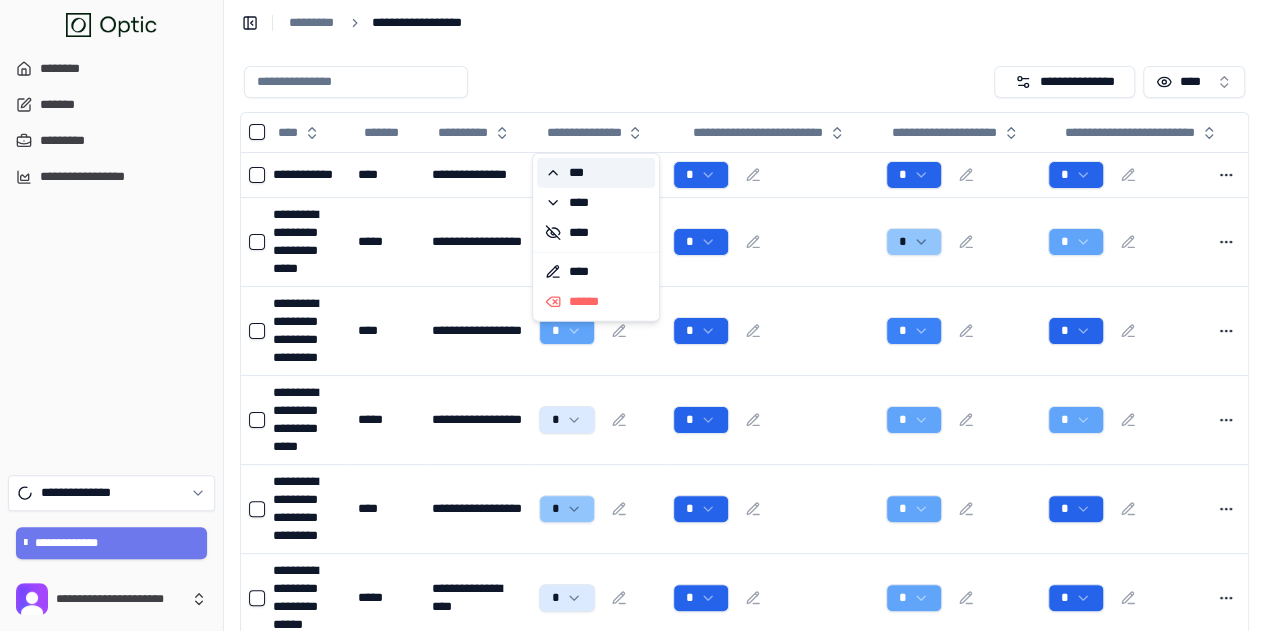 click on "***" at bounding box center [584, 173] 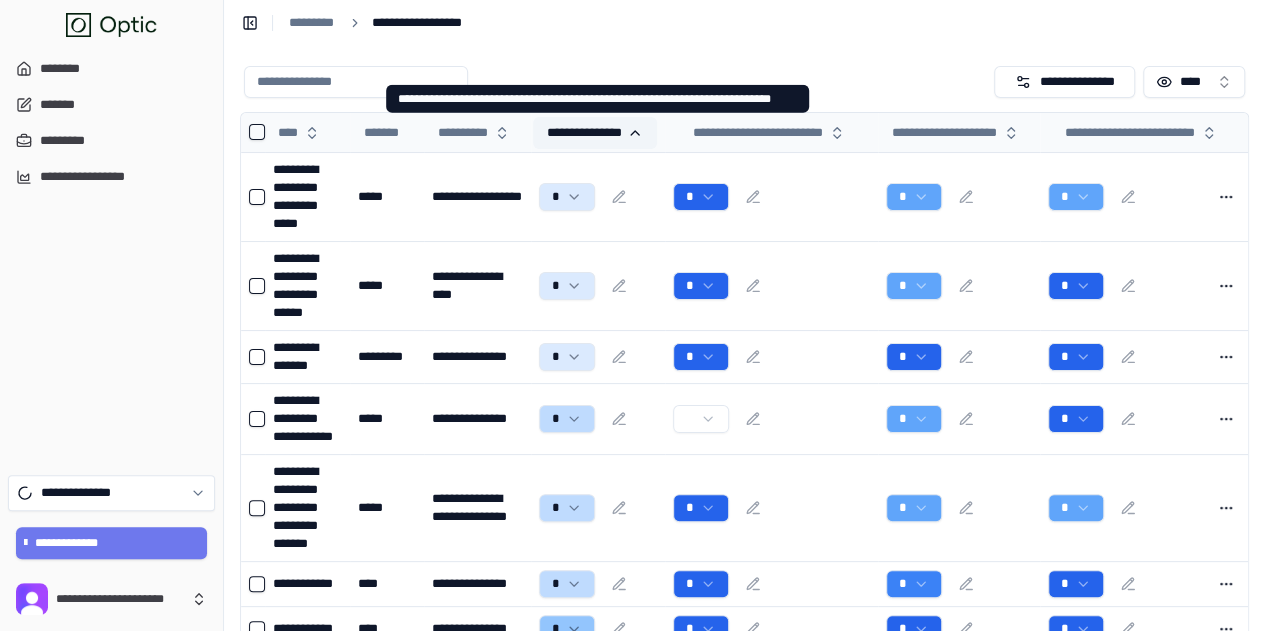click on "**********" at bounding box center [595, 133] 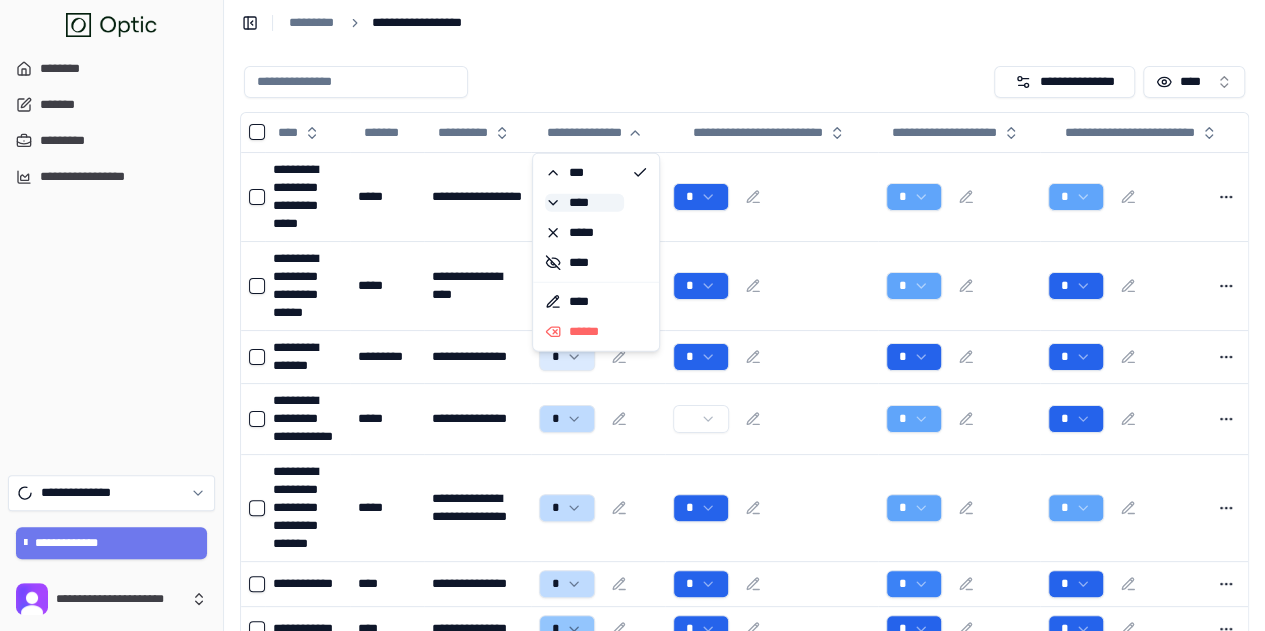 click on "****" at bounding box center (584, 203) 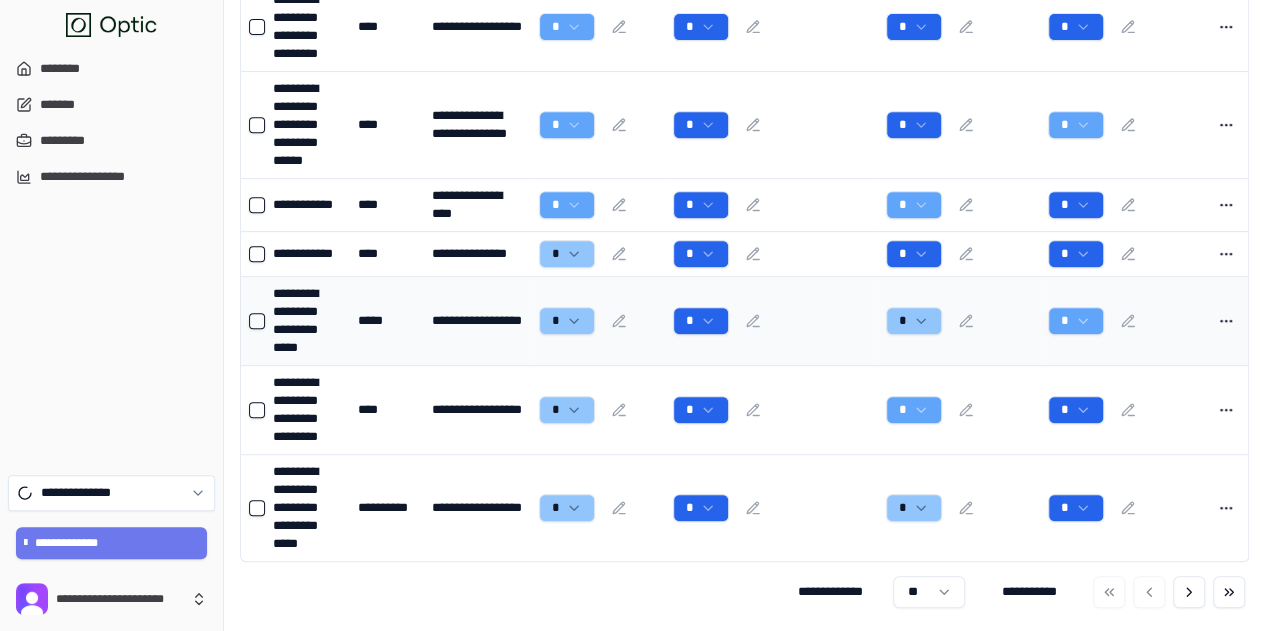 scroll, scrollTop: 402, scrollLeft: 0, axis: vertical 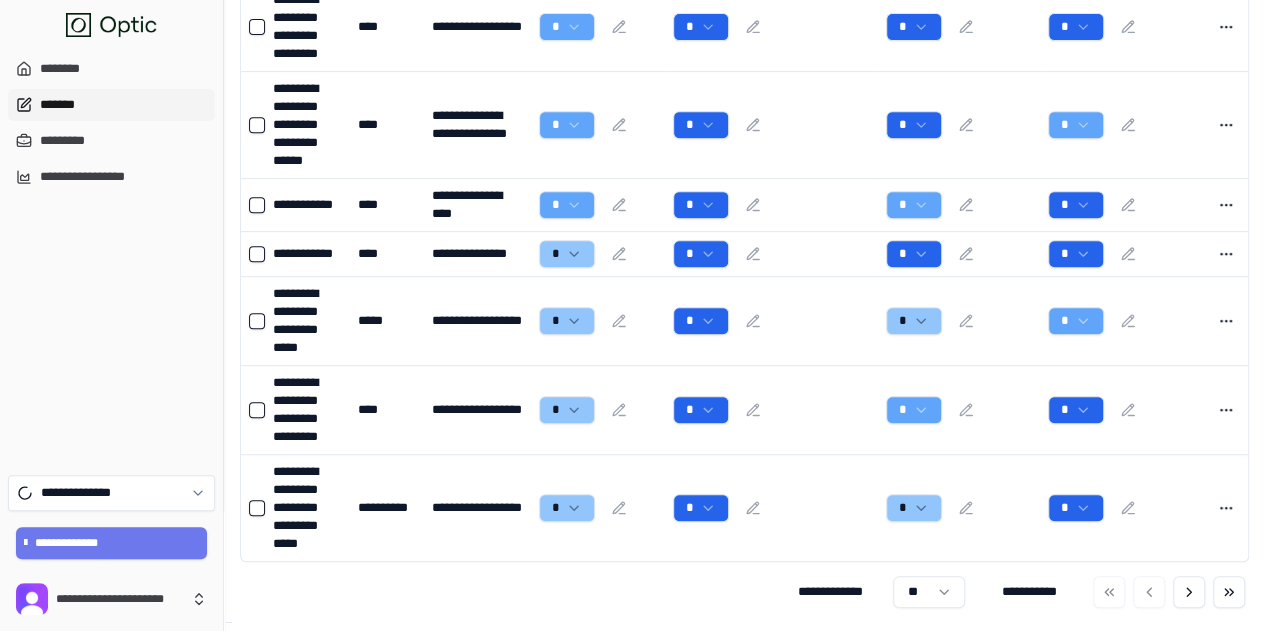 click on "*******" at bounding box center [111, 105] 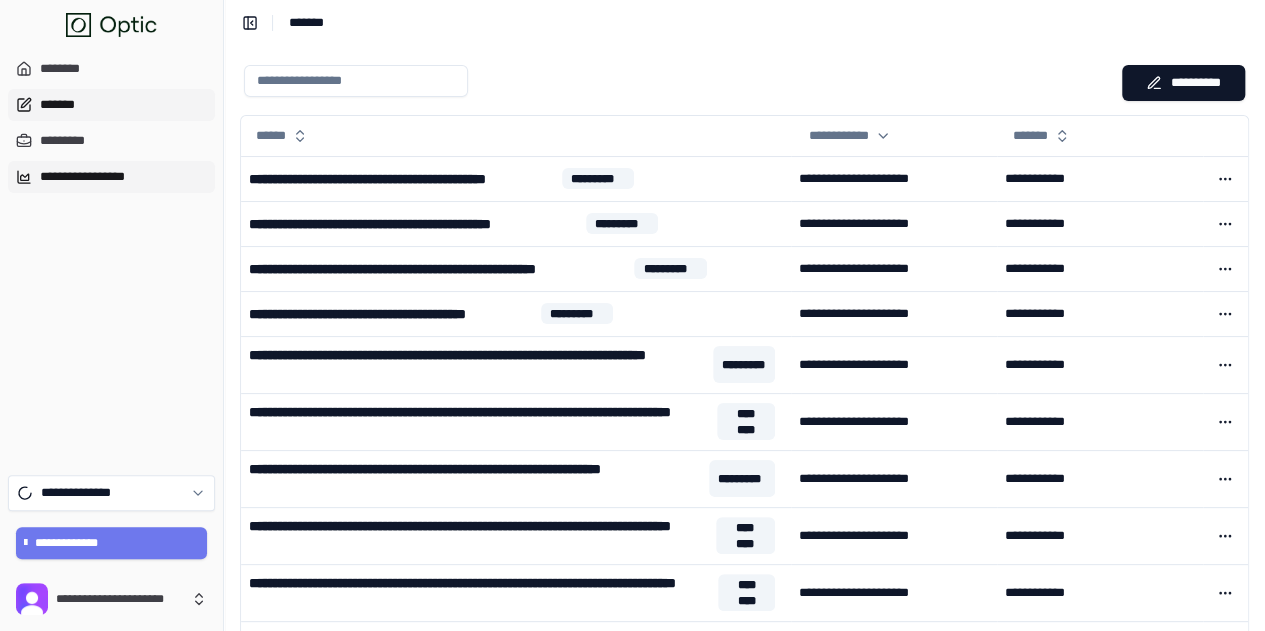 scroll, scrollTop: 0, scrollLeft: 0, axis: both 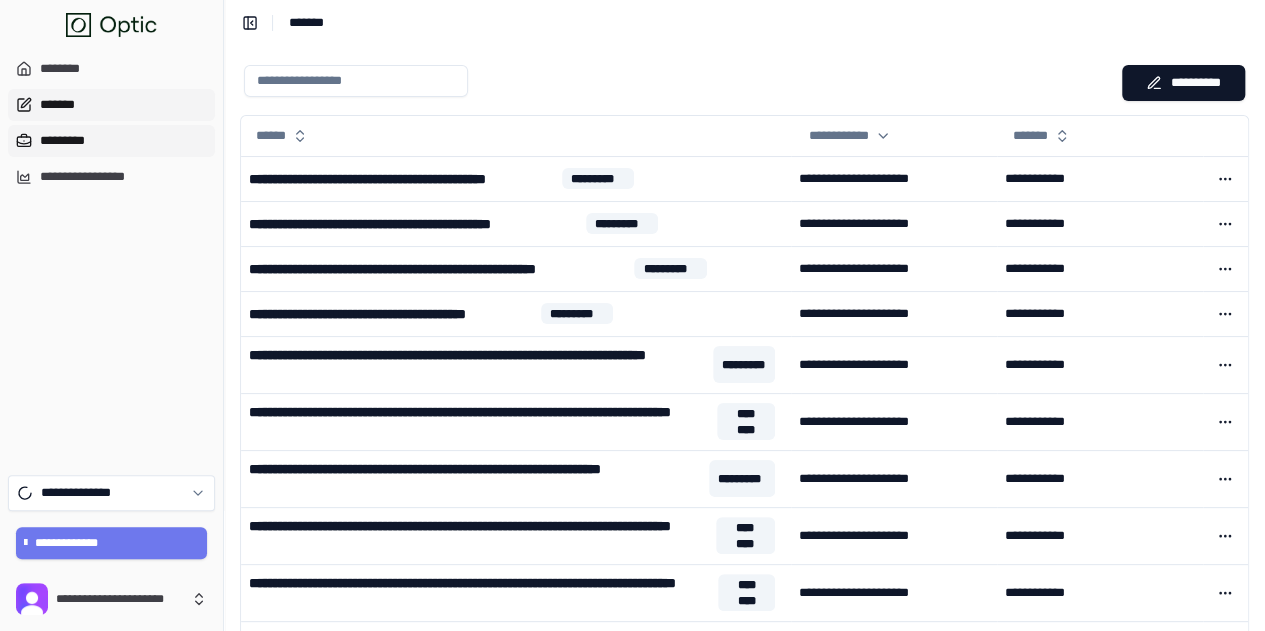 click on "*********" at bounding box center (111, 141) 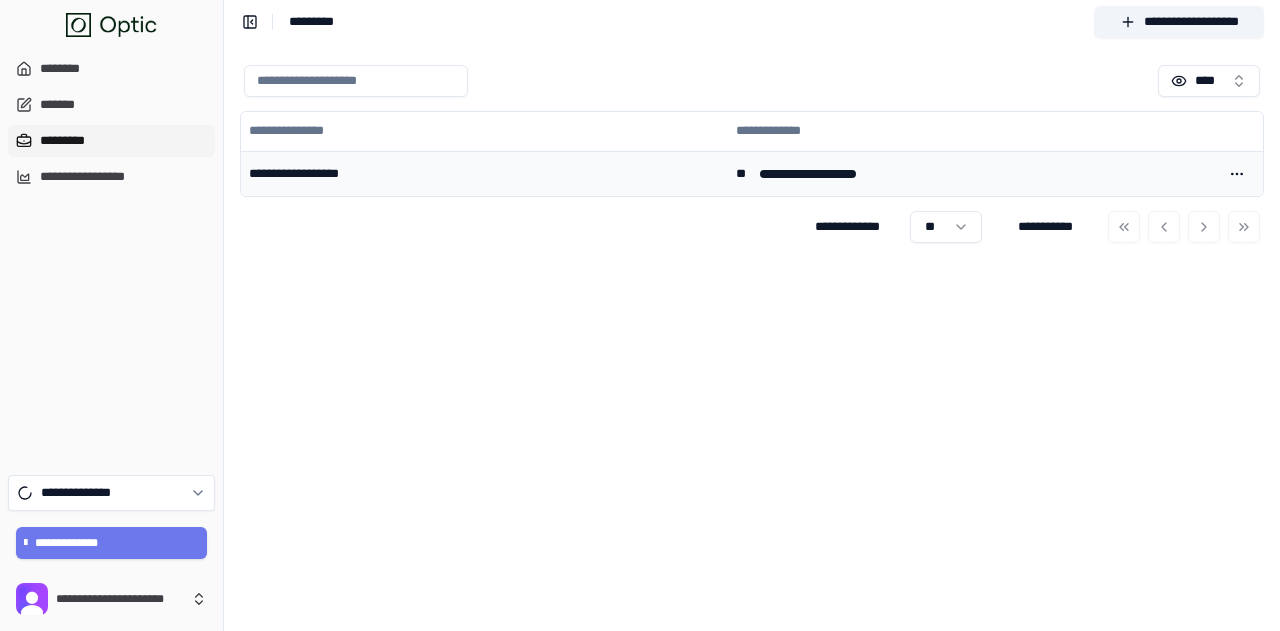 click on "**********" at bounding box center (484, 174) 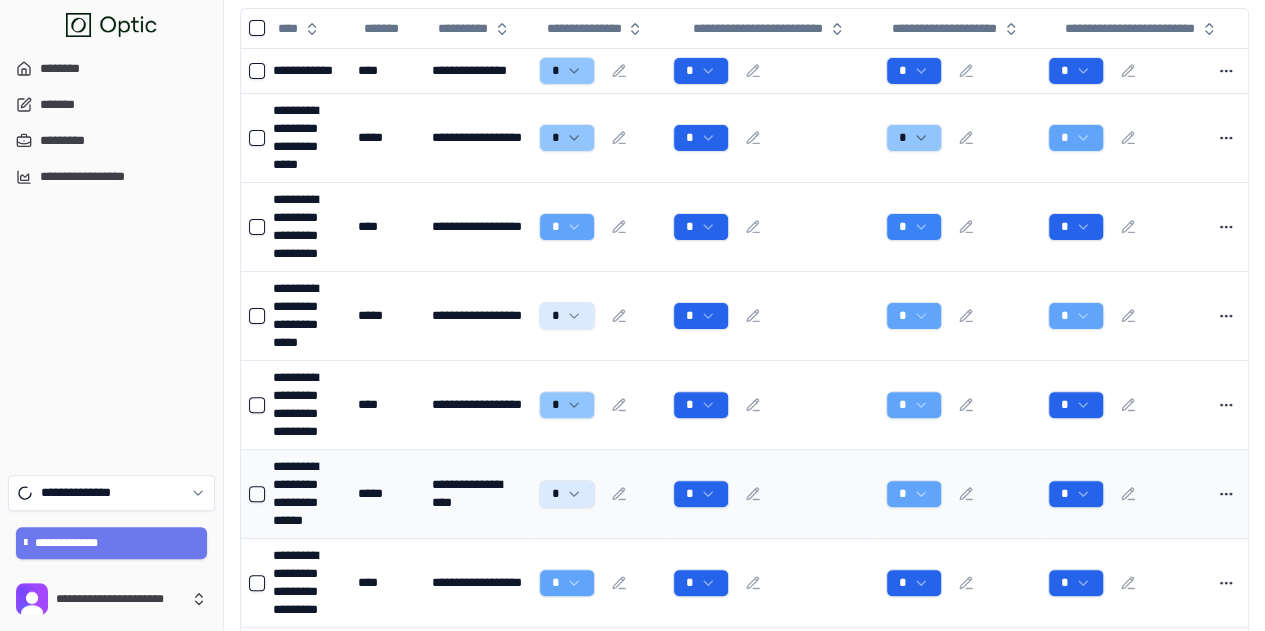 scroll, scrollTop: 400, scrollLeft: 0, axis: vertical 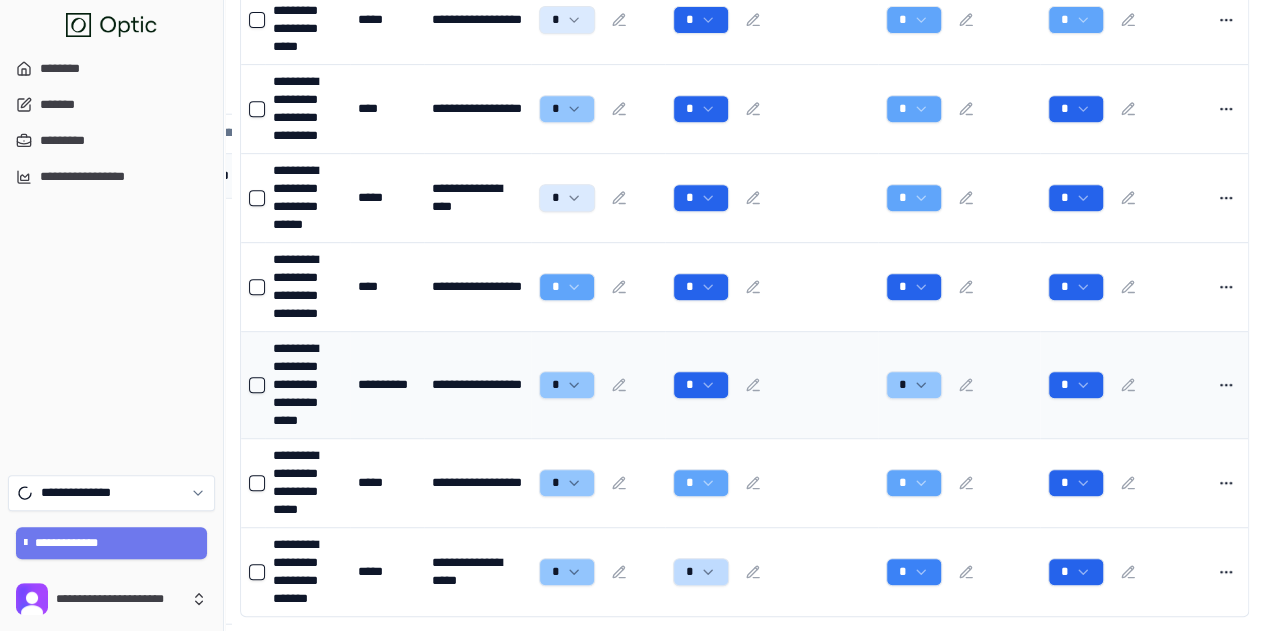 click on "**********" at bounding box center (307, 385) 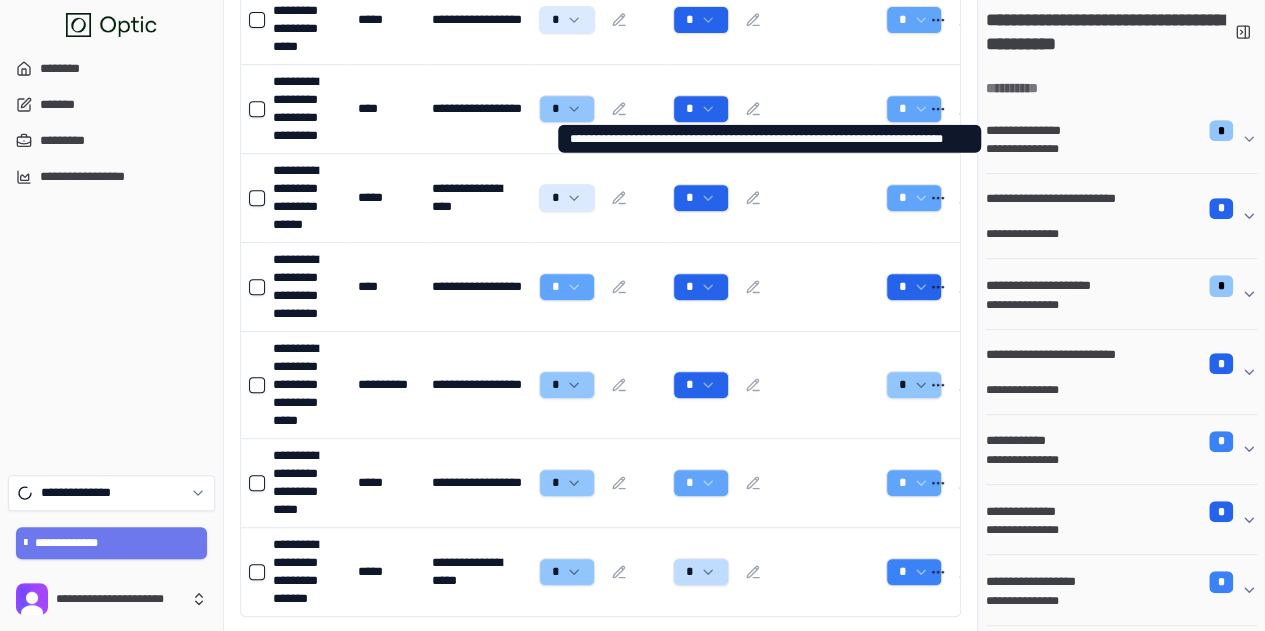 click on "**********" at bounding box center (1029, 131) 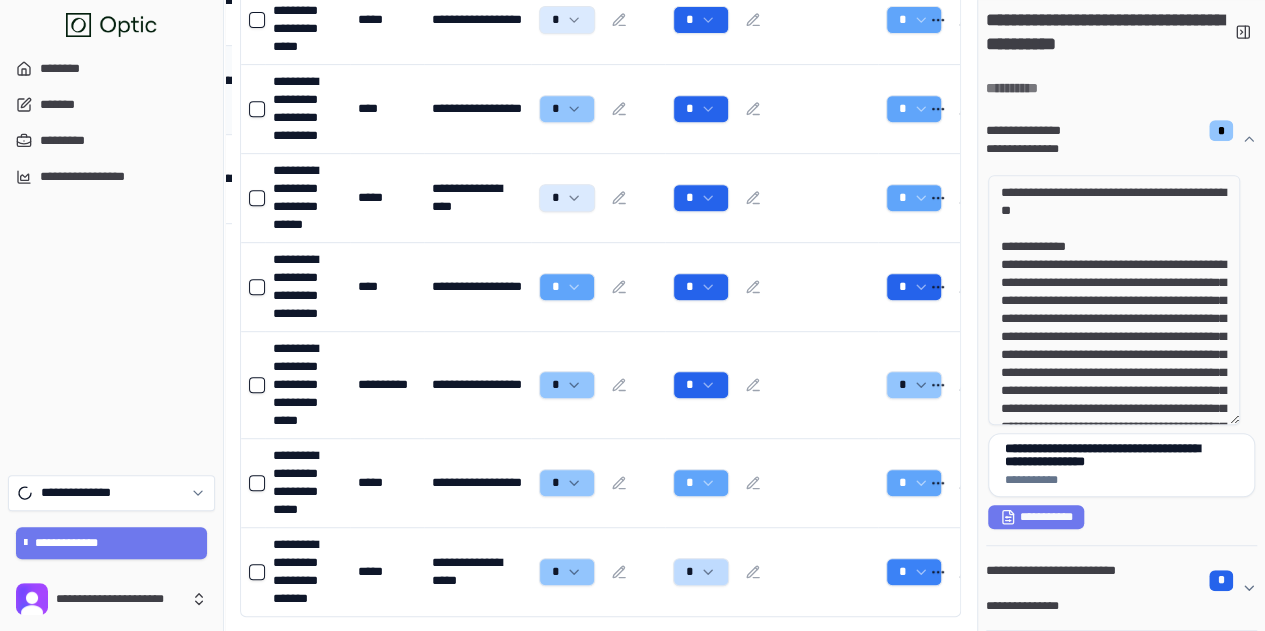drag, startPoint x: 1050, startPoint y: 259, endPoint x: 1132, endPoint y: 294, distance: 89.157166 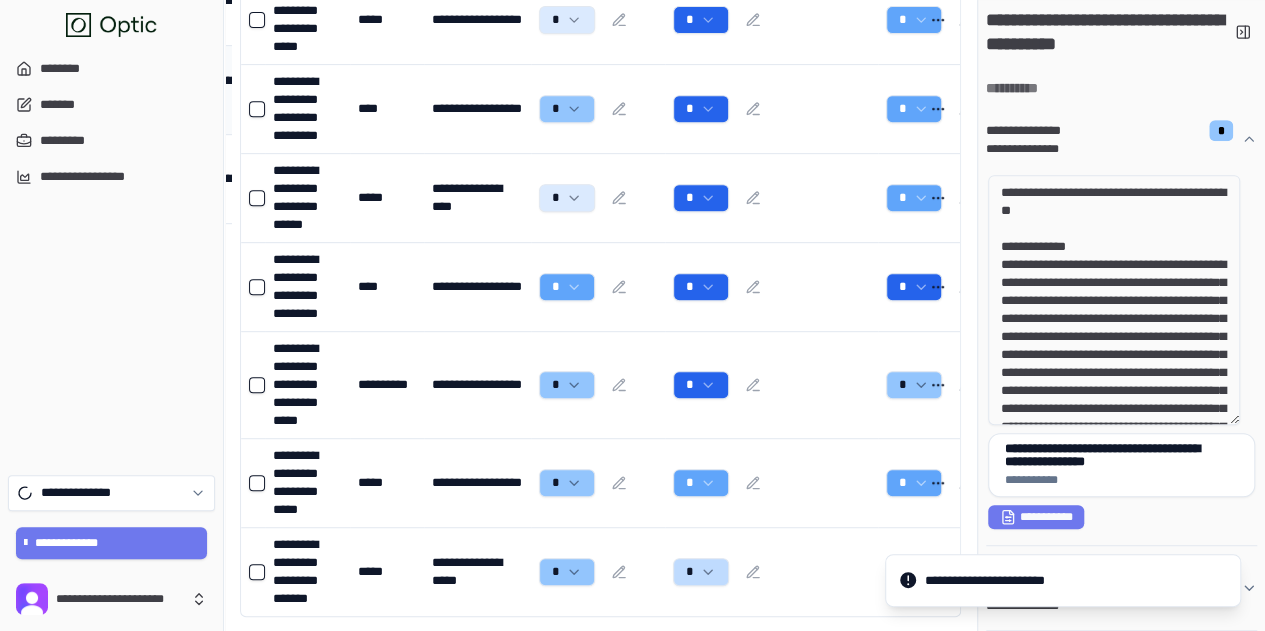 drag, startPoint x: 1095, startPoint y: 295, endPoint x: 1146, endPoint y: 322, distance: 57.706154 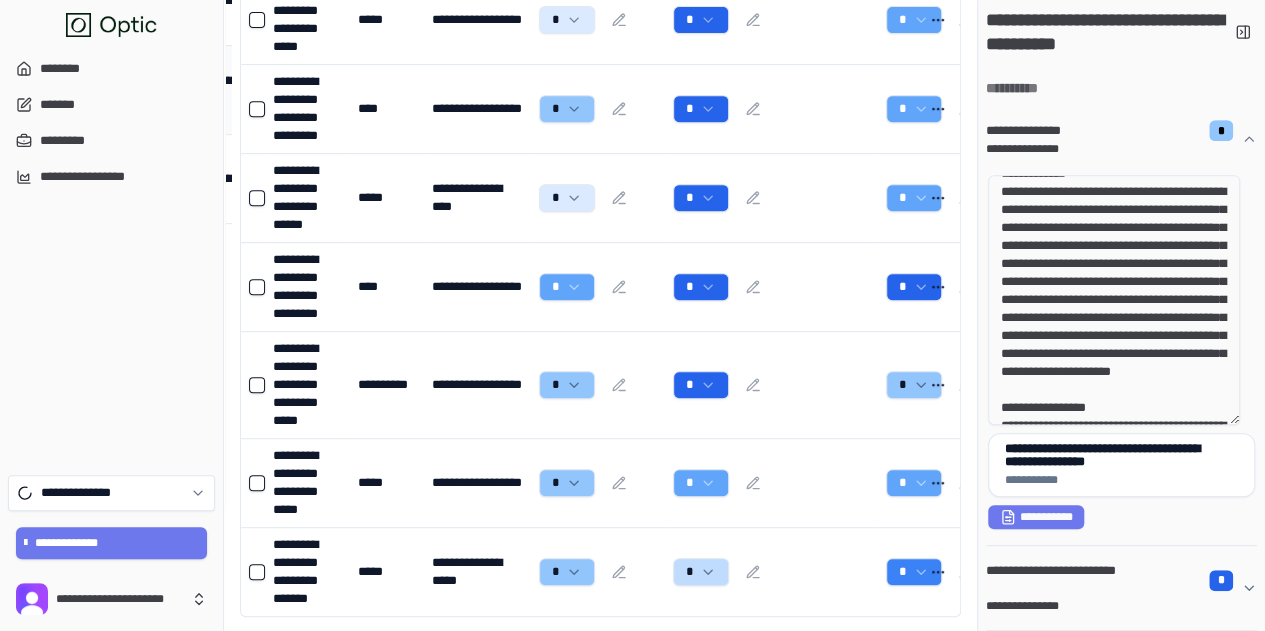 scroll, scrollTop: 100, scrollLeft: 0, axis: vertical 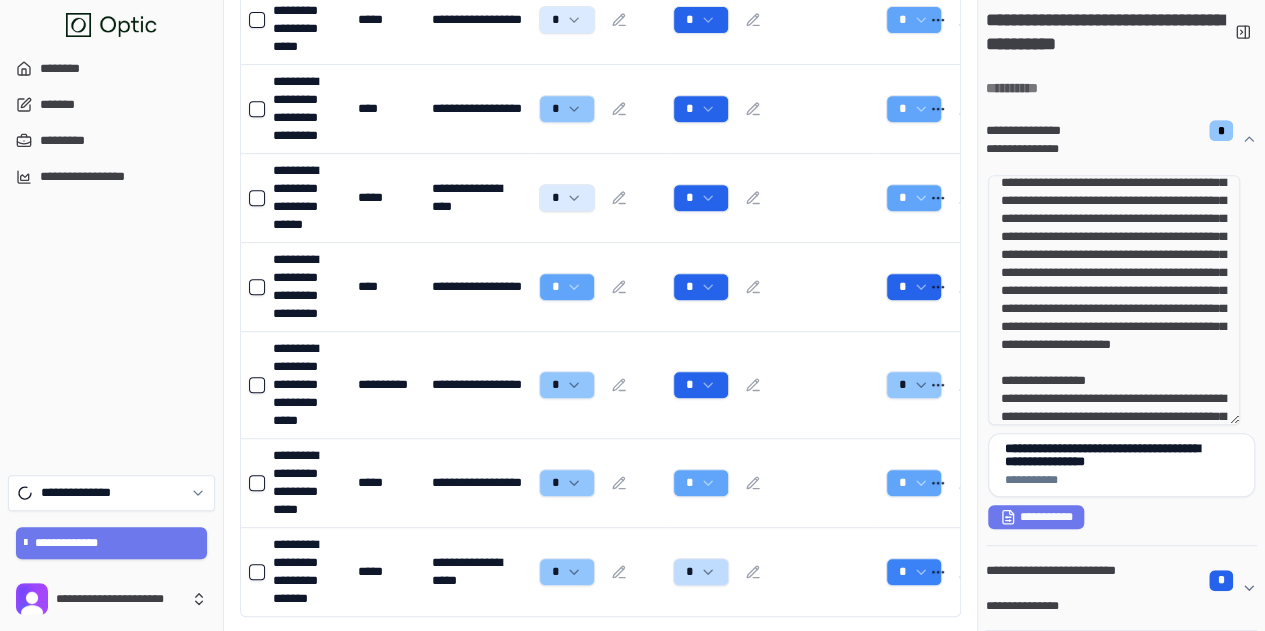 drag, startPoint x: 1088, startPoint y: 304, endPoint x: 1160, endPoint y: 331, distance: 76.896034 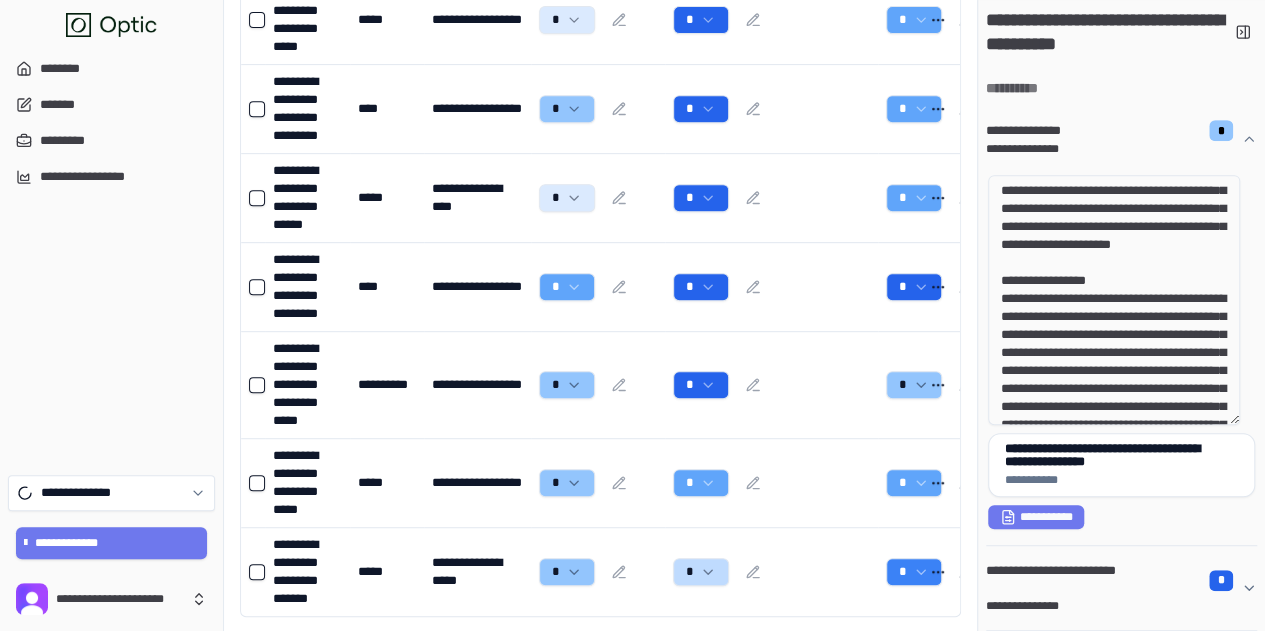 scroll, scrollTop: 300, scrollLeft: 0, axis: vertical 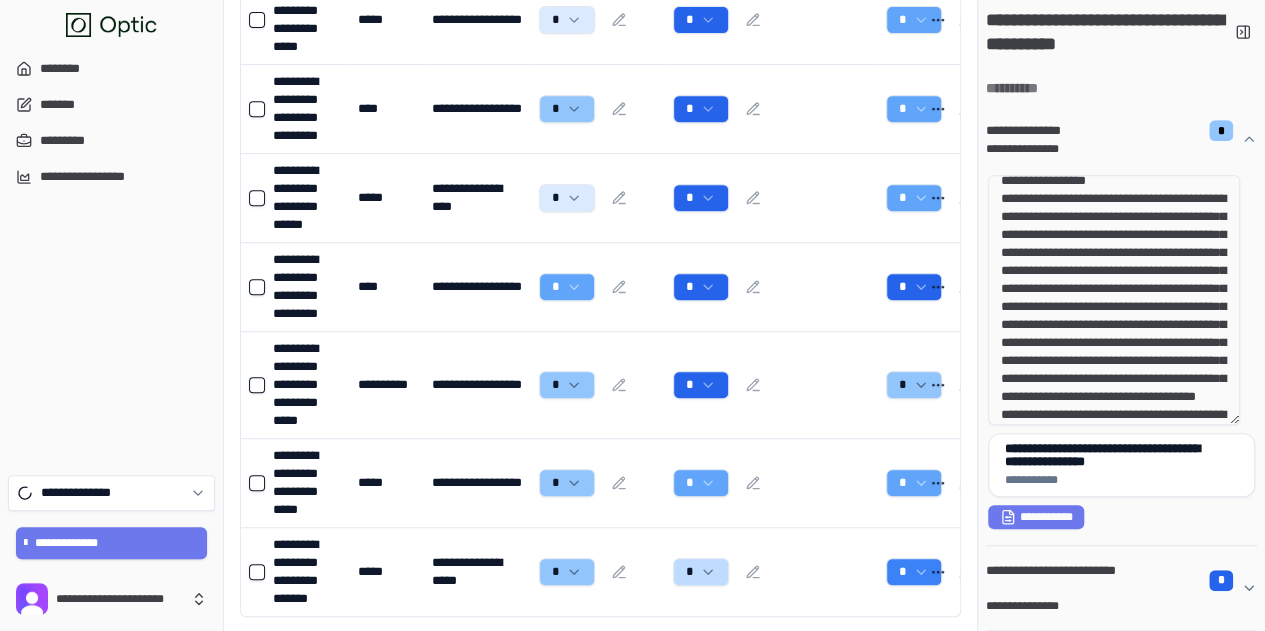 drag, startPoint x: 1086, startPoint y: 272, endPoint x: 1119, endPoint y: 300, distance: 43.27817 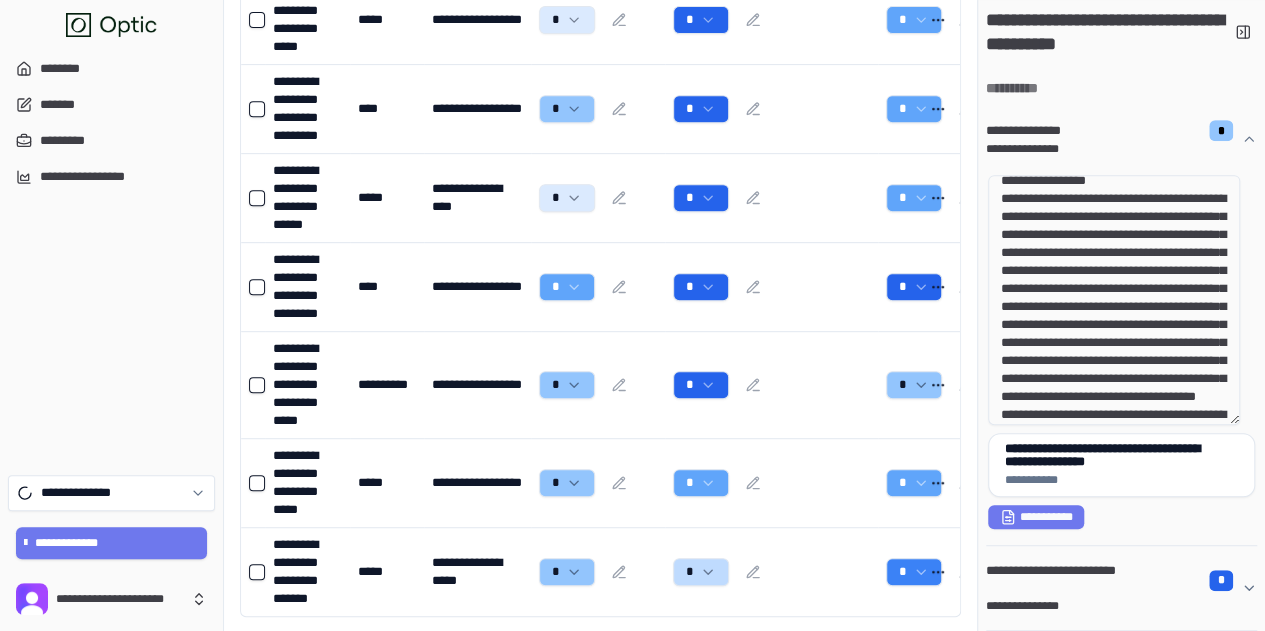 click at bounding box center [1114, 300] 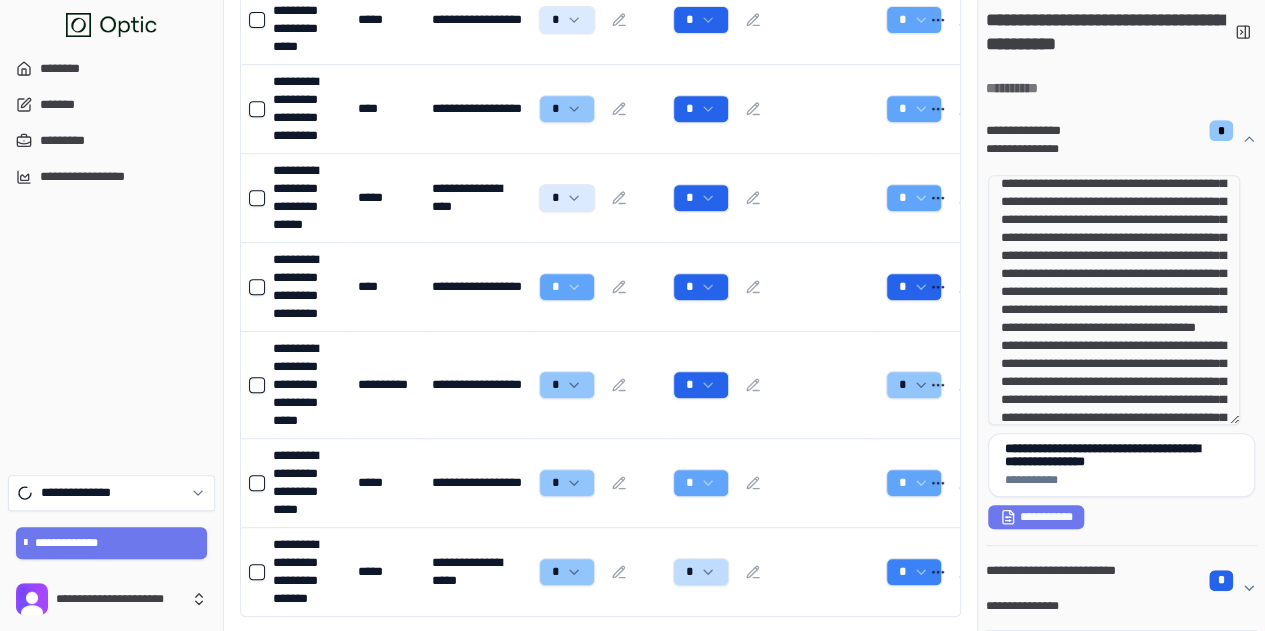 scroll, scrollTop: 400, scrollLeft: 0, axis: vertical 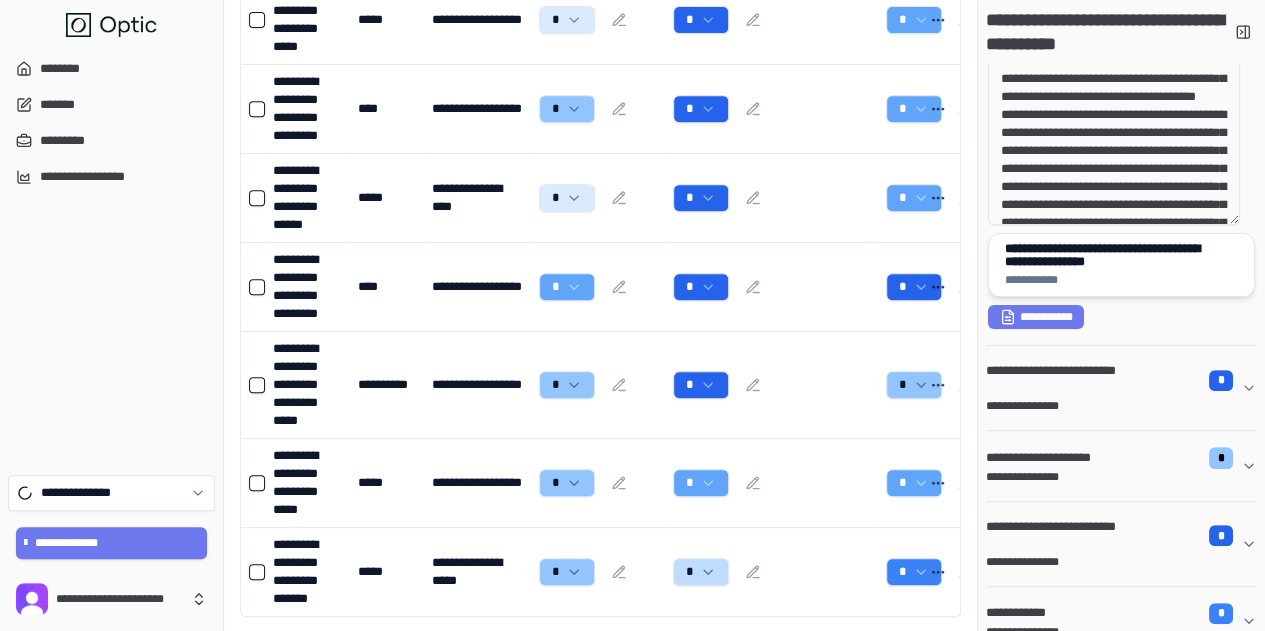 click on "**********" at bounding box center [1114, 255] 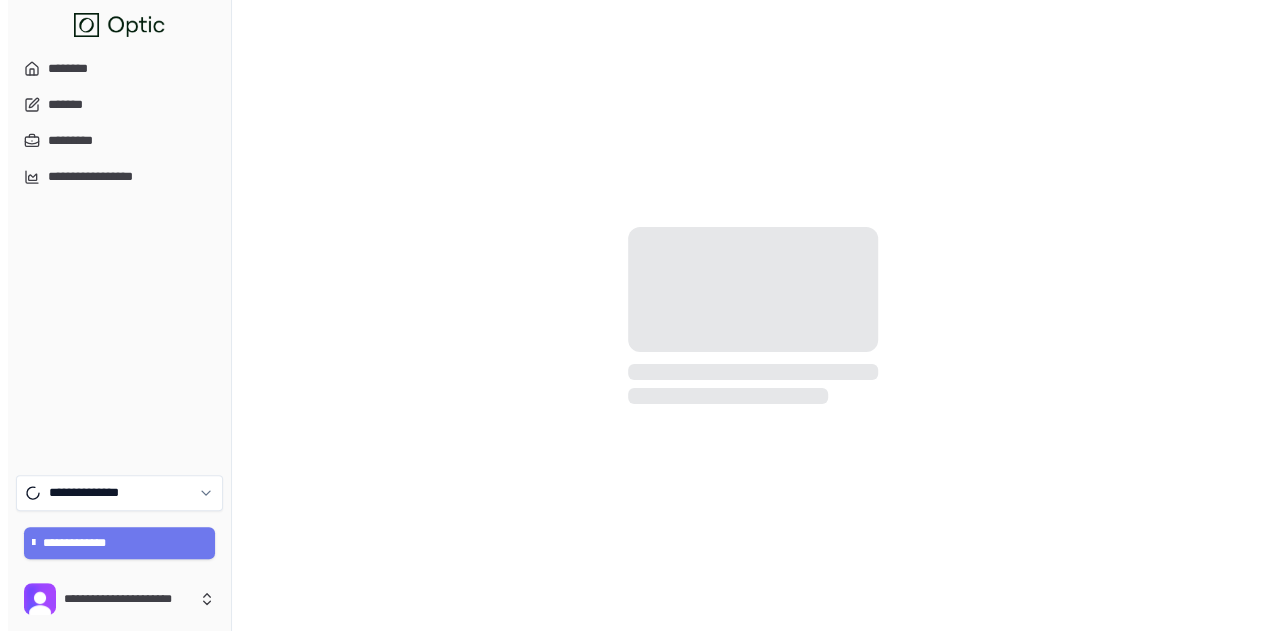 scroll, scrollTop: 0, scrollLeft: 0, axis: both 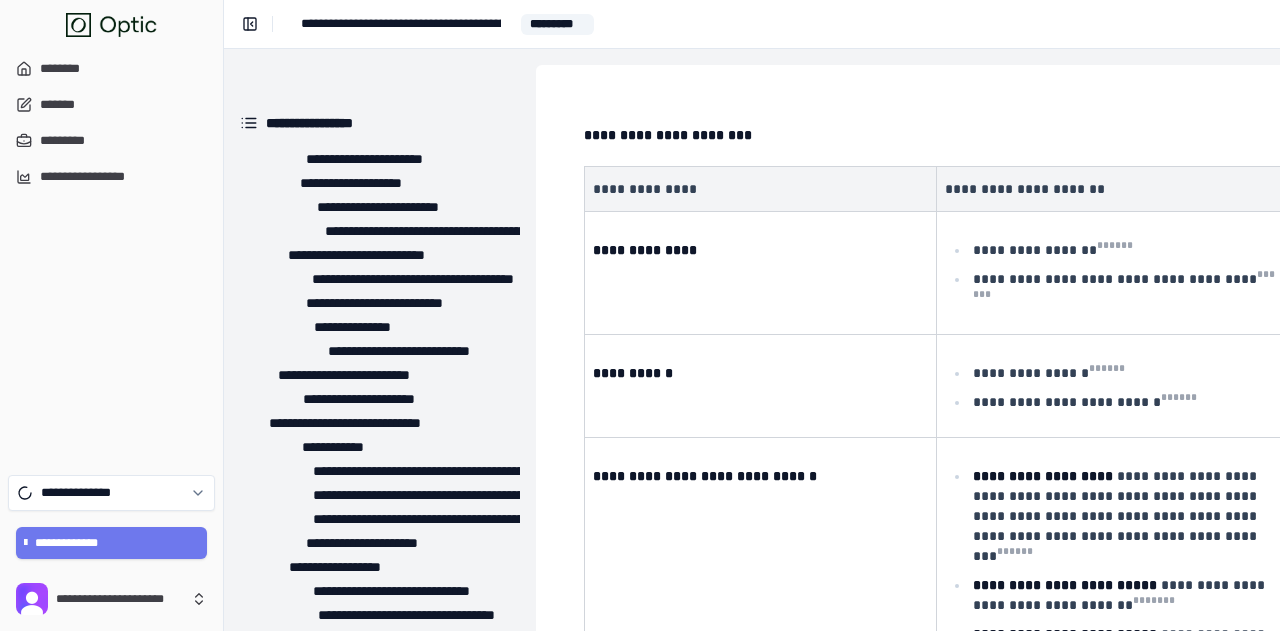click on "**********" at bounding box center [936, 6170] 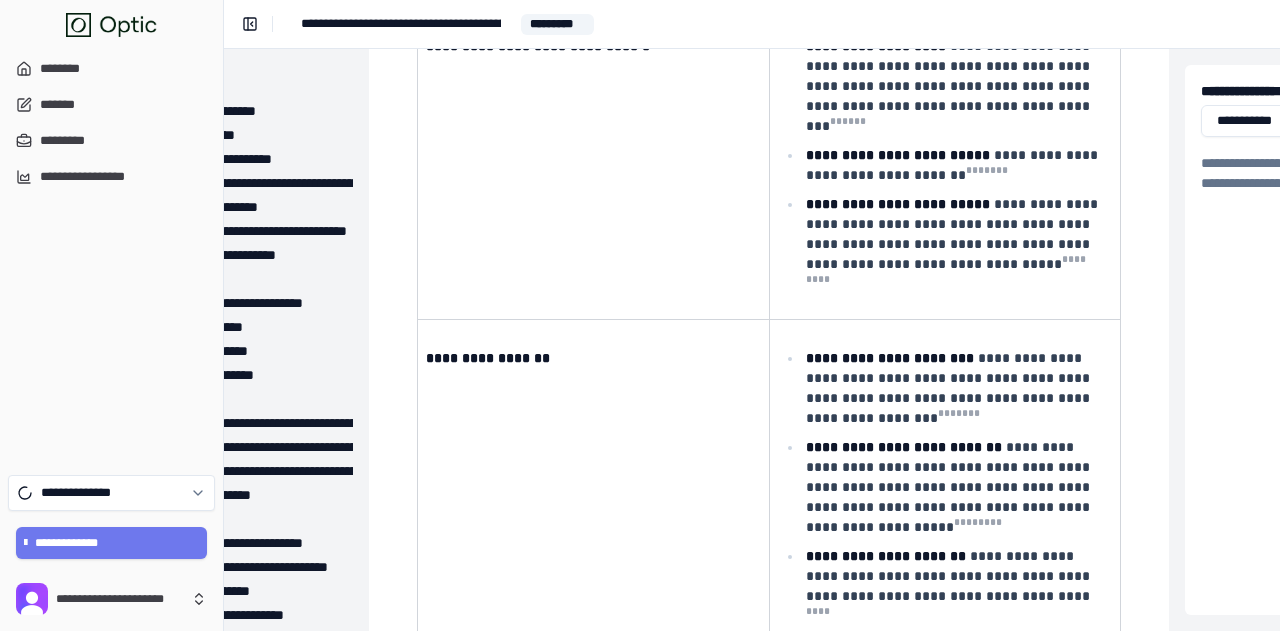 scroll, scrollTop: 400, scrollLeft: 167, axis: both 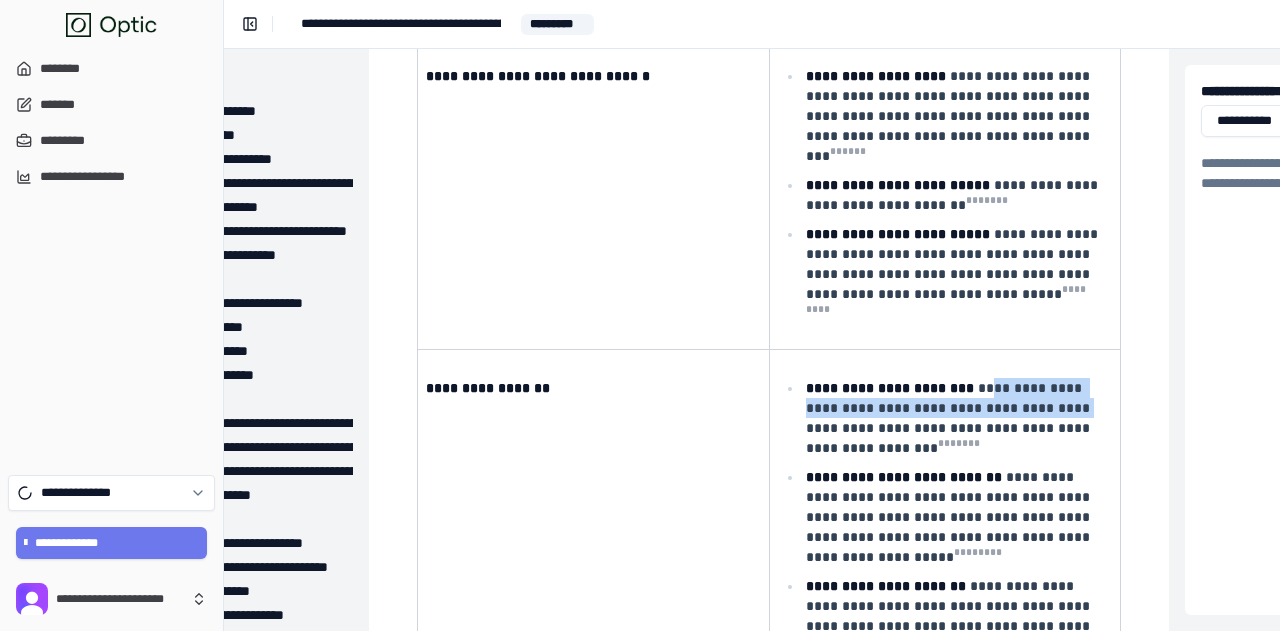 drag, startPoint x: 968, startPoint y: 331, endPoint x: 1012, endPoint y: 342, distance: 45.35416 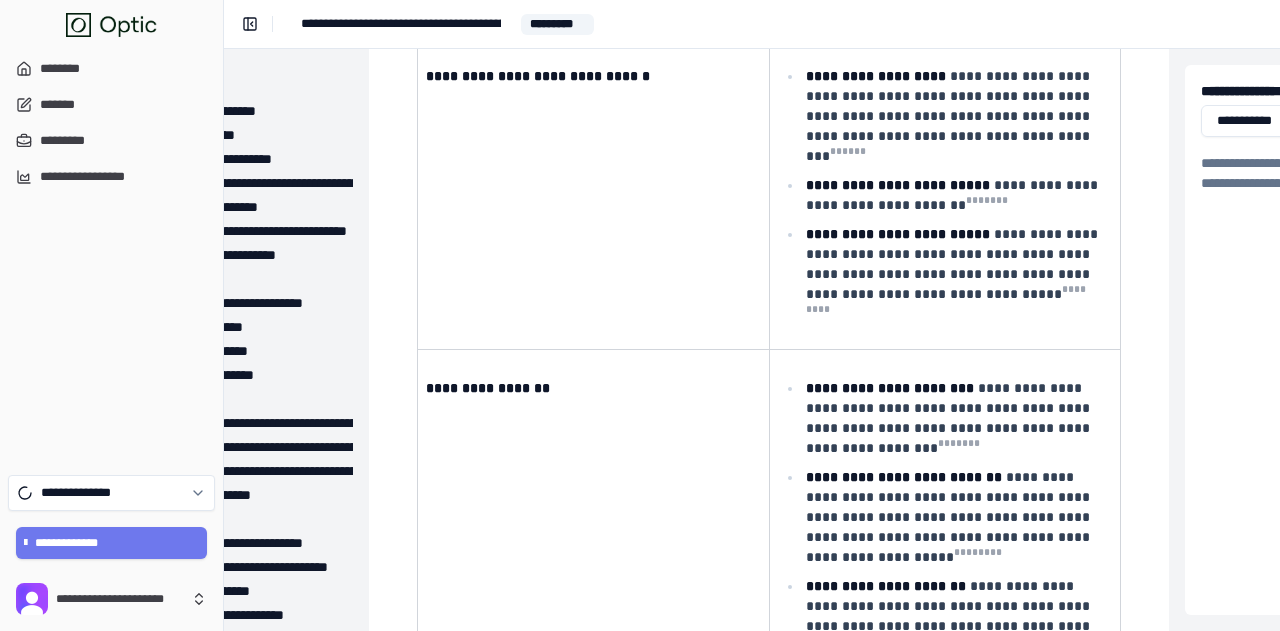 scroll, scrollTop: 500, scrollLeft: 167, axis: both 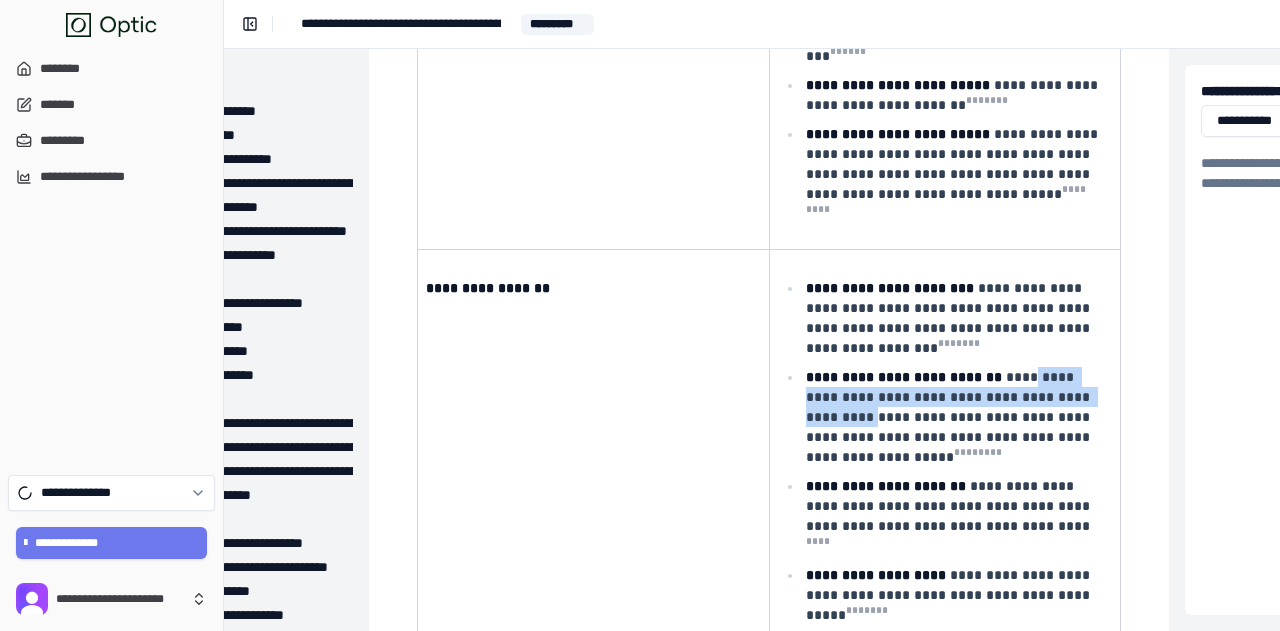 drag, startPoint x: 1013, startPoint y: 294, endPoint x: 1068, endPoint y: 318, distance: 60.00833 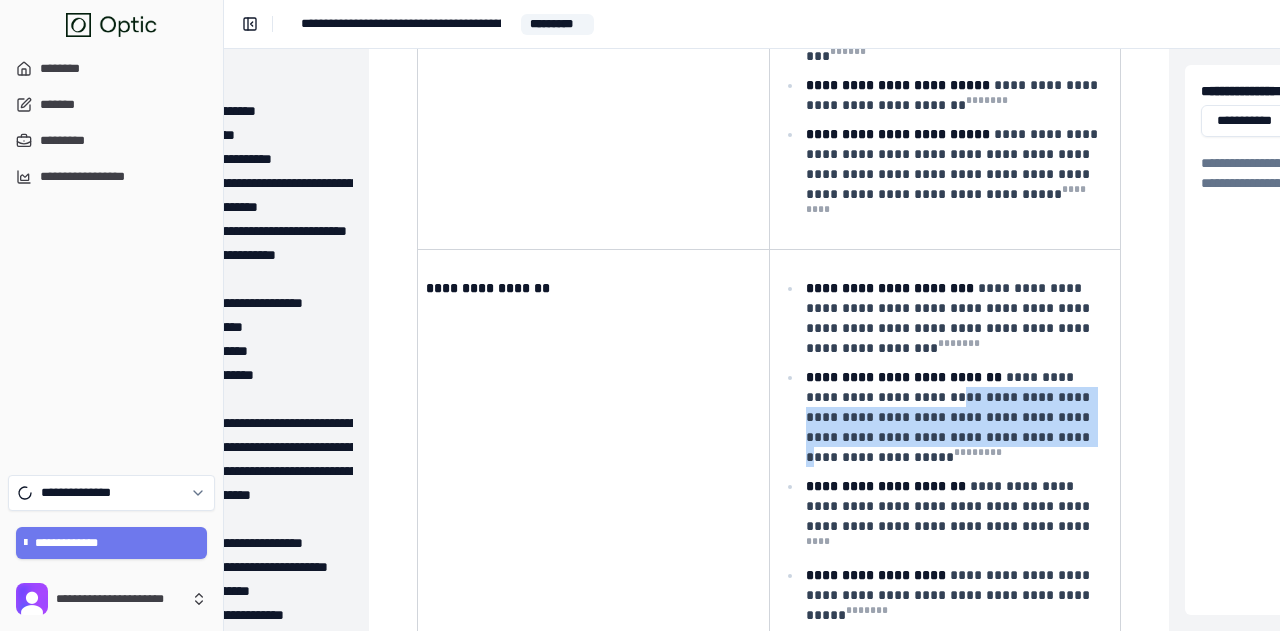 drag, startPoint x: 890, startPoint y: 319, endPoint x: 974, endPoint y: 351, distance: 89.88882 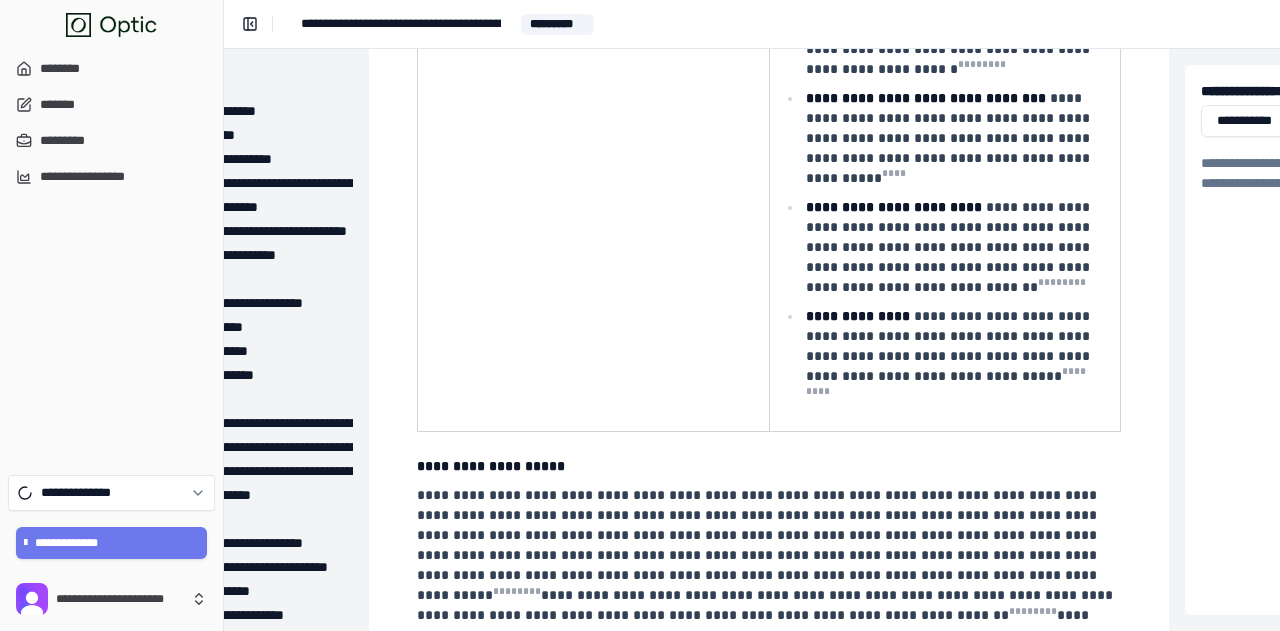 scroll, scrollTop: 1300, scrollLeft: 167, axis: both 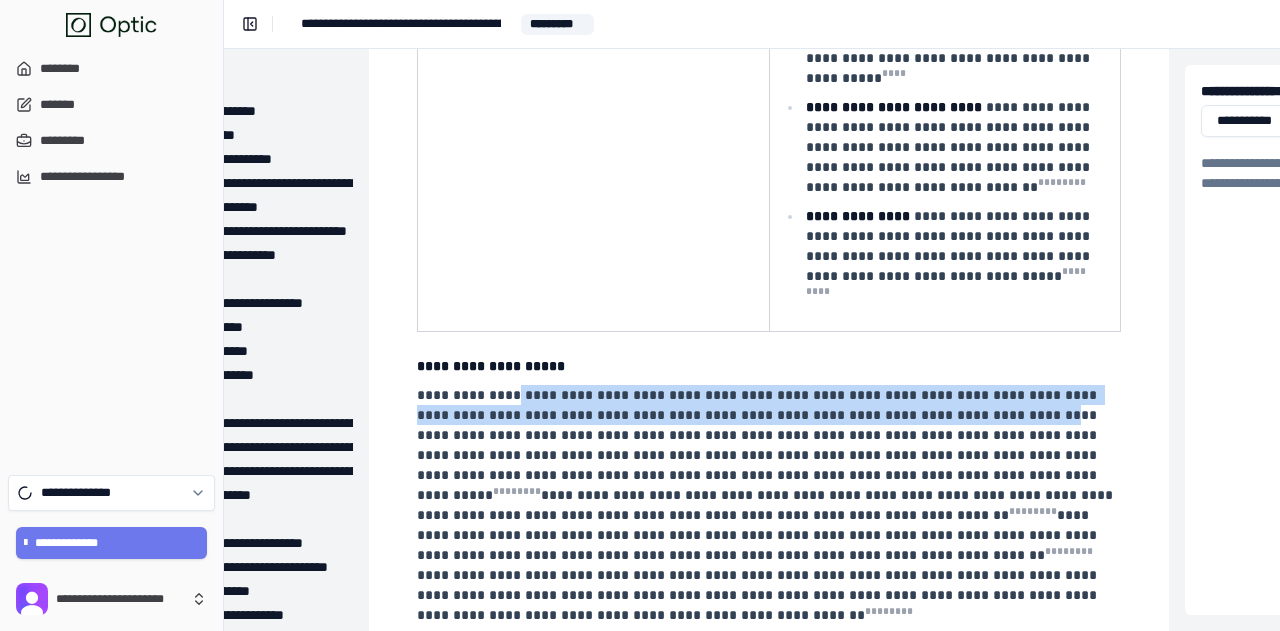 drag, startPoint x: 499, startPoint y: 253, endPoint x: 901, endPoint y: 259, distance: 402.04477 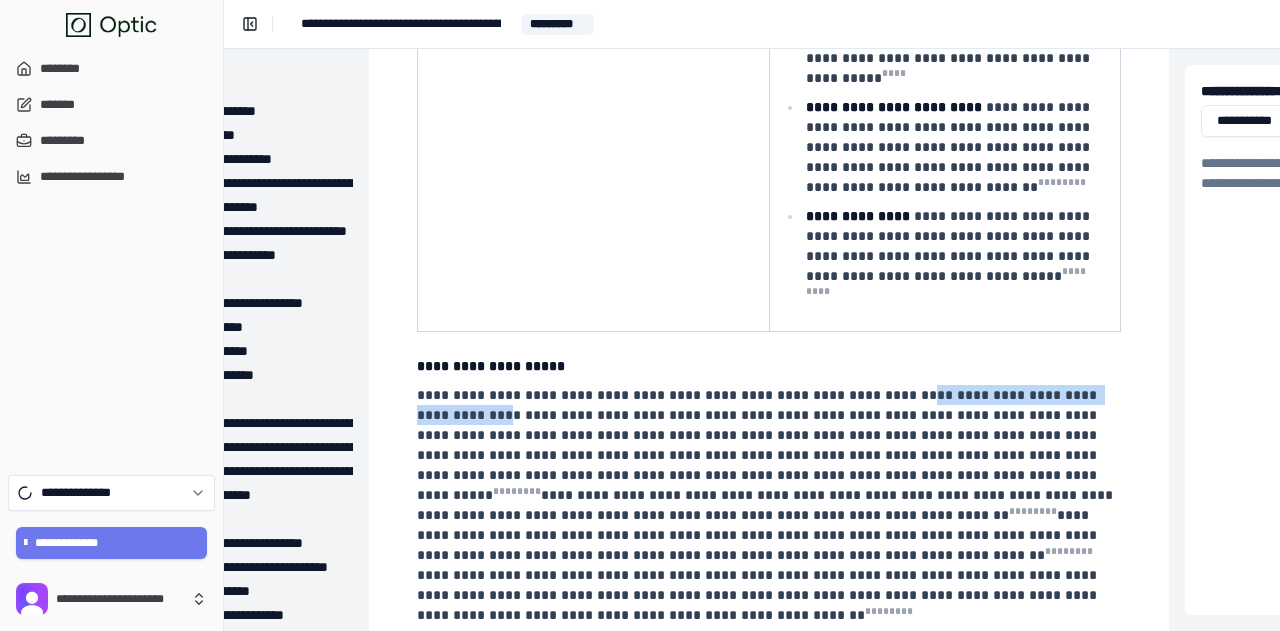 drag, startPoint x: 879, startPoint y: 243, endPoint x: 1106, endPoint y: 257, distance: 227.4313 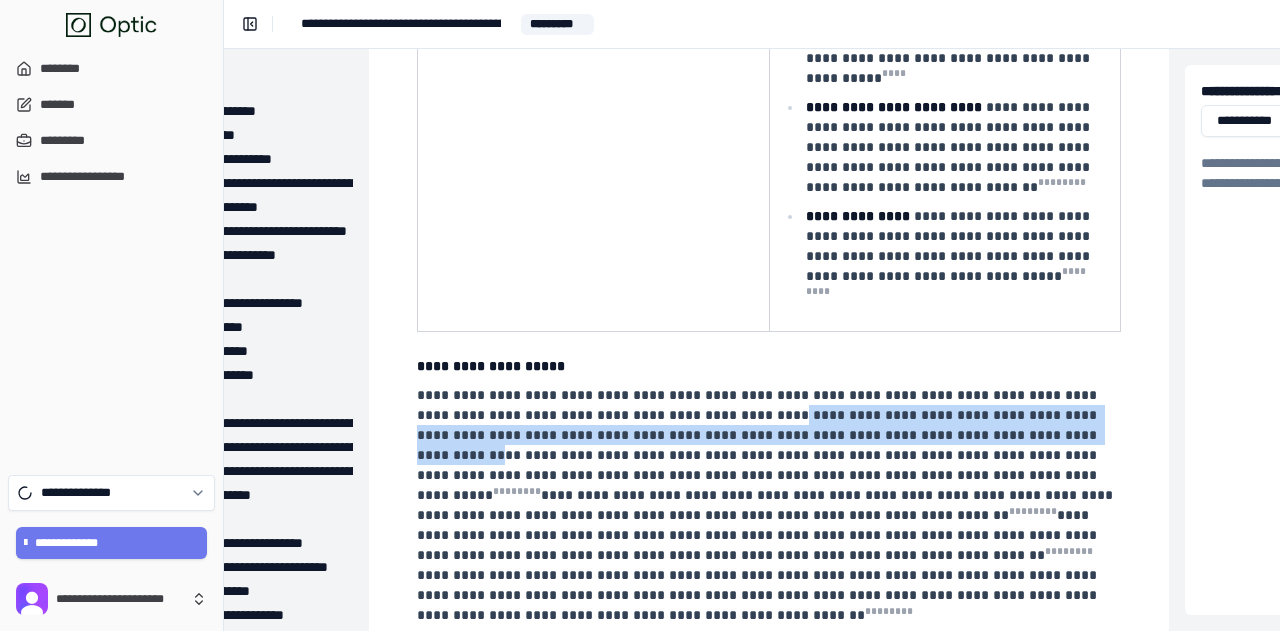 drag, startPoint x: 663, startPoint y: 260, endPoint x: 952, endPoint y: 278, distance: 289.56 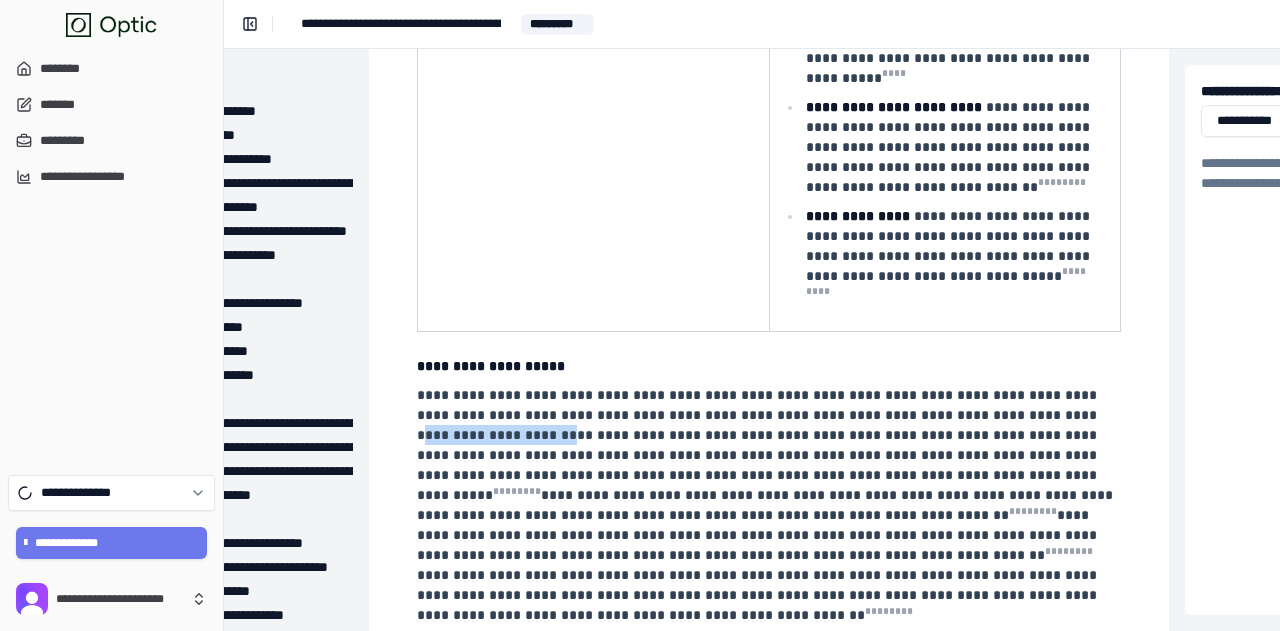 drag, startPoint x: 924, startPoint y: 261, endPoint x: 1044, endPoint y: 273, distance: 120.59851 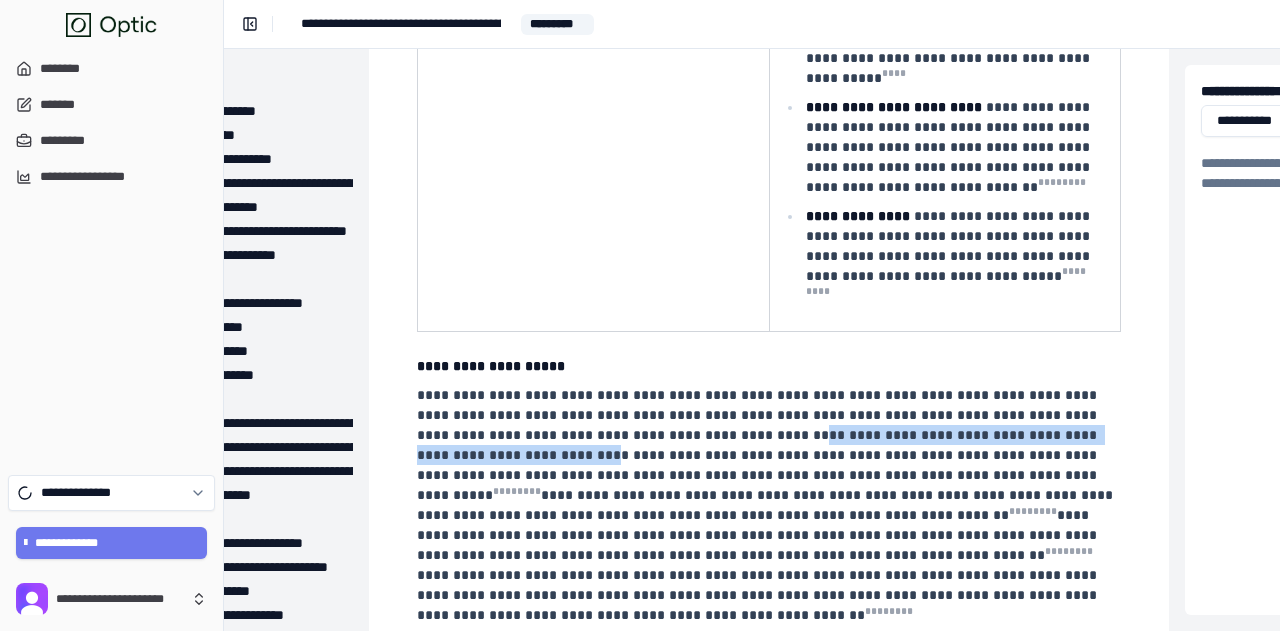 drag, startPoint x: 632, startPoint y: 287, endPoint x: 1046, endPoint y: 289, distance: 414.00482 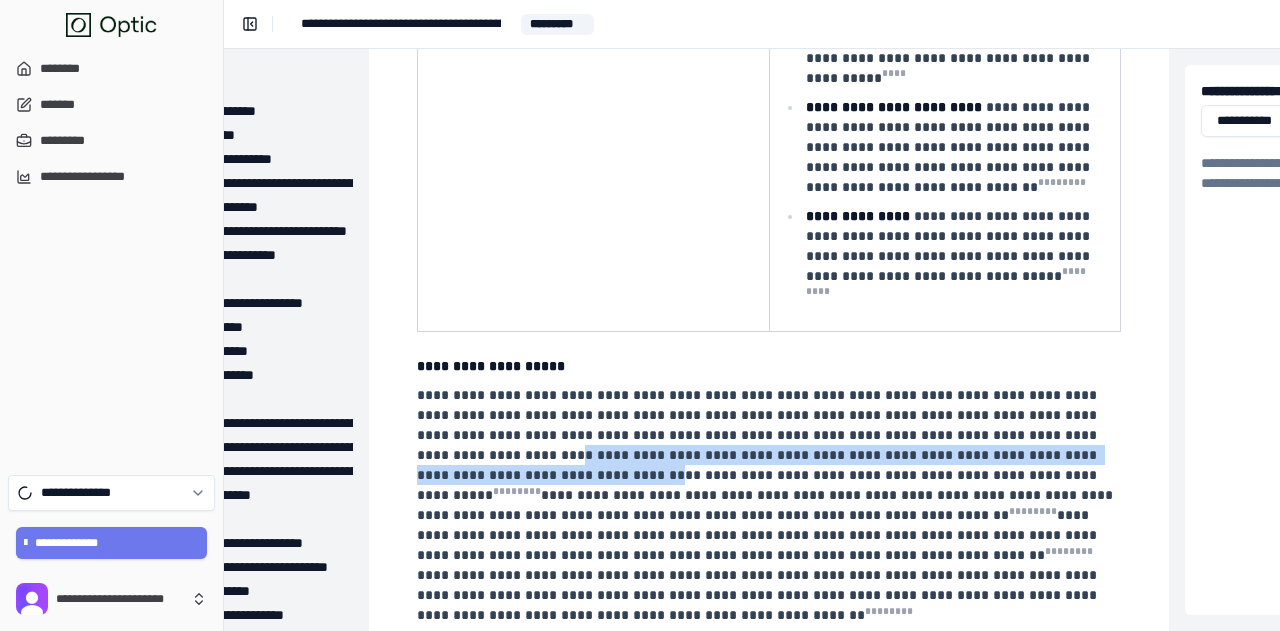 drag, startPoint x: 1014, startPoint y: 288, endPoint x: 1058, endPoint y: 305, distance: 47.169907 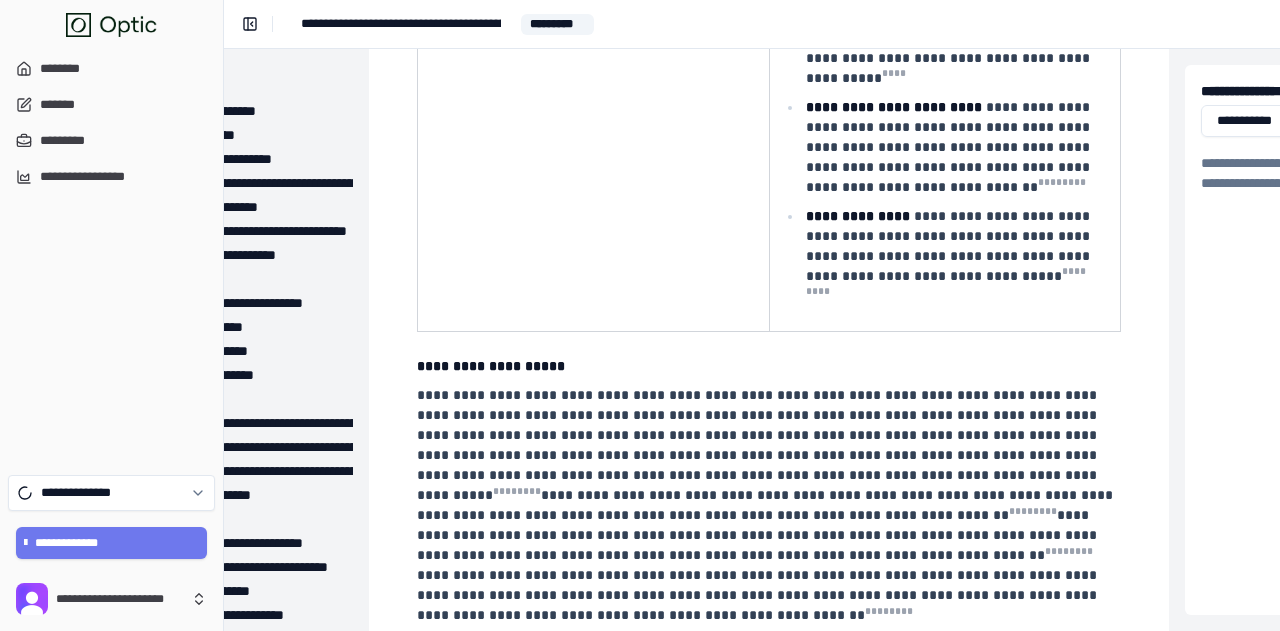 click on "**********" at bounding box center (759, 445) 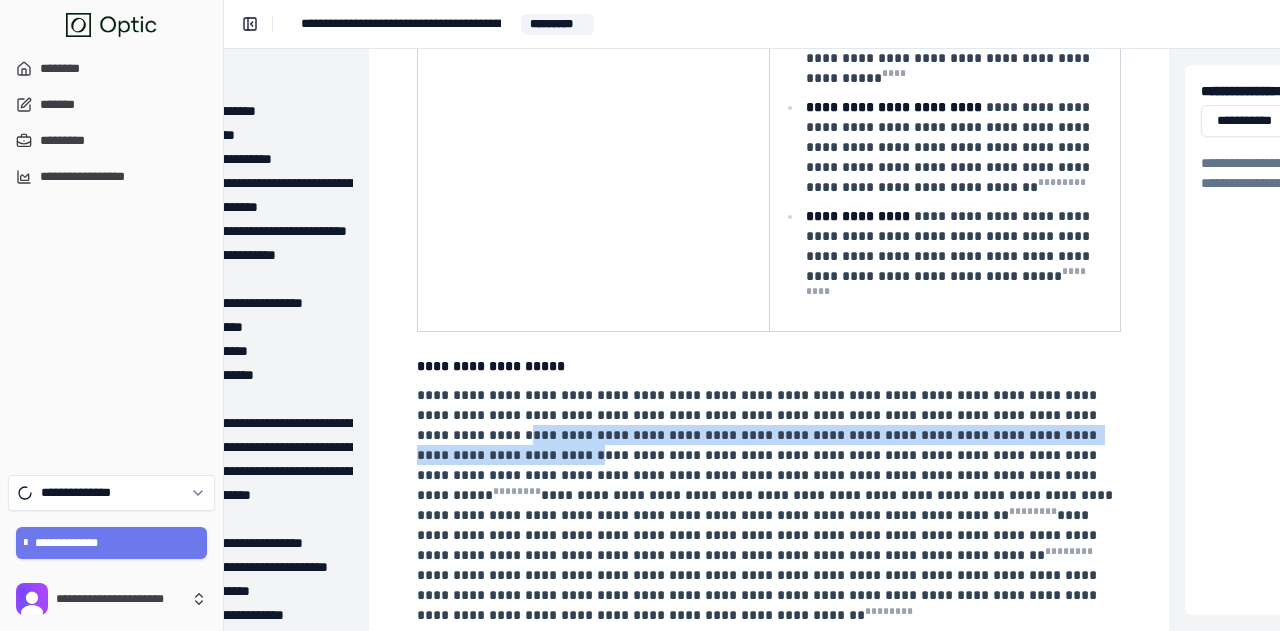 drag, startPoint x: 1005, startPoint y: 272, endPoint x: 1036, endPoint y: 297, distance: 39.824615 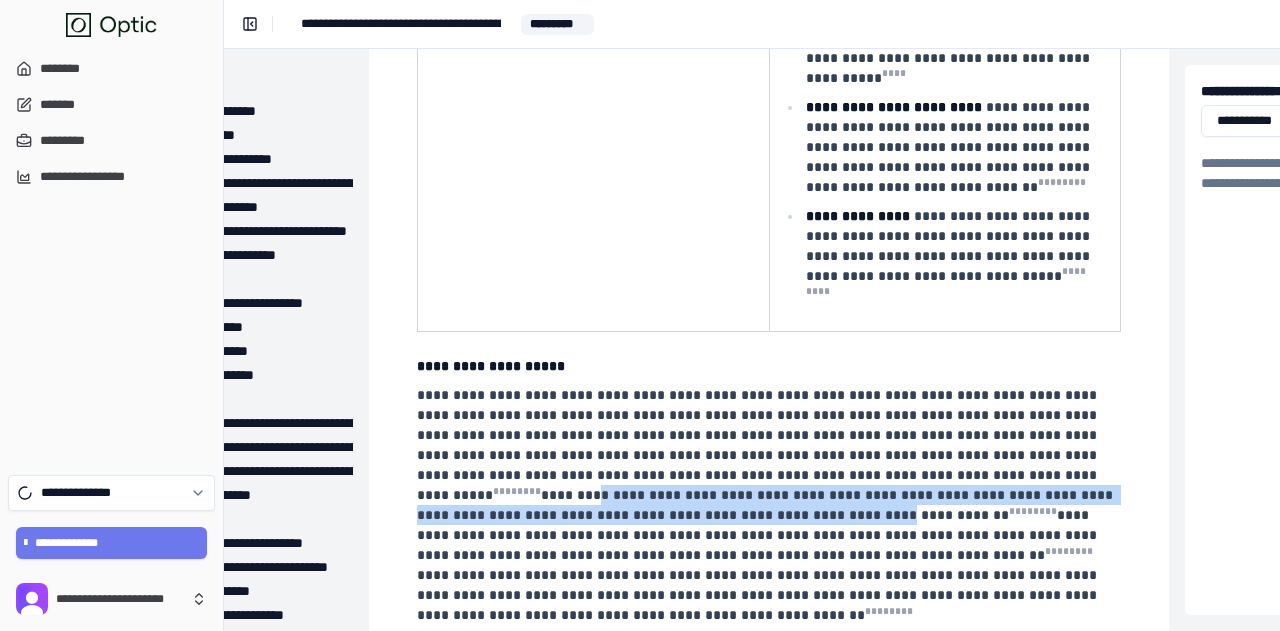 drag, startPoint x: 916, startPoint y: 333, endPoint x: 1106, endPoint y: 345, distance: 190.37857 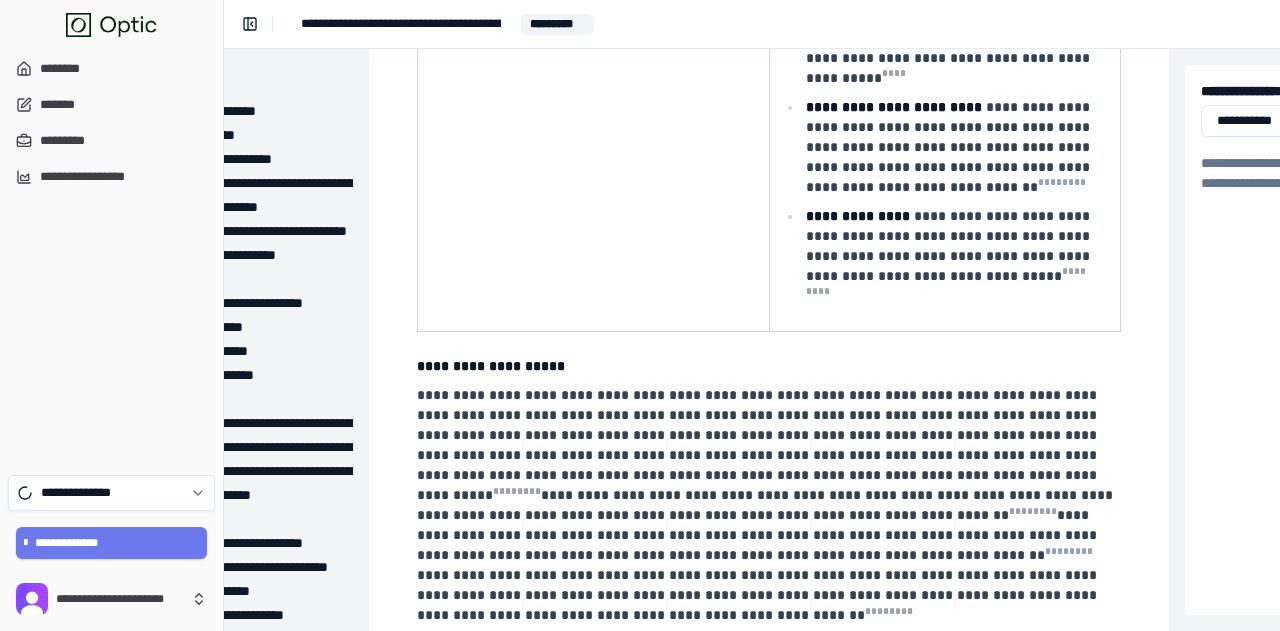 click on "**********" at bounding box center [767, 505] 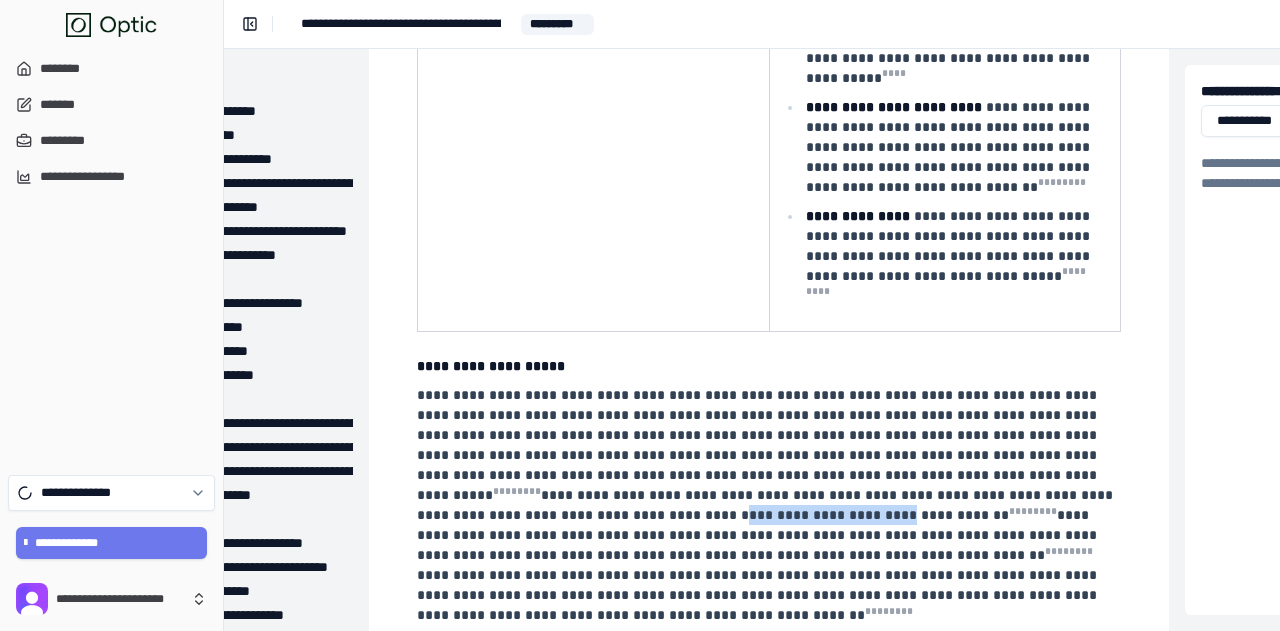 drag, startPoint x: 944, startPoint y: 349, endPoint x: 1070, endPoint y: 351, distance: 126.01587 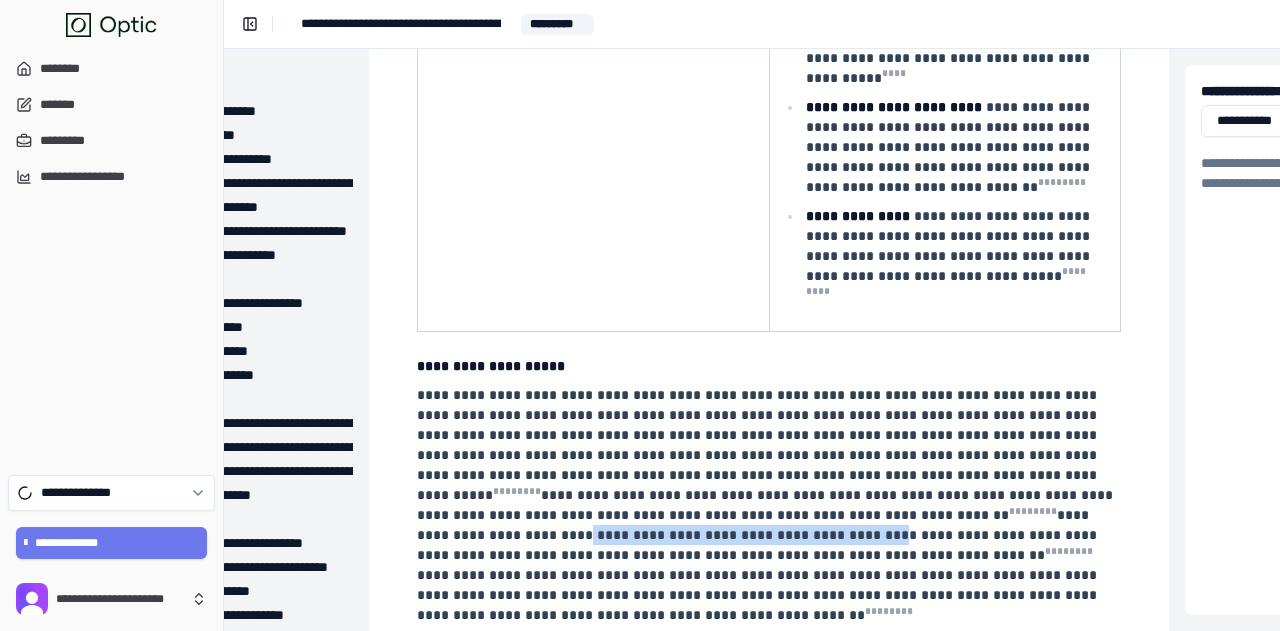 drag, startPoint x: 708, startPoint y: 372, endPoint x: 974, endPoint y: 373, distance: 266.0019 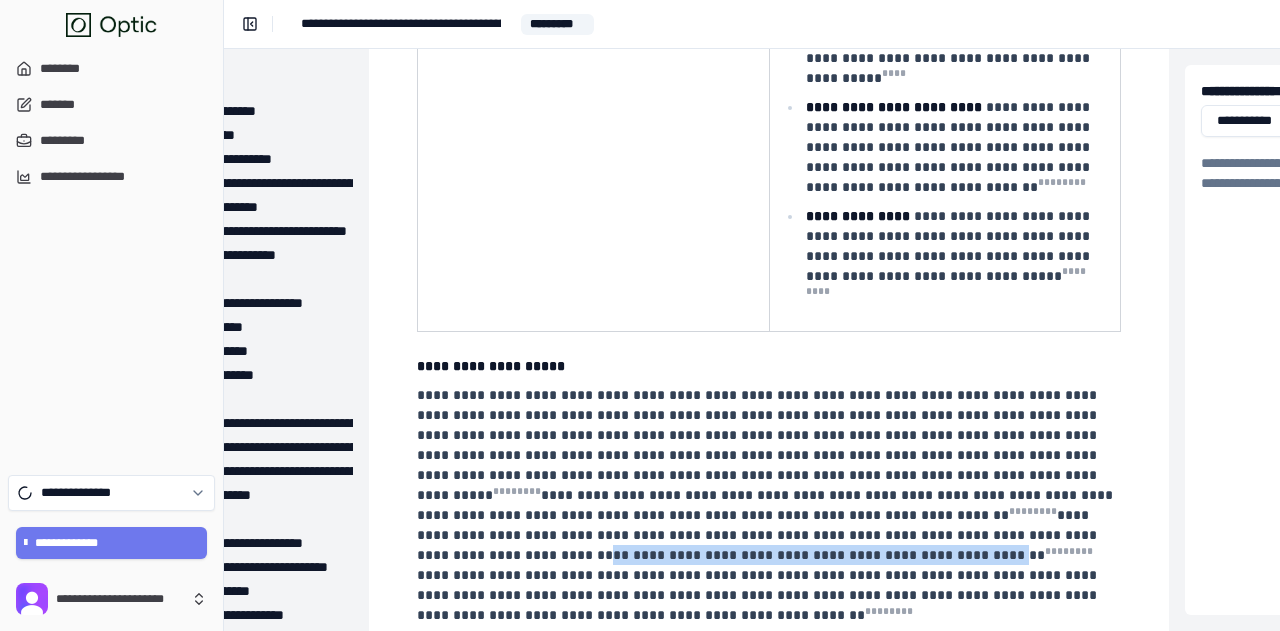 drag, startPoint x: 622, startPoint y: 391, endPoint x: 976, endPoint y: 385, distance: 354.05084 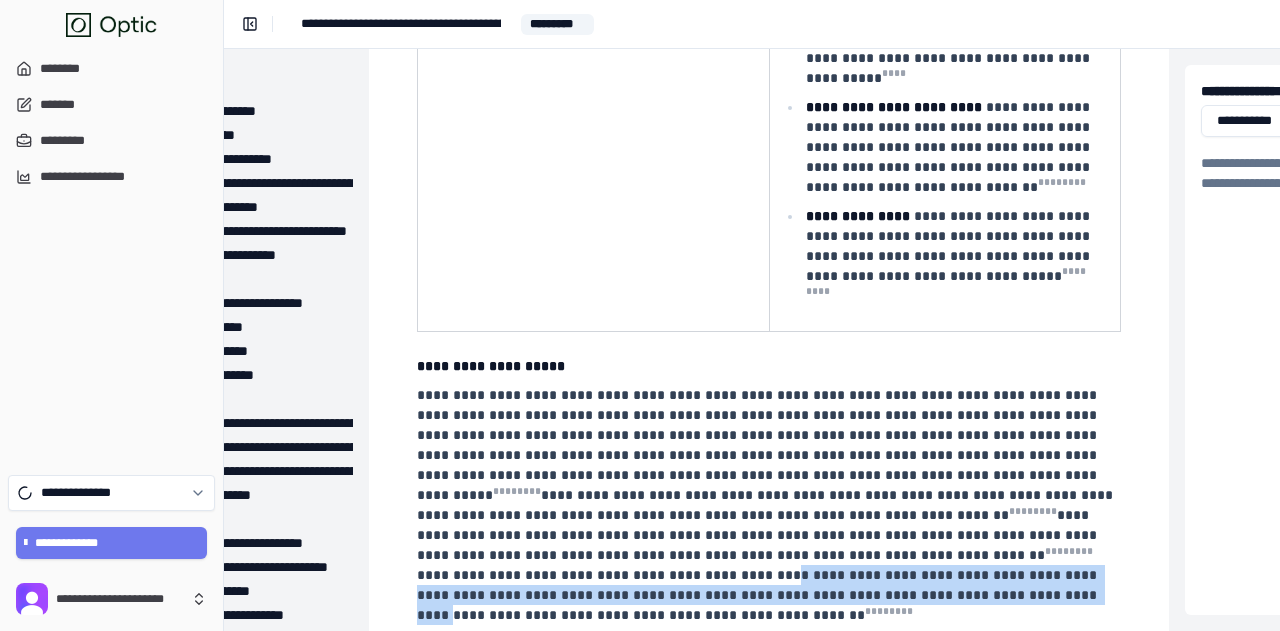 drag, startPoint x: 668, startPoint y: 415, endPoint x: 860, endPoint y: 426, distance: 192.31485 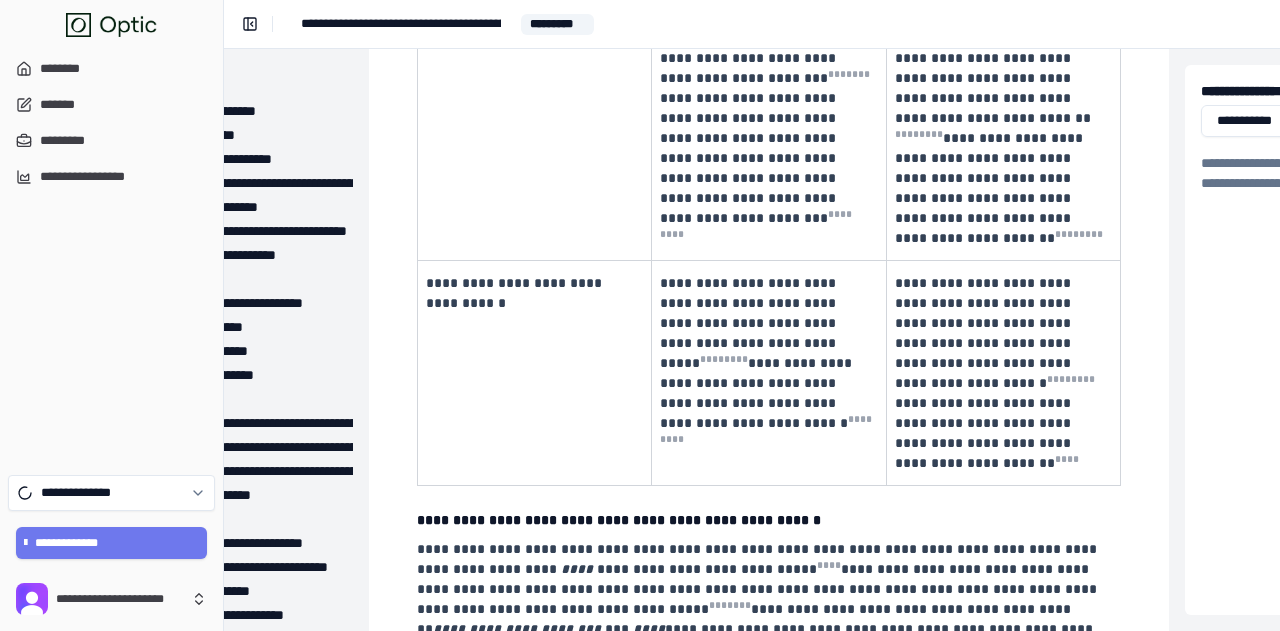 scroll, scrollTop: 2300, scrollLeft: 167, axis: both 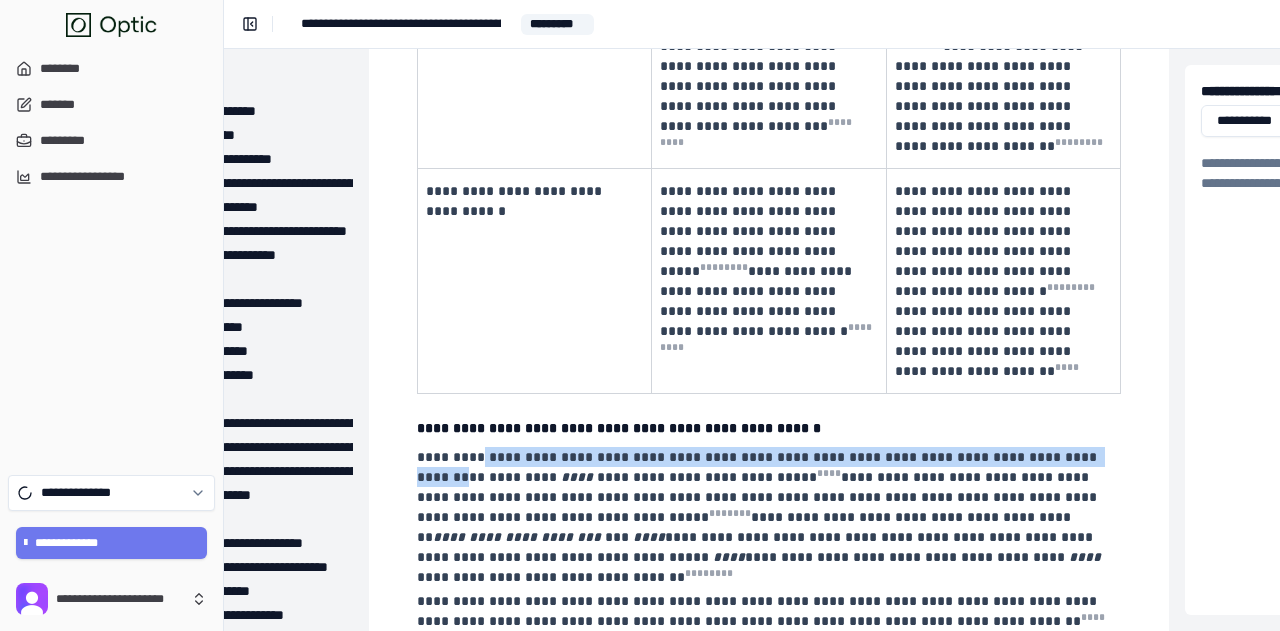 drag, startPoint x: 472, startPoint y: 225, endPoint x: 1053, endPoint y: 225, distance: 581 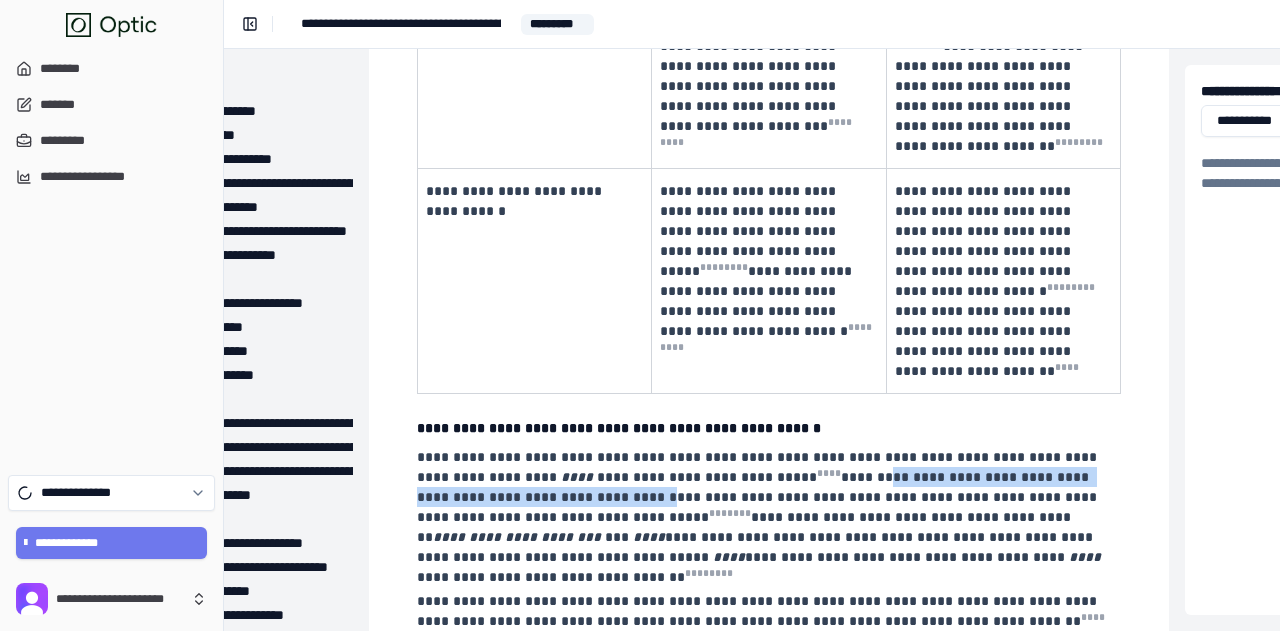 drag, startPoint x: 726, startPoint y: 247, endPoint x: 1113, endPoint y: 252, distance: 387.0323 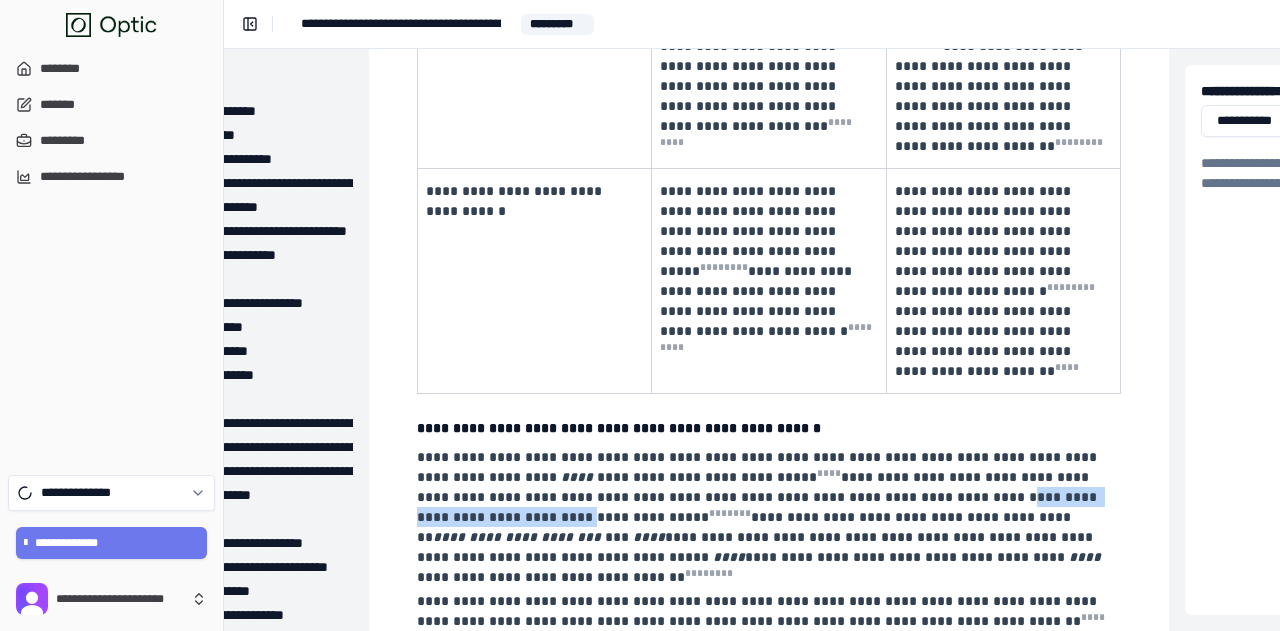 drag, startPoint x: 738, startPoint y: 267, endPoint x: 934, endPoint y: 273, distance: 196.09181 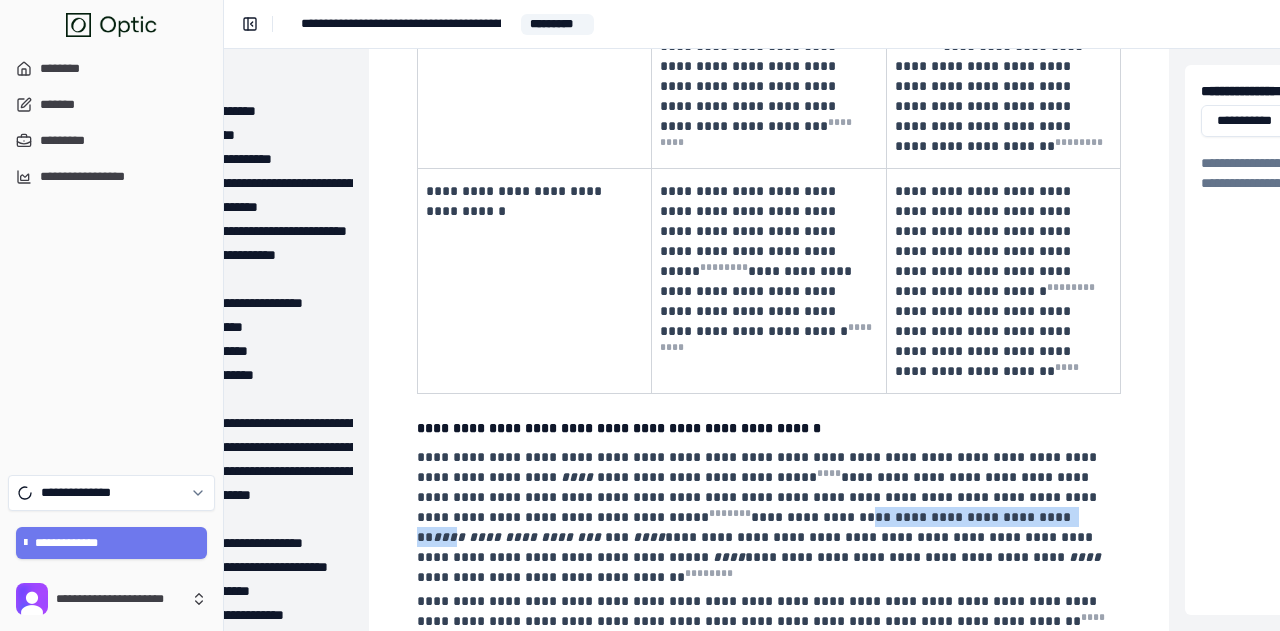 drag, startPoint x: 522, startPoint y: 287, endPoint x: 698, endPoint y: 285, distance: 176.01137 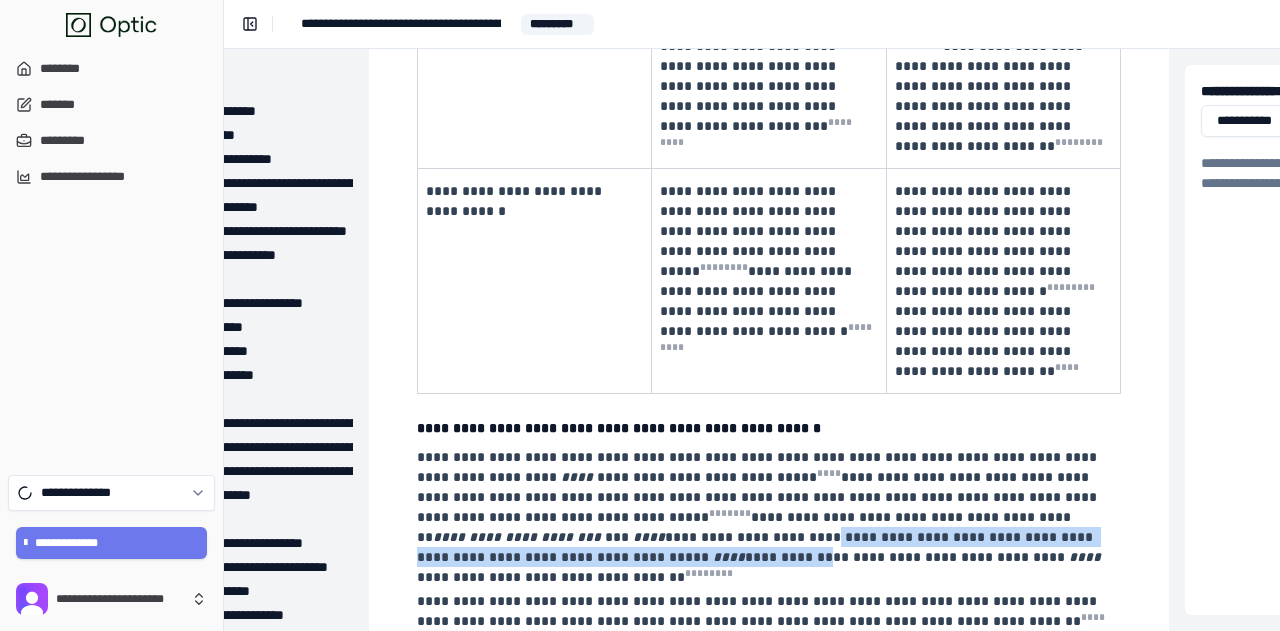 drag, startPoint x: 492, startPoint y: 298, endPoint x: 1078, endPoint y: 310, distance: 586.12286 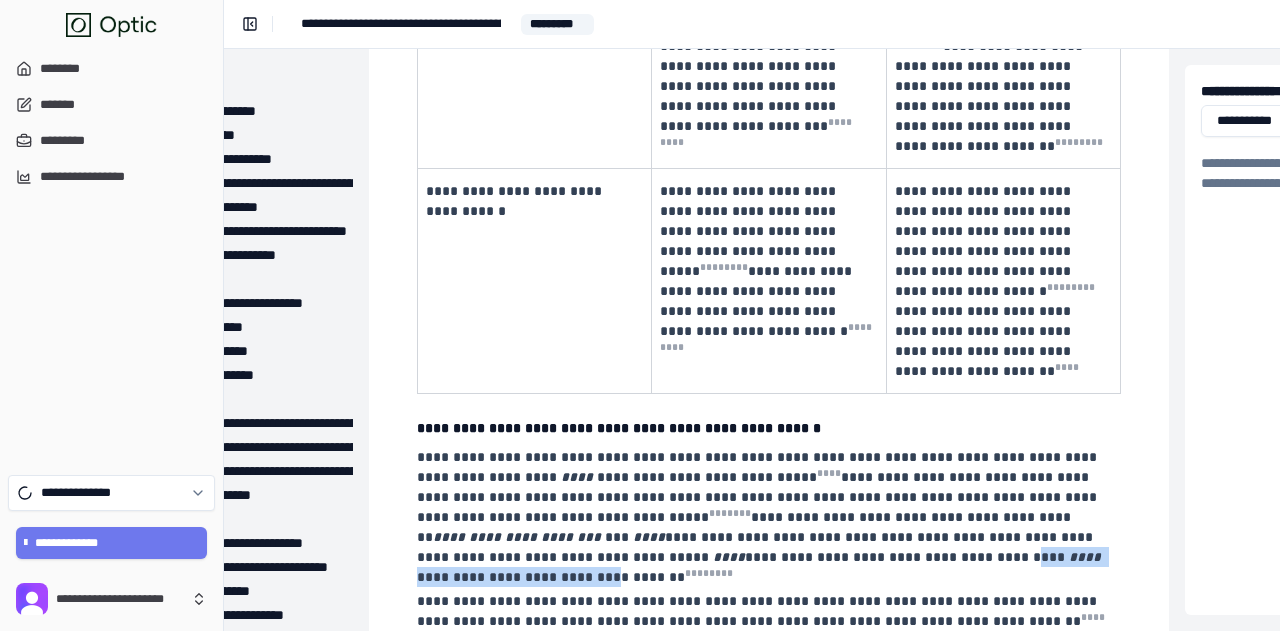 drag, startPoint x: 576, startPoint y: 332, endPoint x: 801, endPoint y: 333, distance: 225.00223 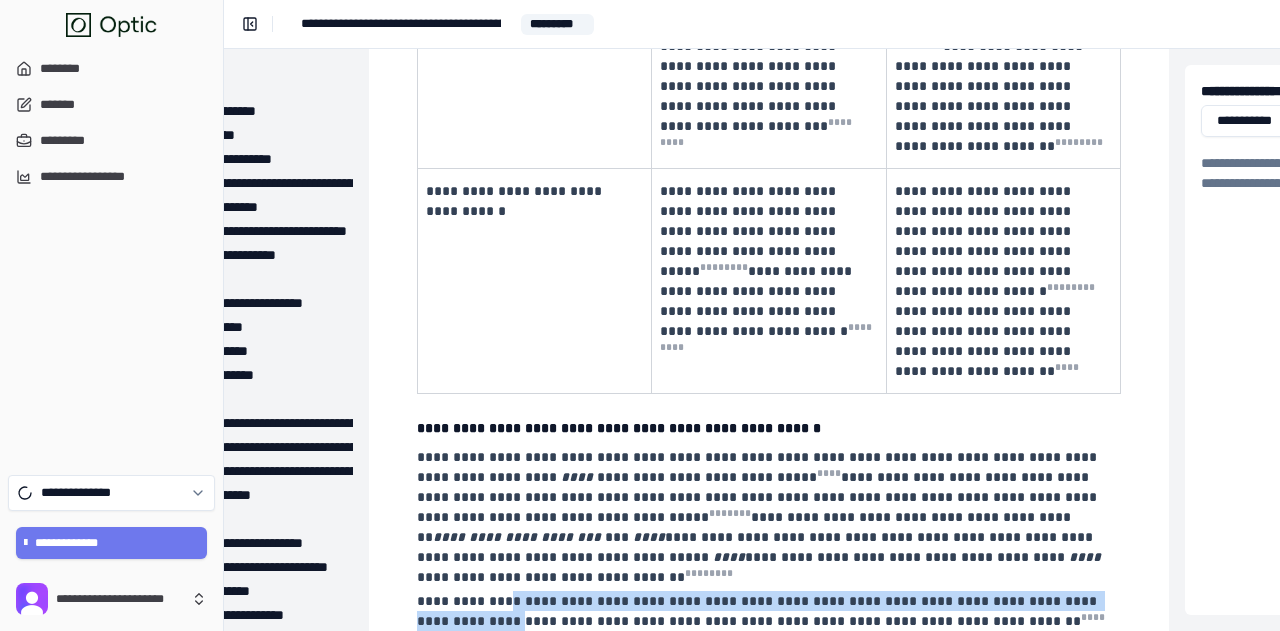 drag, startPoint x: 501, startPoint y: 343, endPoint x: 1107, endPoint y: 349, distance: 606.0297 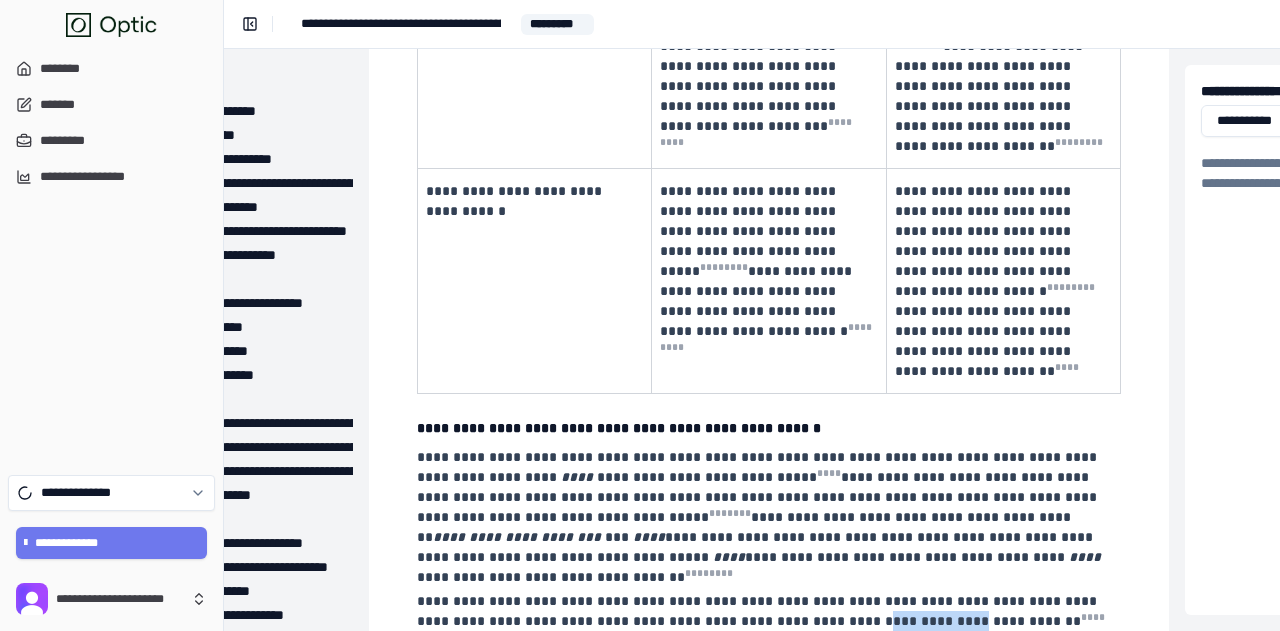 drag, startPoint x: 726, startPoint y: 368, endPoint x: 818, endPoint y: 369, distance: 92.00543 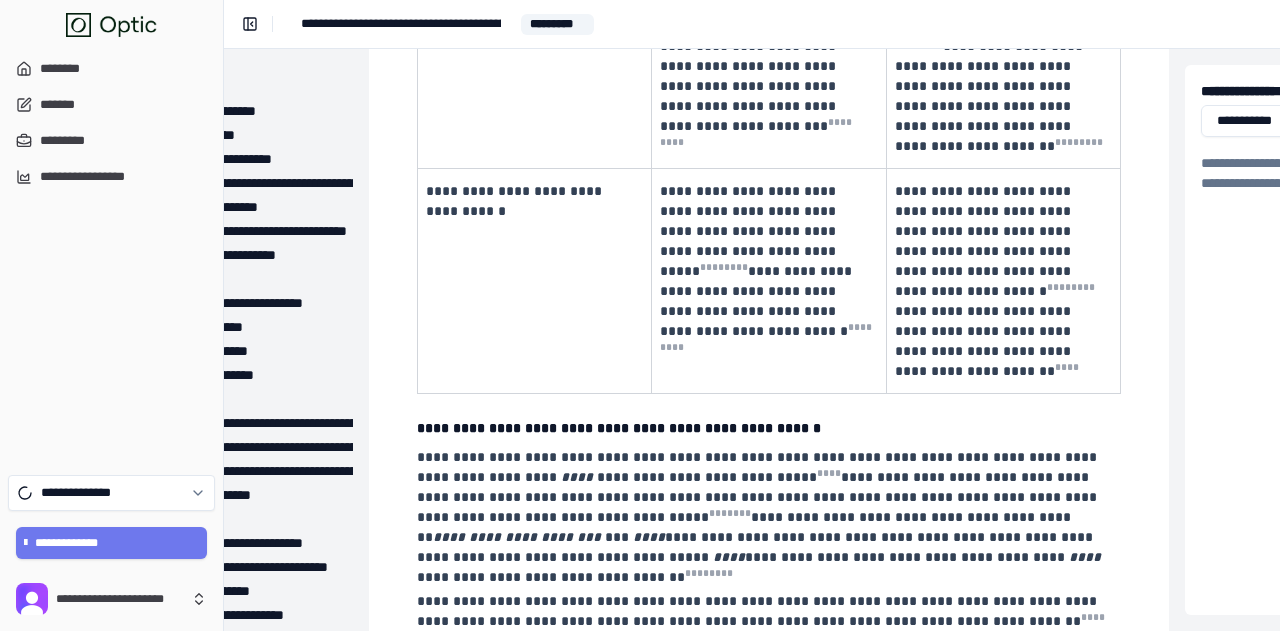 drag, startPoint x: 990, startPoint y: 370, endPoint x: 1078, endPoint y: 388, distance: 89.822044 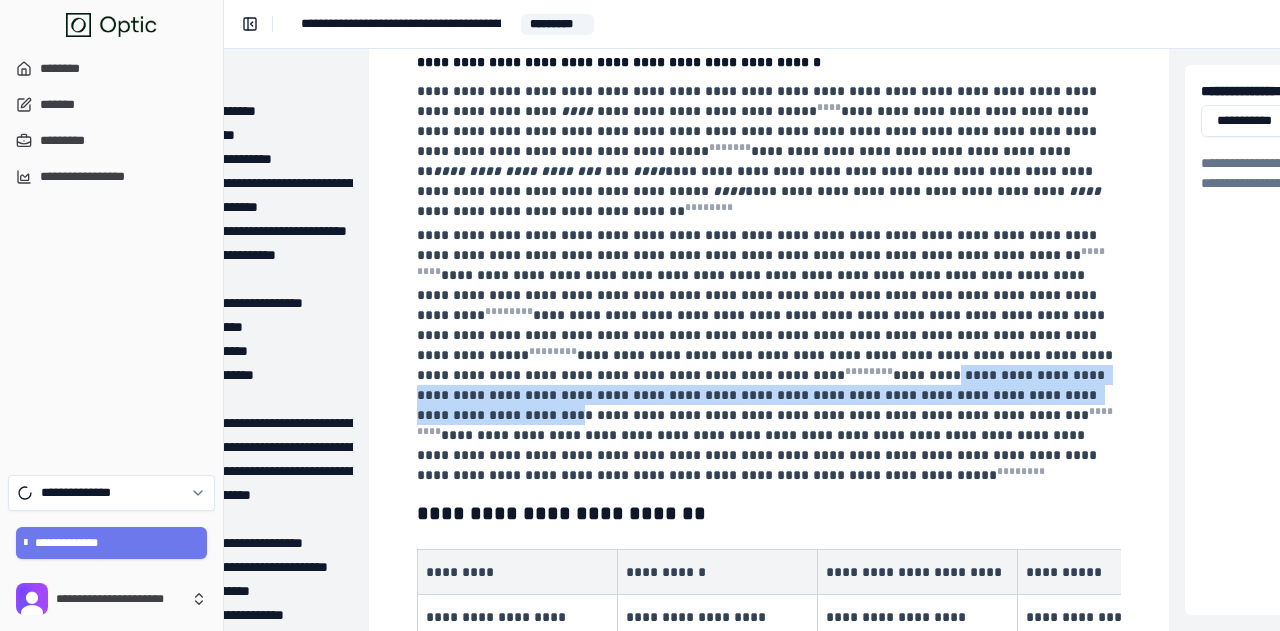 scroll, scrollTop: 2700, scrollLeft: 167, axis: both 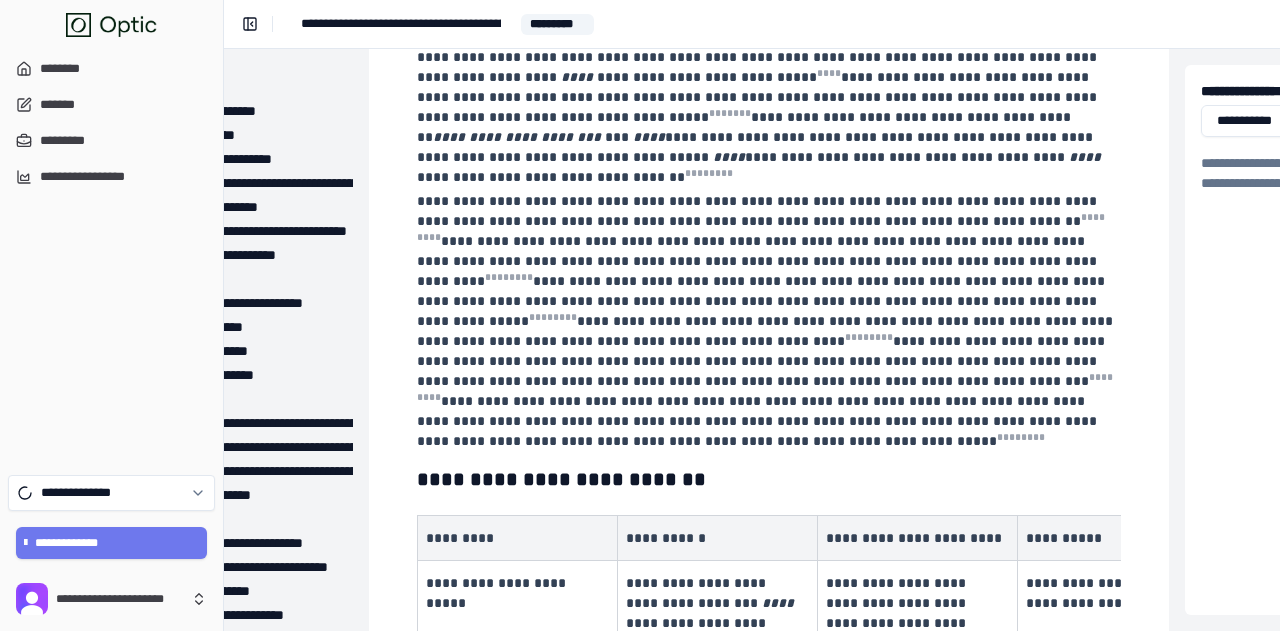 click on "**********" at bounding box center [698, 593] 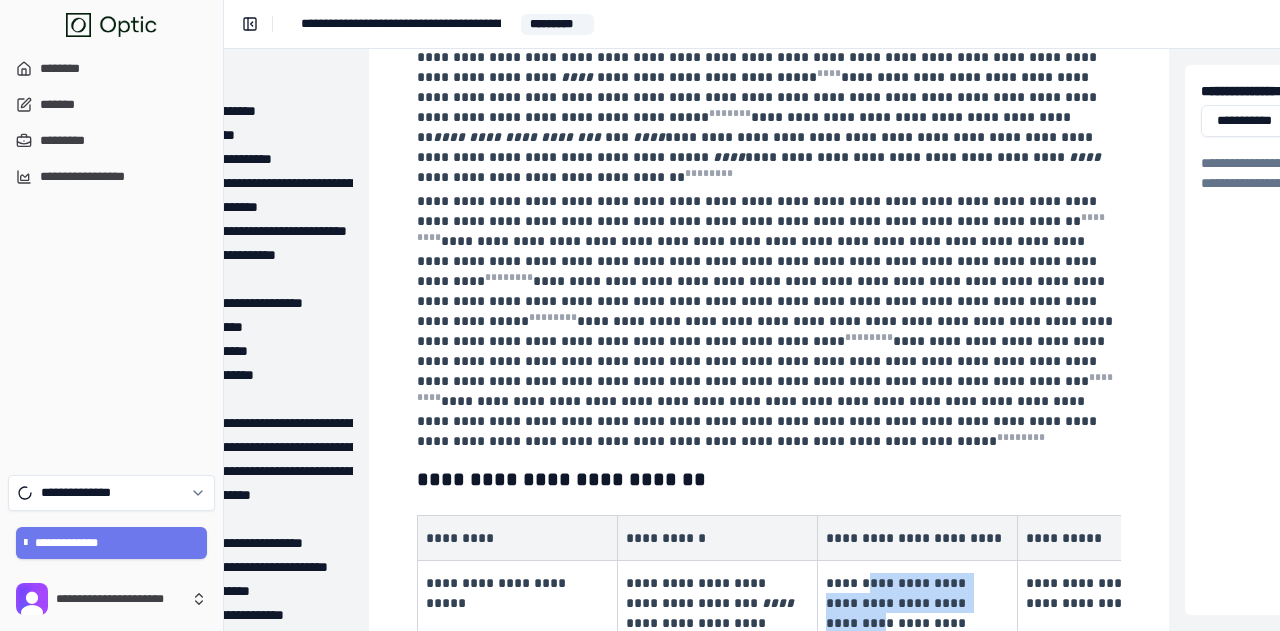 drag, startPoint x: 859, startPoint y: 316, endPoint x: 944, endPoint y: 336, distance: 87.32124 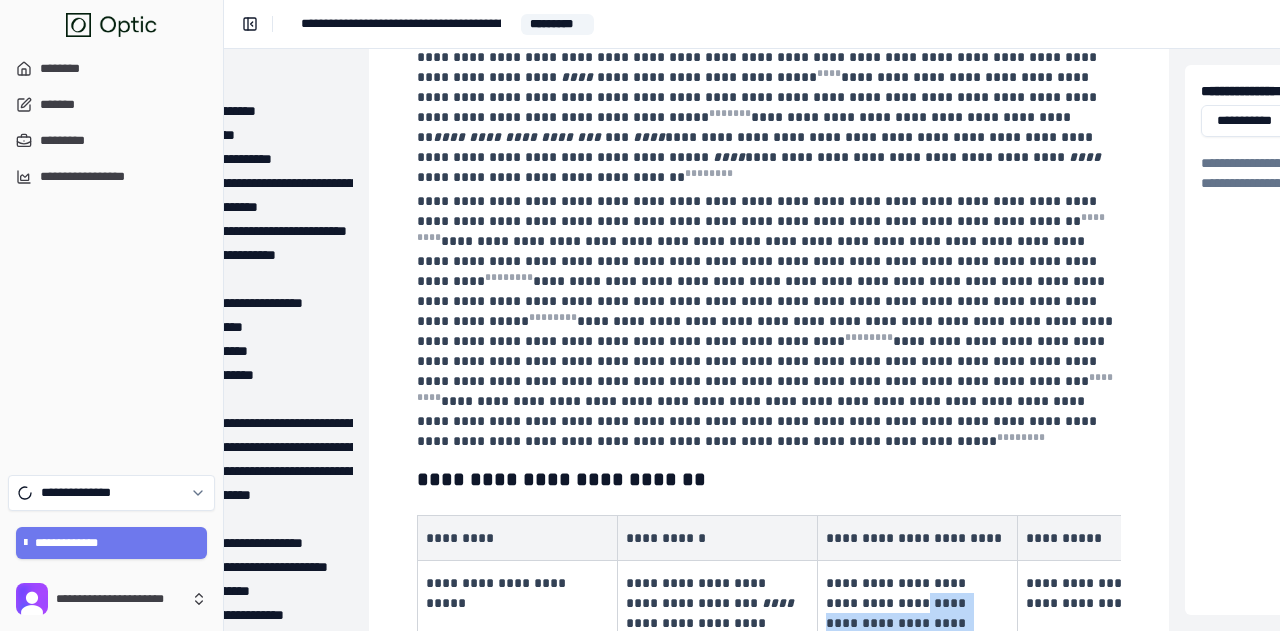 drag, startPoint x: 857, startPoint y: 329, endPoint x: 957, endPoint y: 365, distance: 106.28264 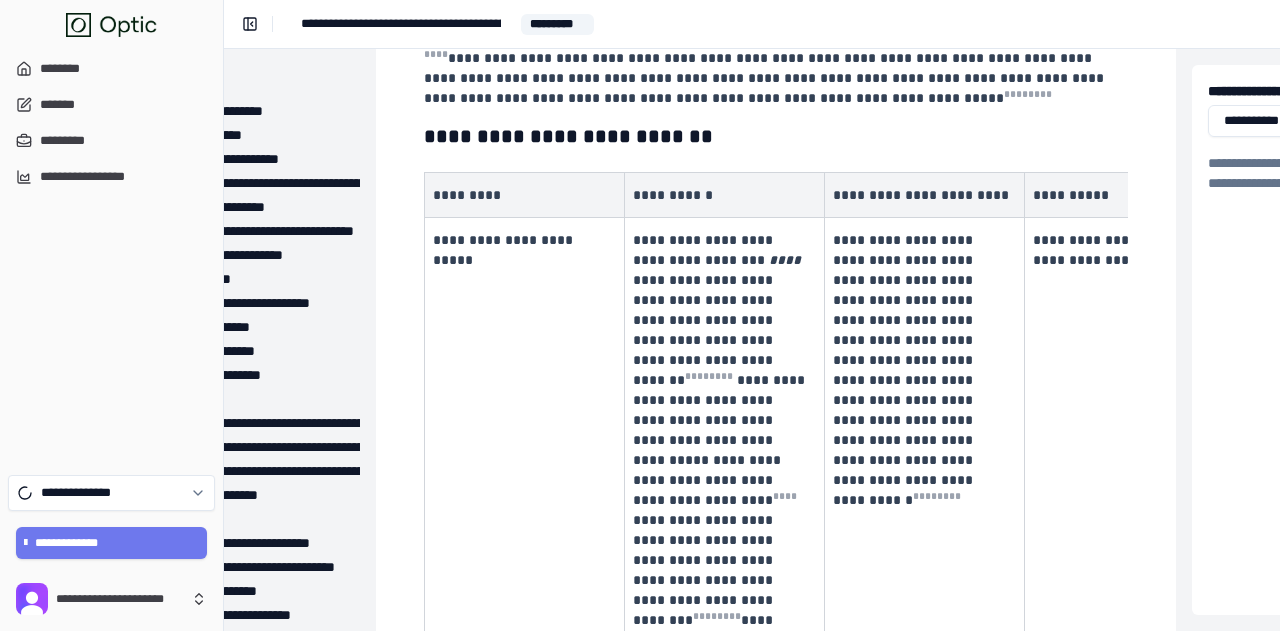 scroll, scrollTop: 3200, scrollLeft: 160, axis: both 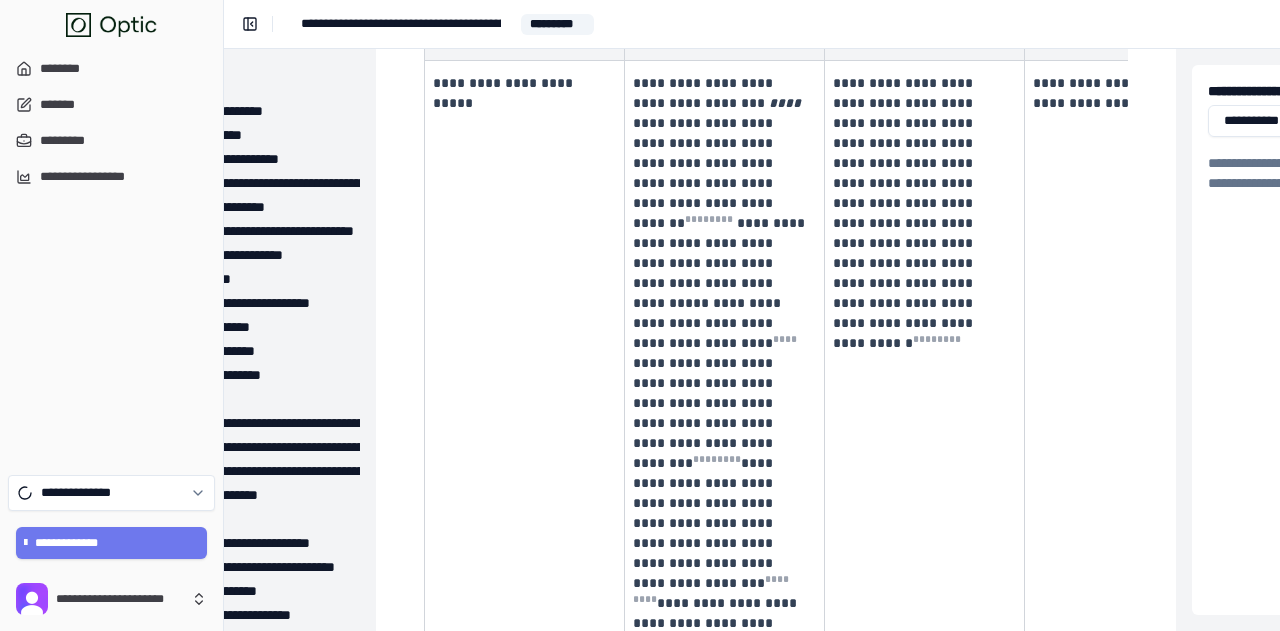 drag, startPoint x: 950, startPoint y: 415, endPoint x: 974, endPoint y: 439, distance: 33.941124 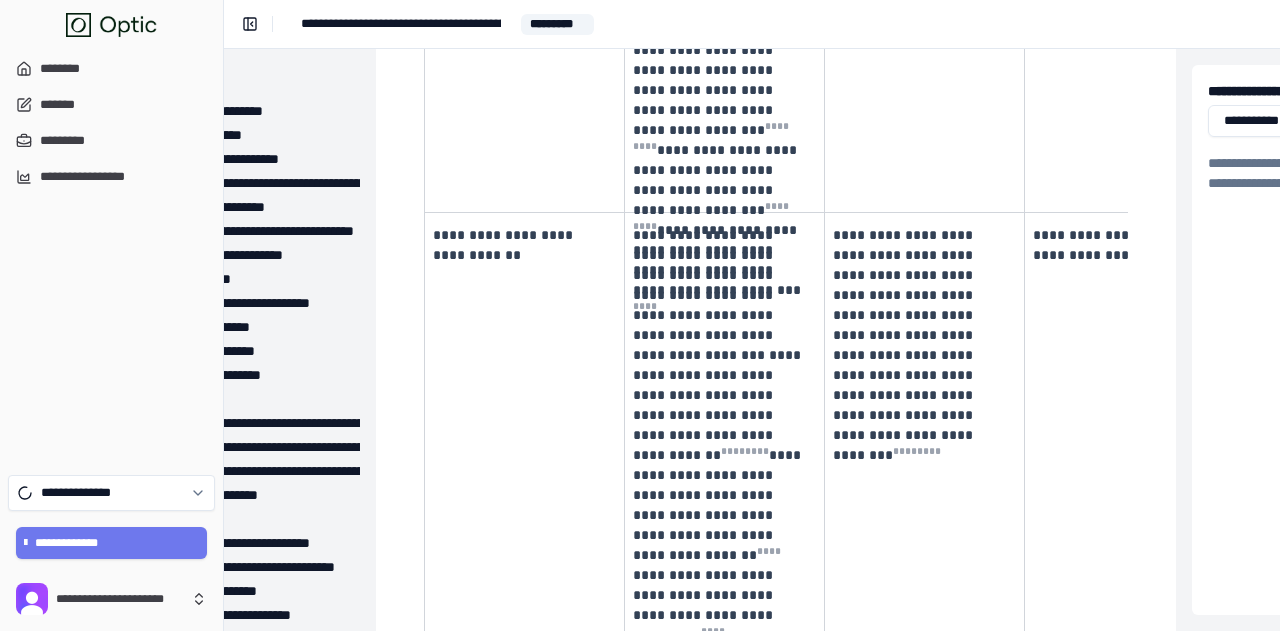 scroll, scrollTop: 3900, scrollLeft: 160, axis: both 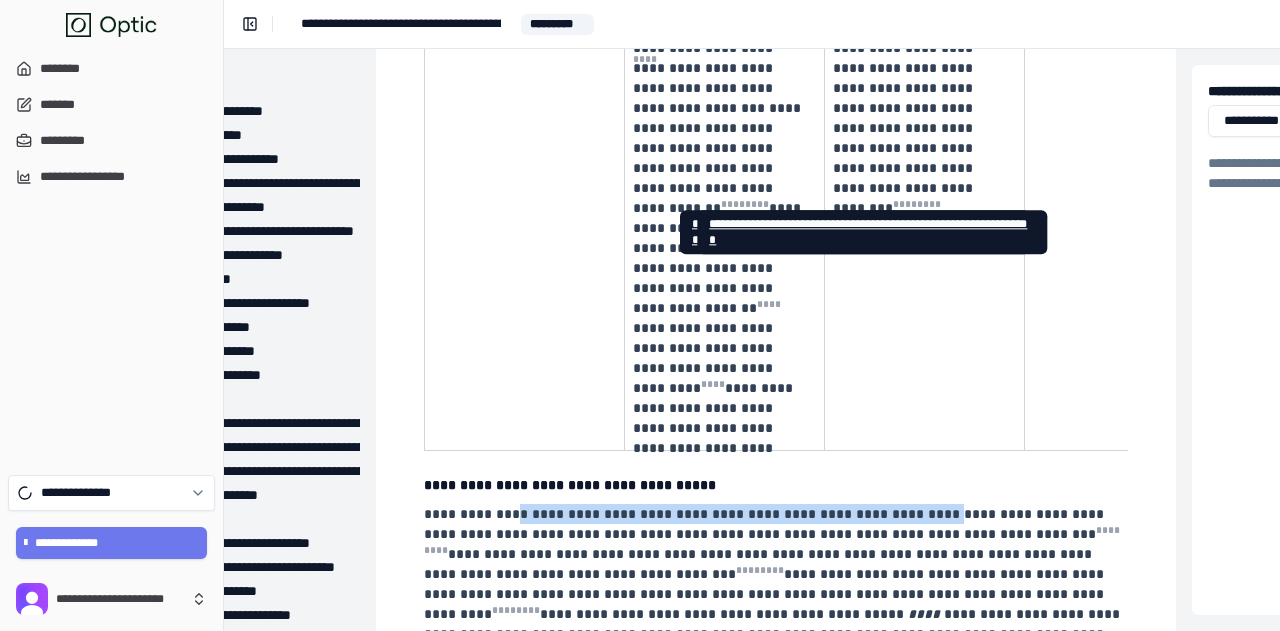 drag, startPoint x: 506, startPoint y: 260, endPoint x: 873, endPoint y: 255, distance: 367.03406 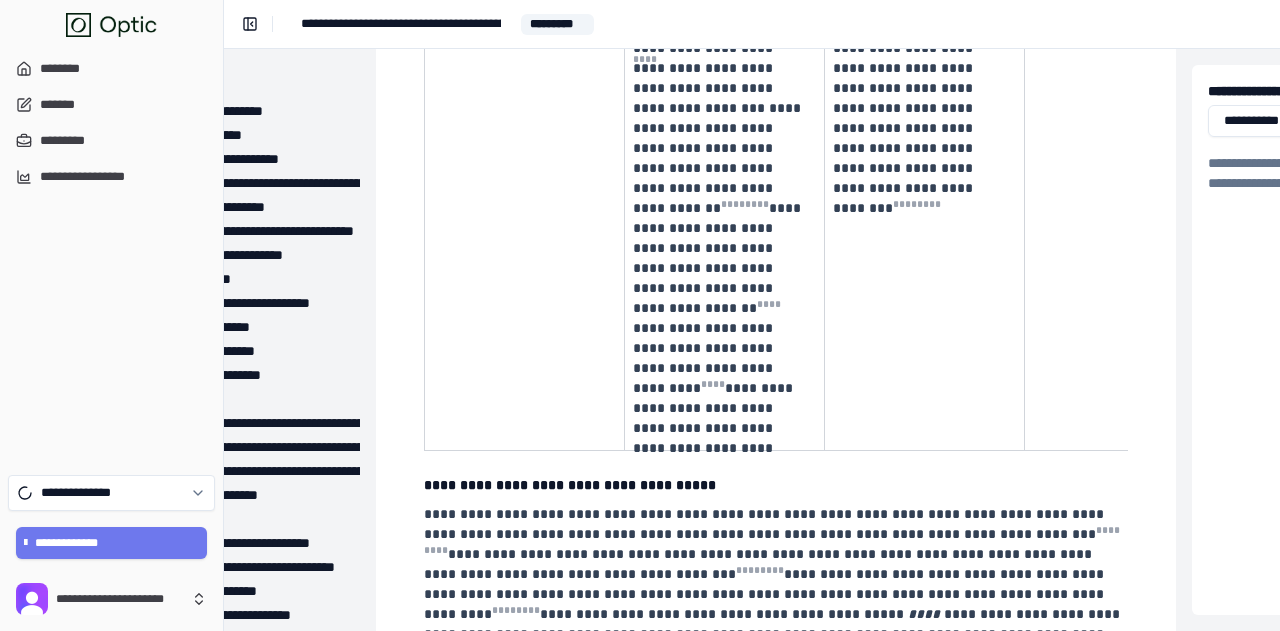 click on "**********" at bounding box center (774, 644) 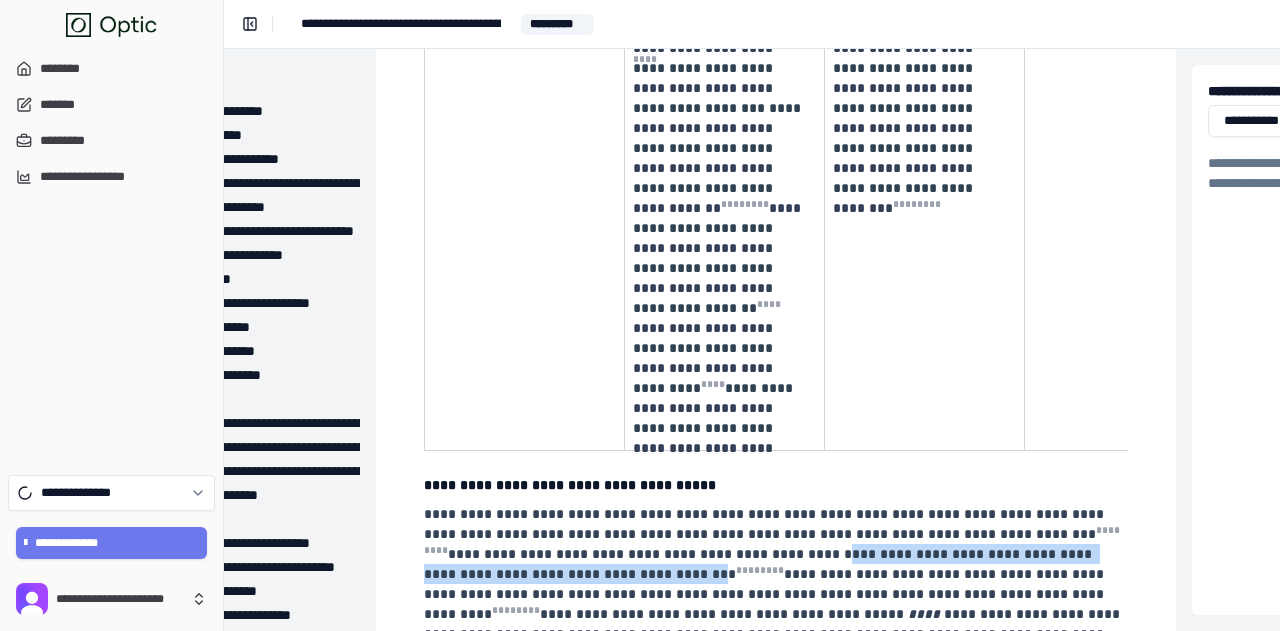 drag, startPoint x: 532, startPoint y: 296, endPoint x: 1002, endPoint y: 297, distance: 470.00107 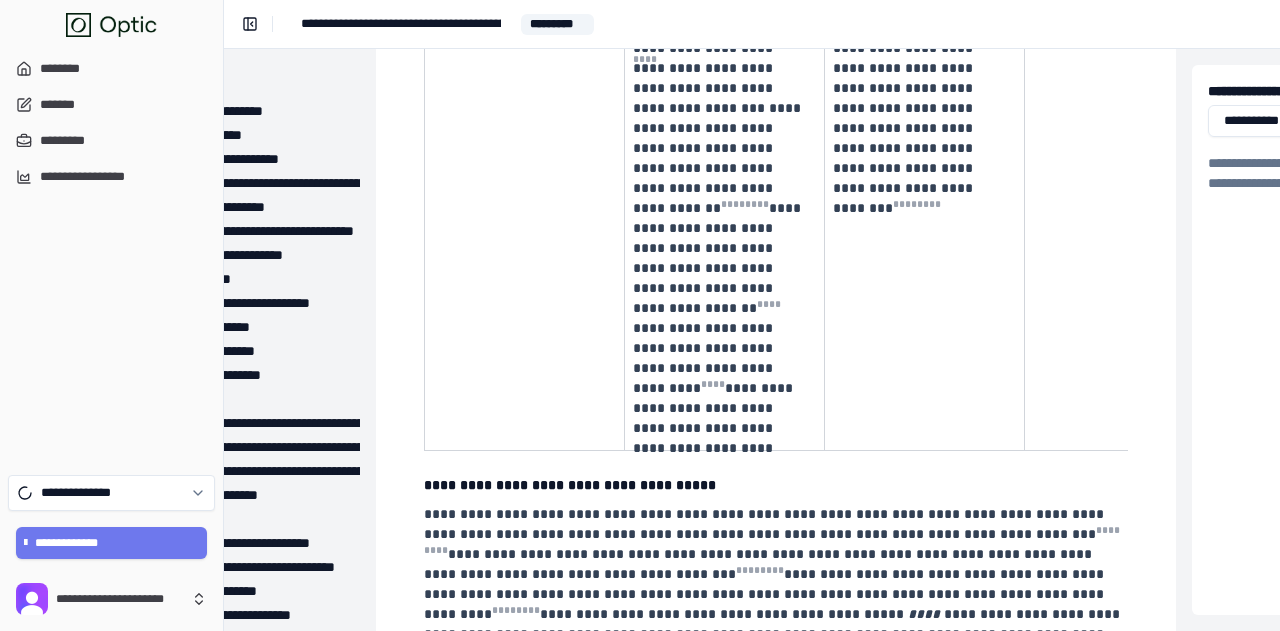 click on "**********" at bounding box center (774, 644) 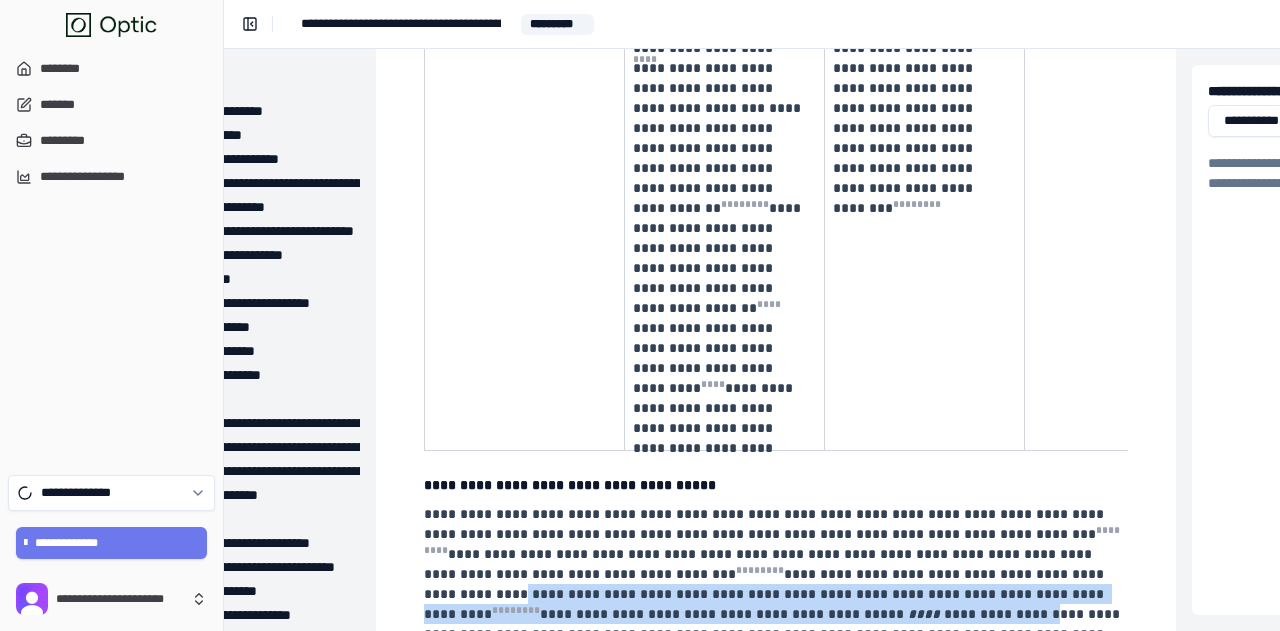drag, startPoint x: 734, startPoint y: 314, endPoint x: 1125, endPoint y: 327, distance: 391.21606 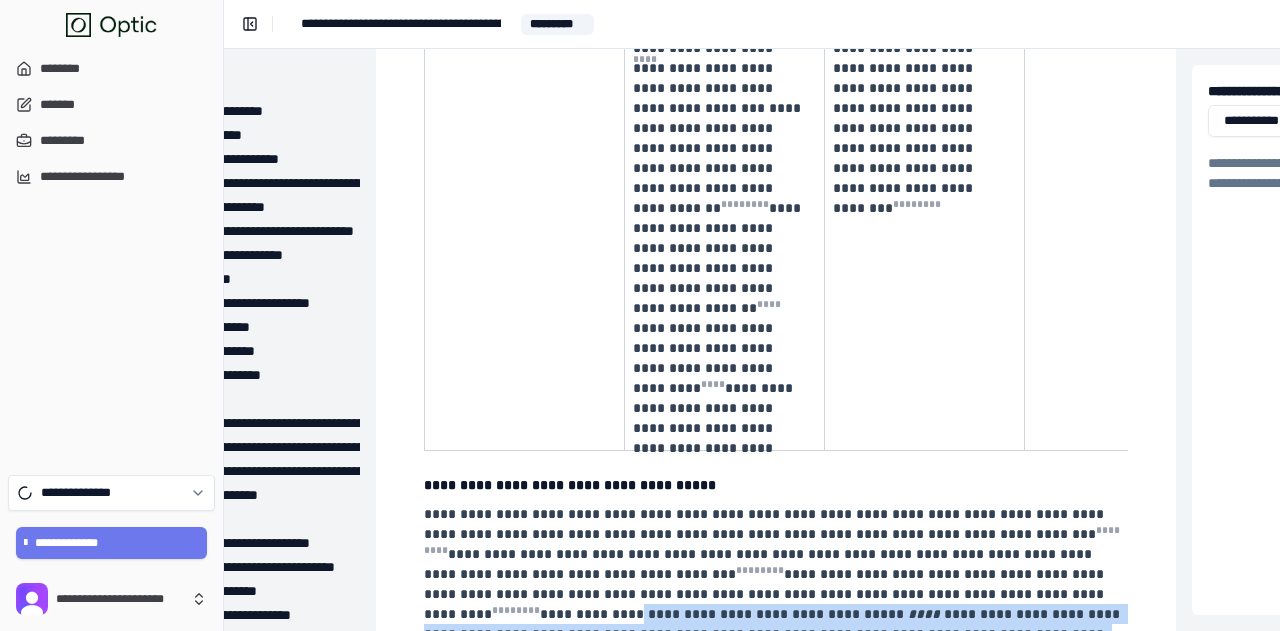 drag, startPoint x: 714, startPoint y: 337, endPoint x: 1089, endPoint y: 351, distance: 375.26123 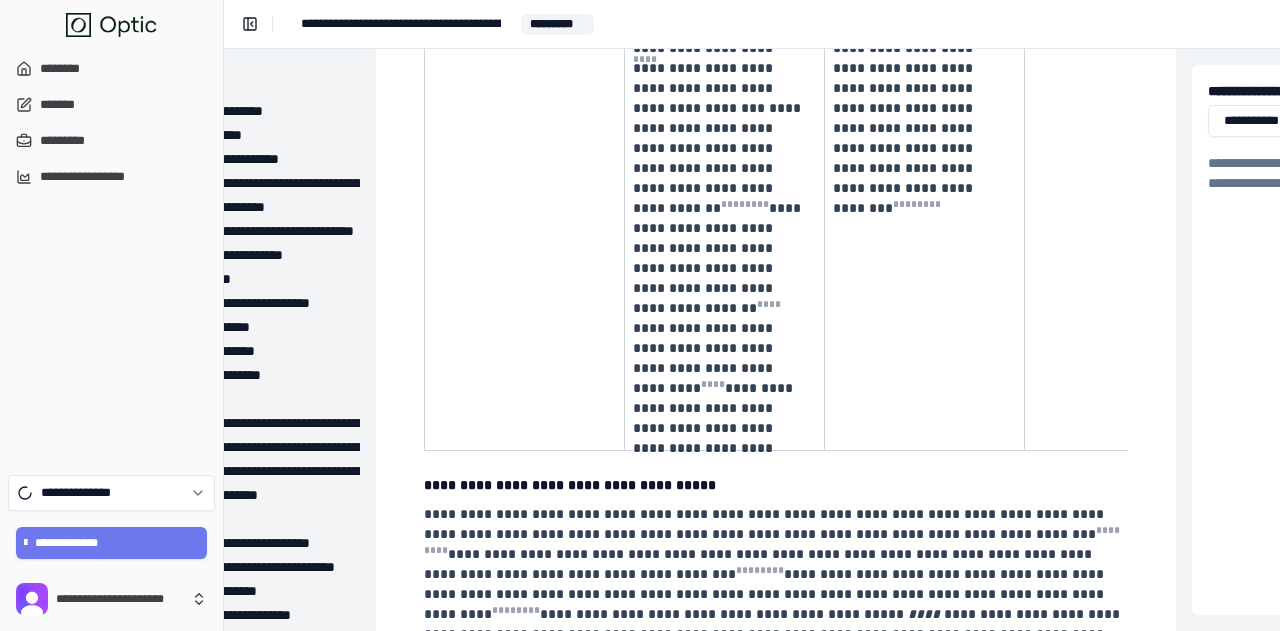 click on "**********" at bounding box center (774, 644) 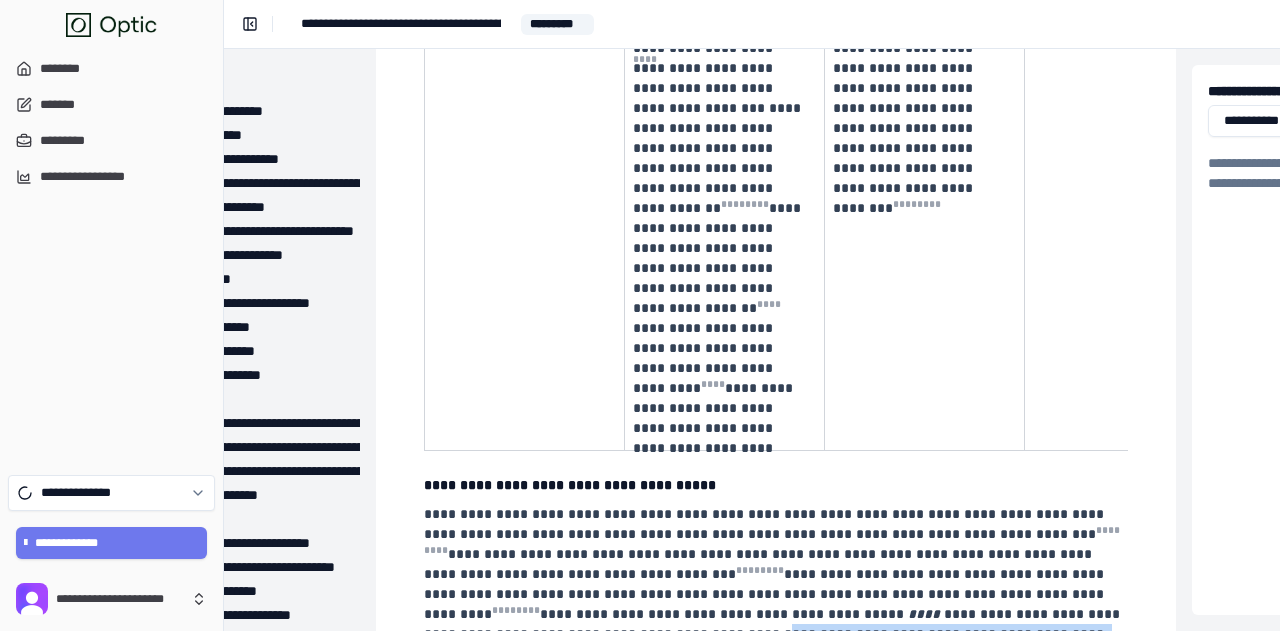 drag, startPoint x: 773, startPoint y: 358, endPoint x: 1004, endPoint y: 368, distance: 231.21635 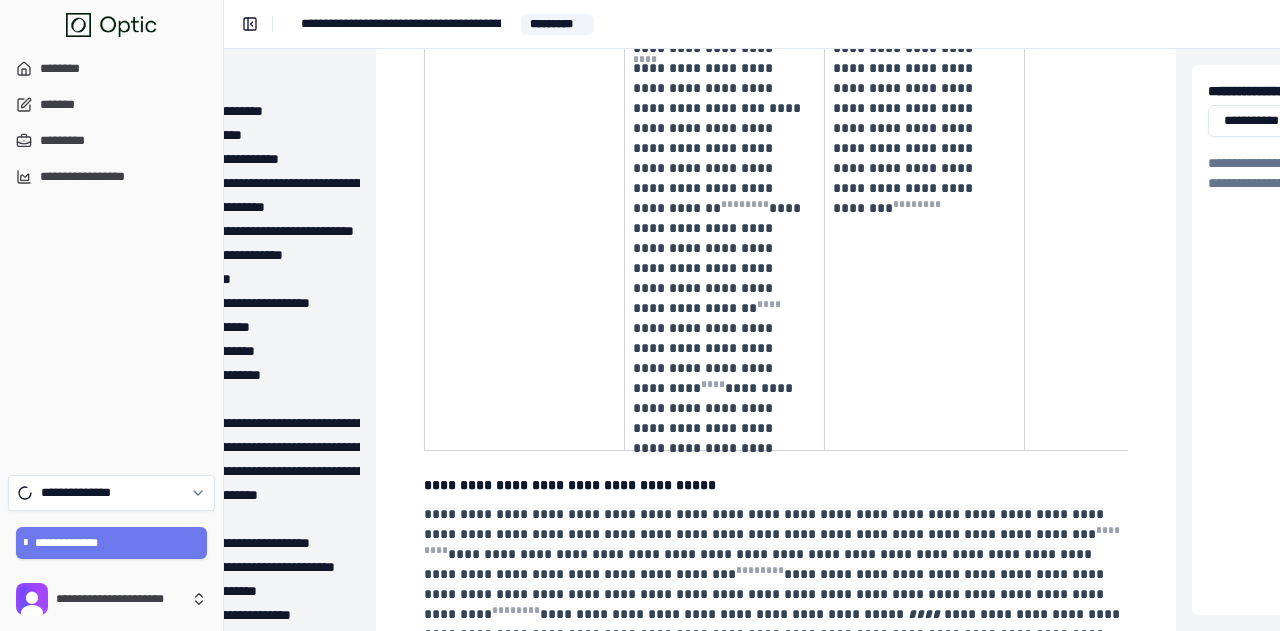 drag, startPoint x: 761, startPoint y: 395, endPoint x: 1052, endPoint y: 413, distance: 291.55618 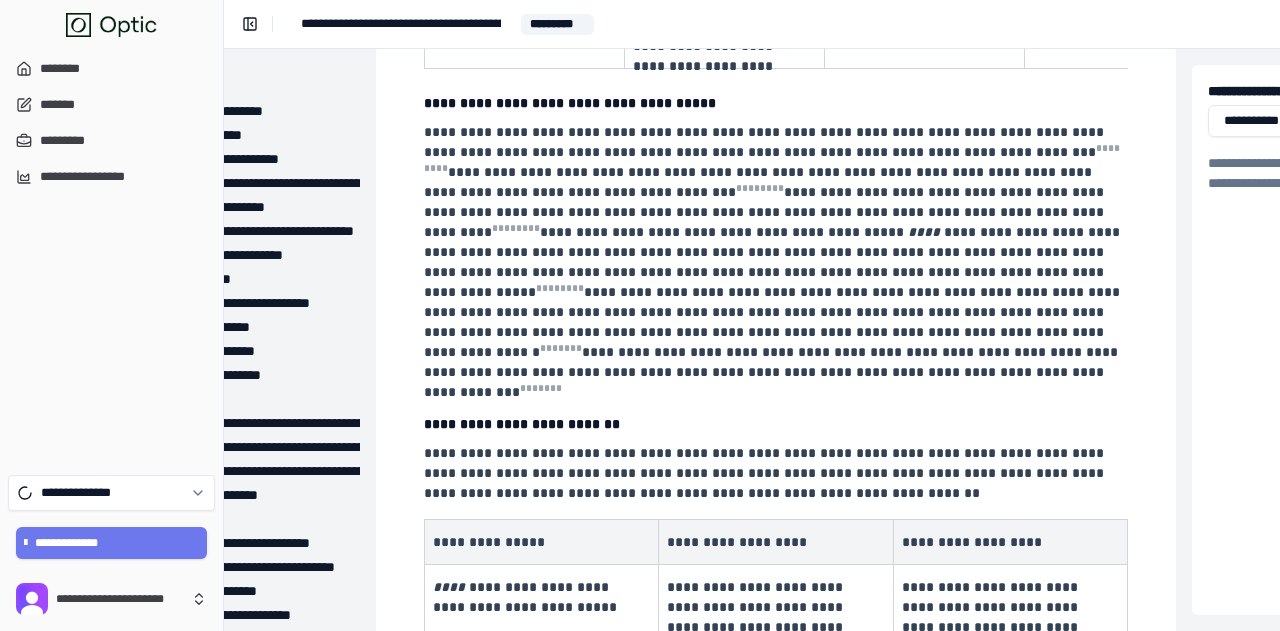 scroll, scrollTop: 4200, scrollLeft: 160, axis: both 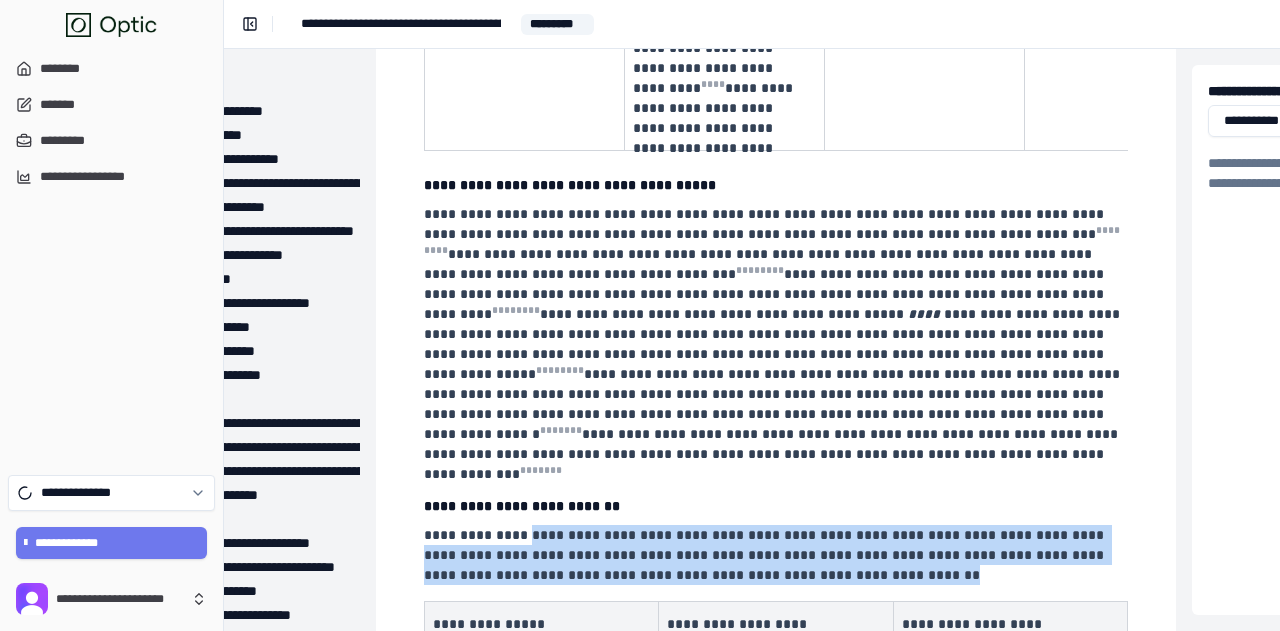drag, startPoint x: 514, startPoint y: 233, endPoint x: 854, endPoint y: 266, distance: 341.59772 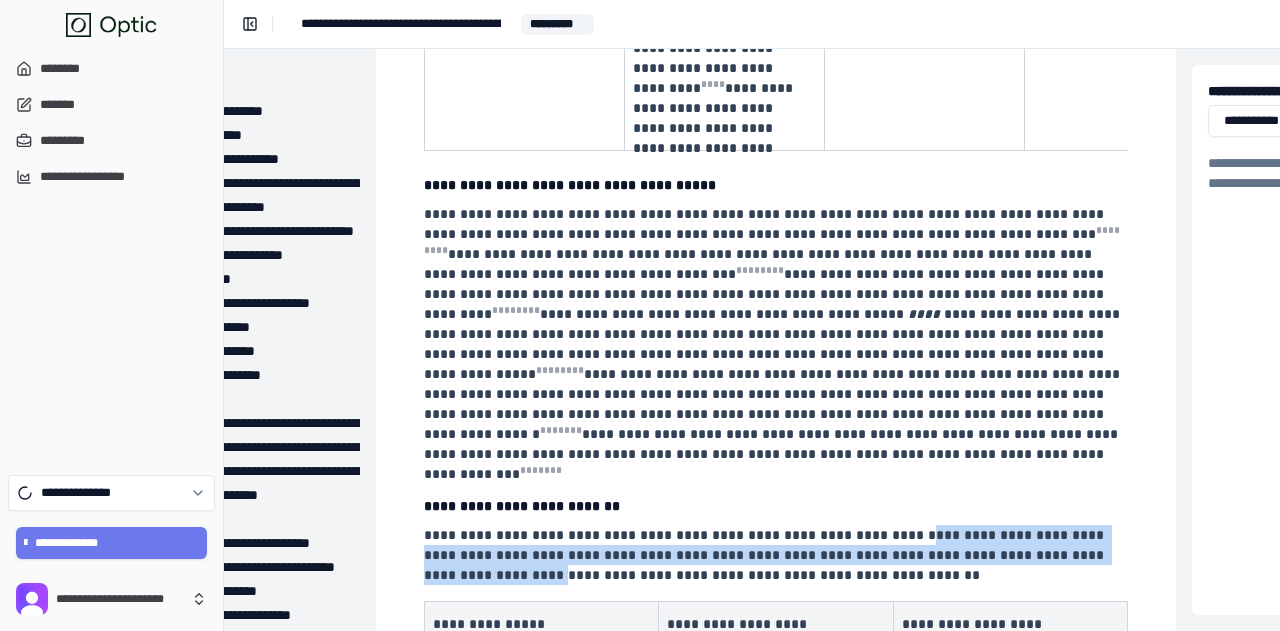 drag, startPoint x: 842, startPoint y: 237, endPoint x: 1001, endPoint y: 255, distance: 160.01562 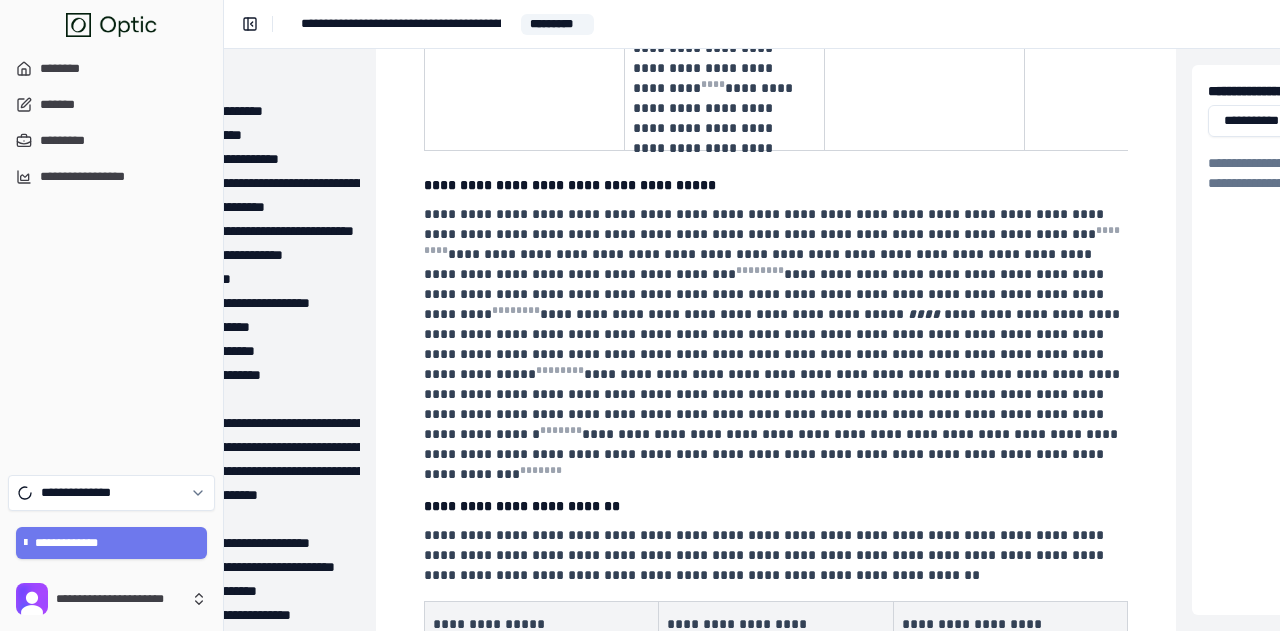 click on "**********" at bounding box center [774, 555] 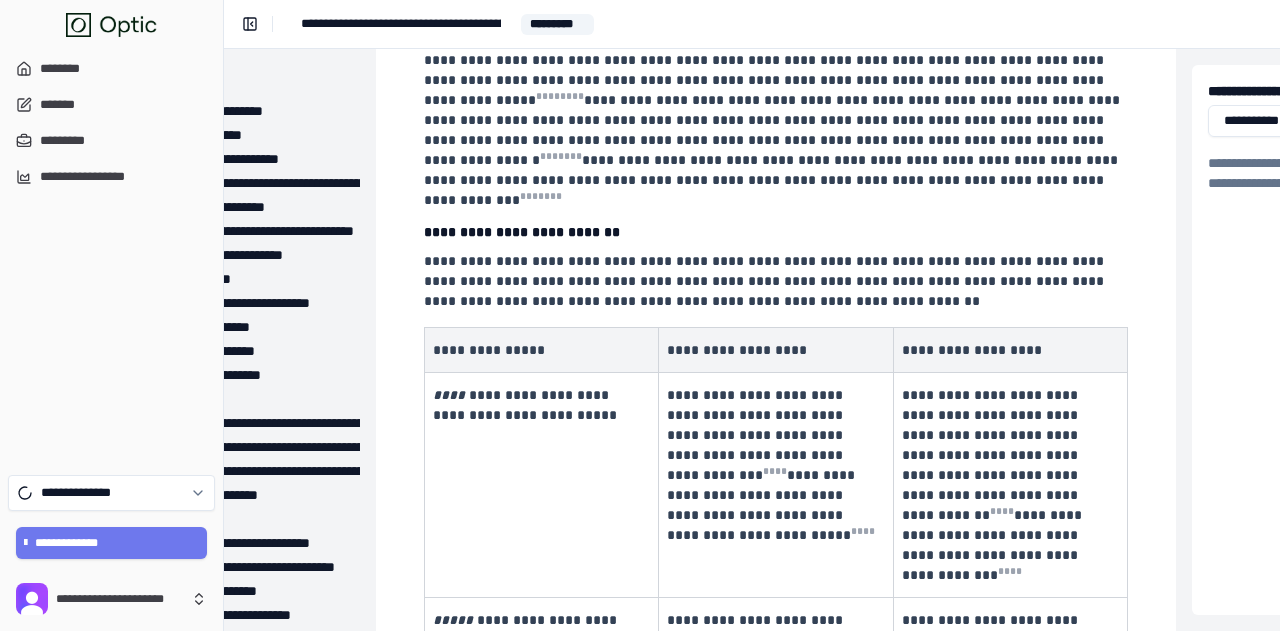 scroll, scrollTop: 4500, scrollLeft: 160, axis: both 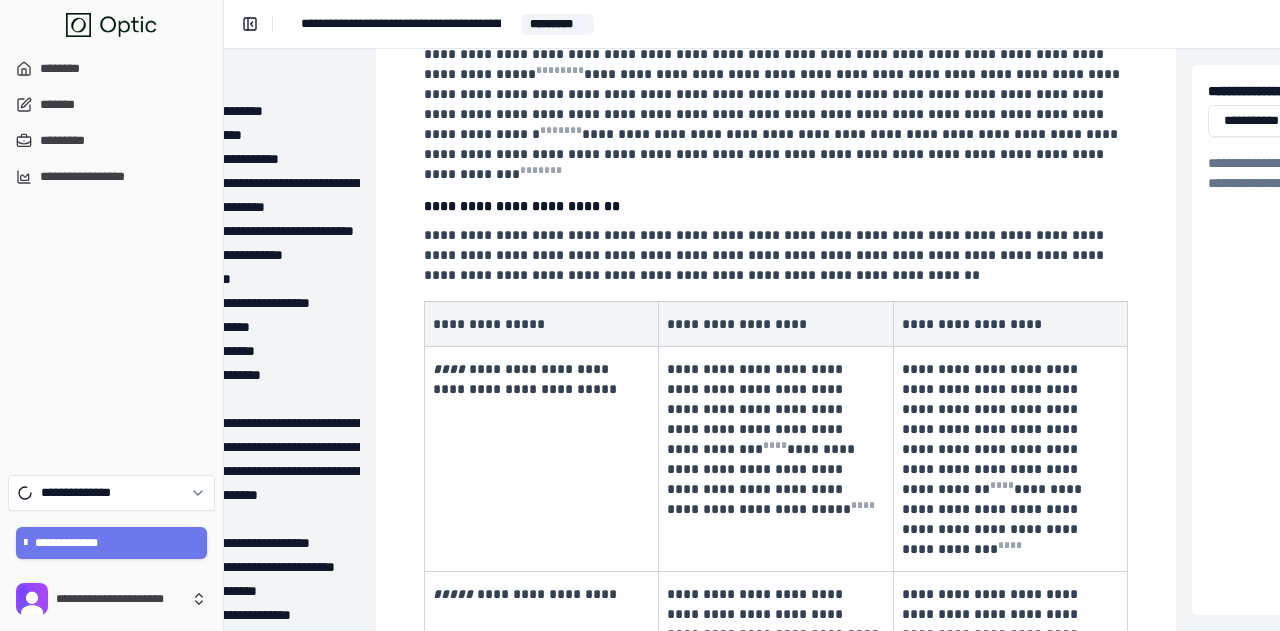 drag, startPoint x: 767, startPoint y: 439, endPoint x: 810, endPoint y: 463, distance: 49.24429 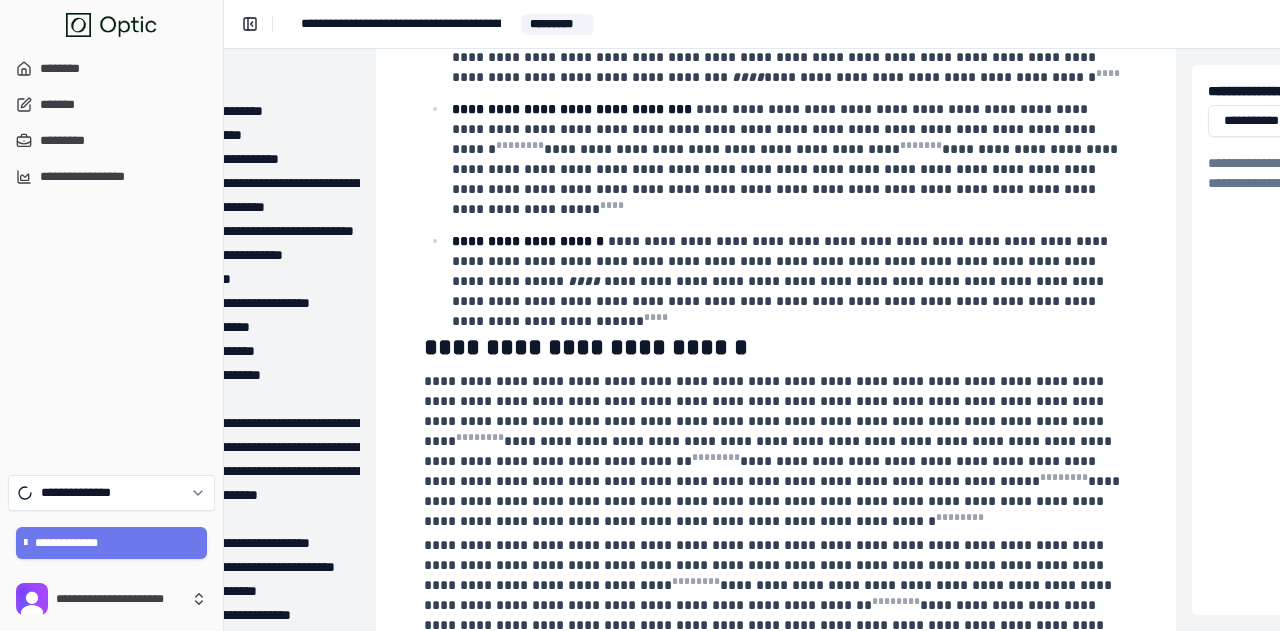 scroll, scrollTop: 6100, scrollLeft: 160, axis: both 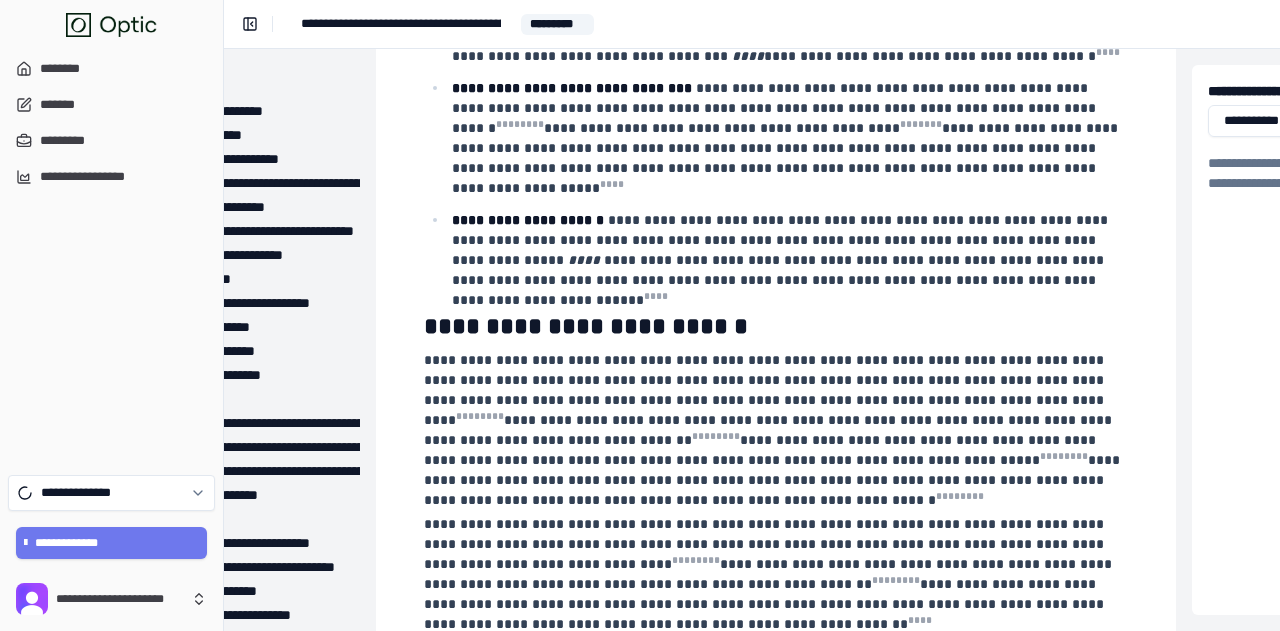 drag, startPoint x: 963, startPoint y: 310, endPoint x: 1108, endPoint y: 322, distance: 145.4957 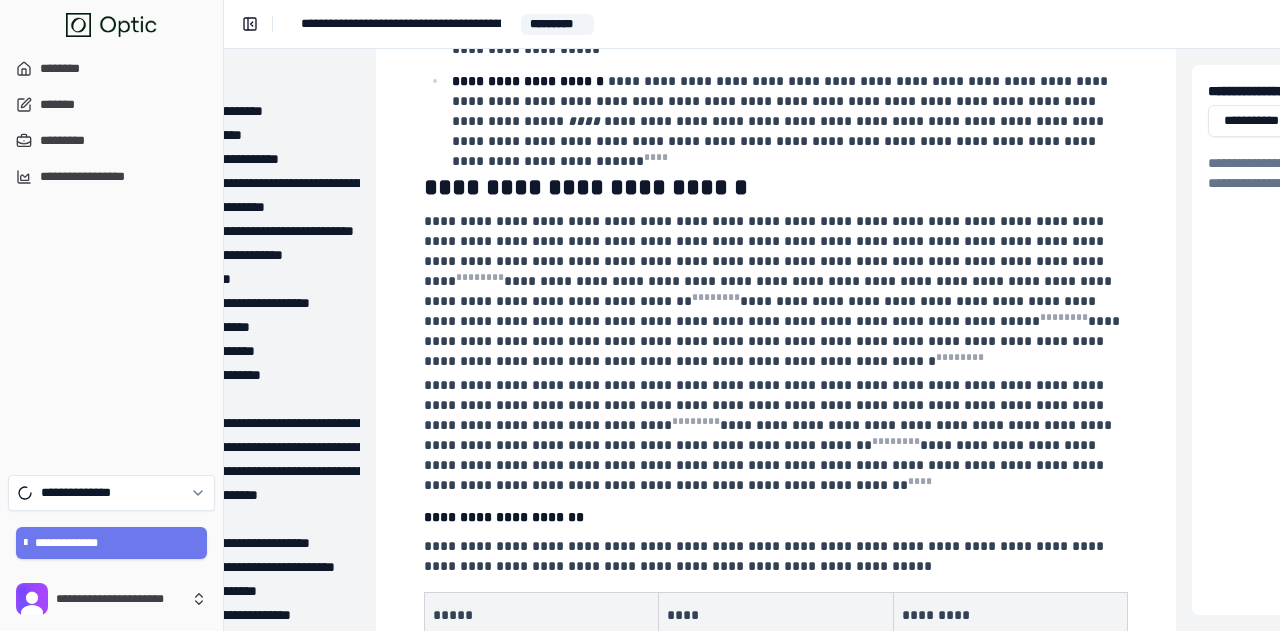 scroll, scrollTop: 6300, scrollLeft: 160, axis: both 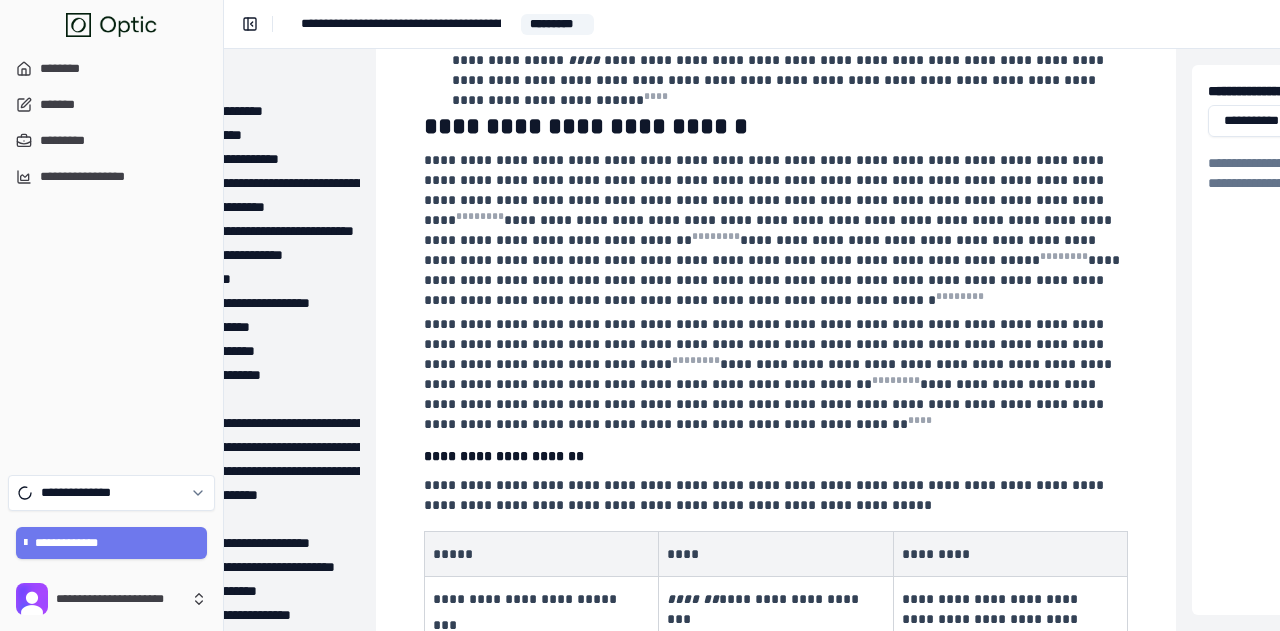 drag, startPoint x: 1008, startPoint y: 385, endPoint x: 1067, endPoint y: 413, distance: 65.30697 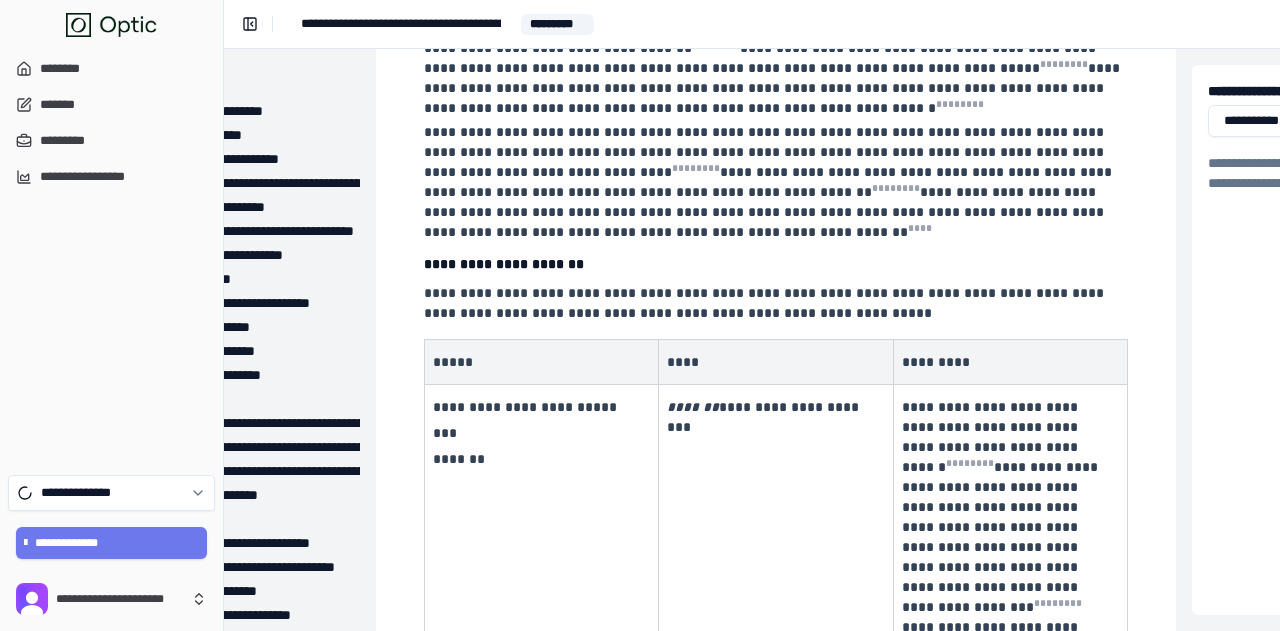 scroll, scrollTop: 6500, scrollLeft: 160, axis: both 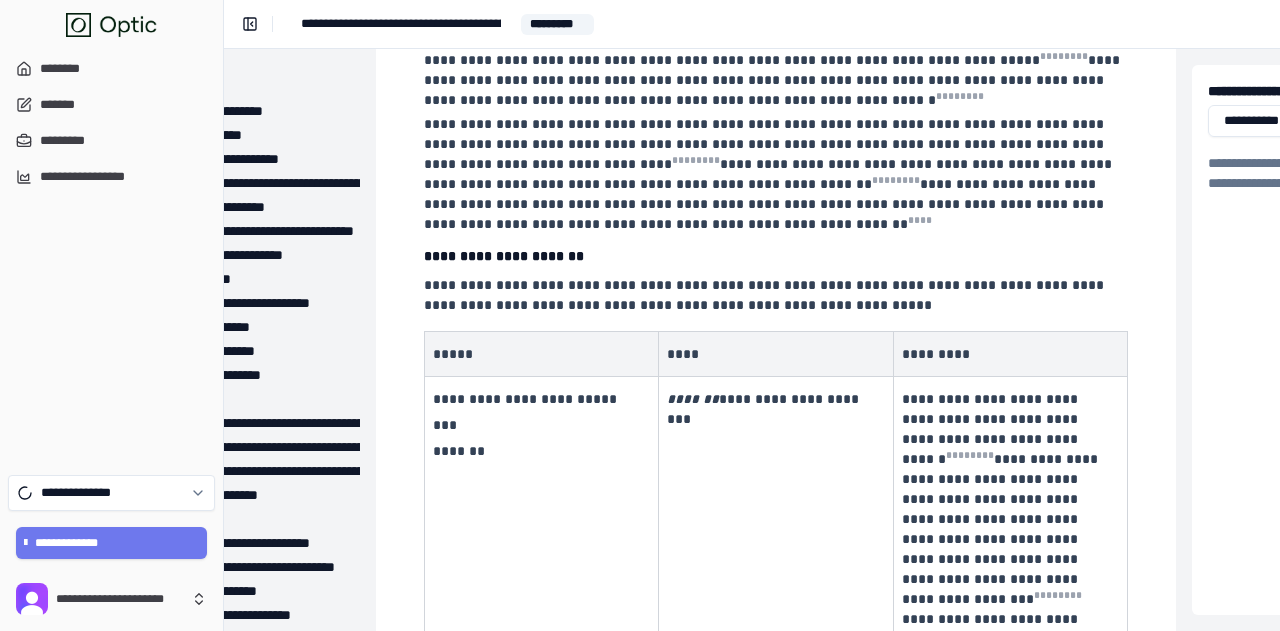 click on "**********" at bounding box center [1002, 1044] 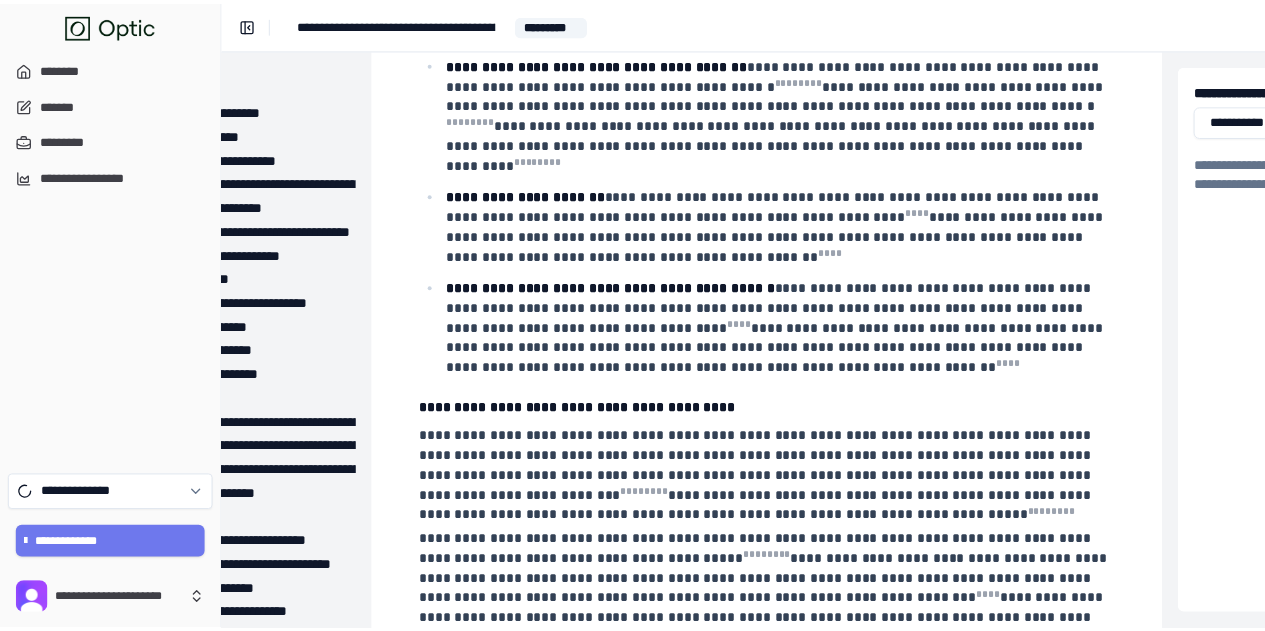 scroll, scrollTop: 9200, scrollLeft: 160, axis: both 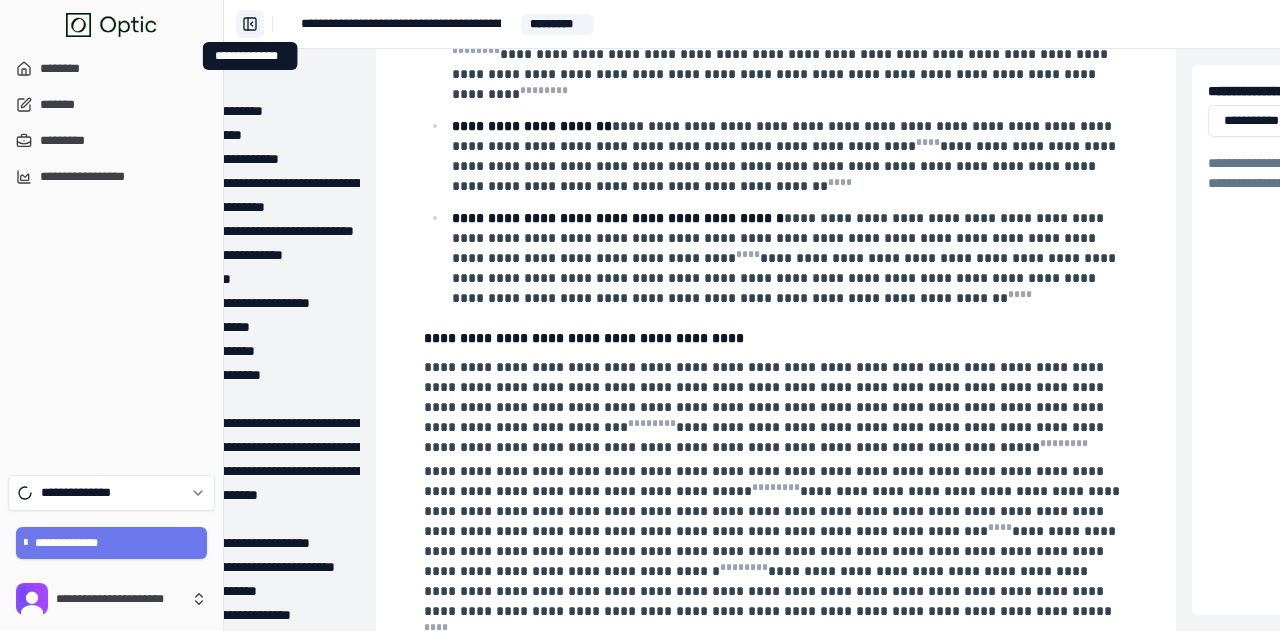 click on "**********" at bounding box center (250, 24) 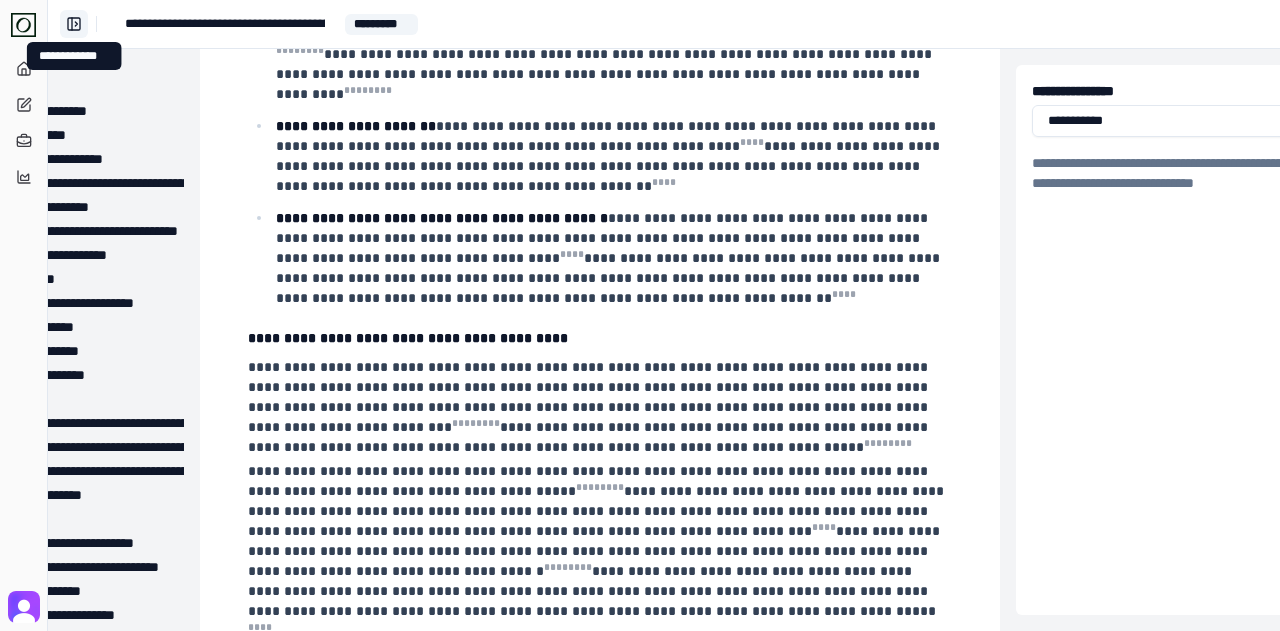 click on "**********" at bounding box center (74, 24) 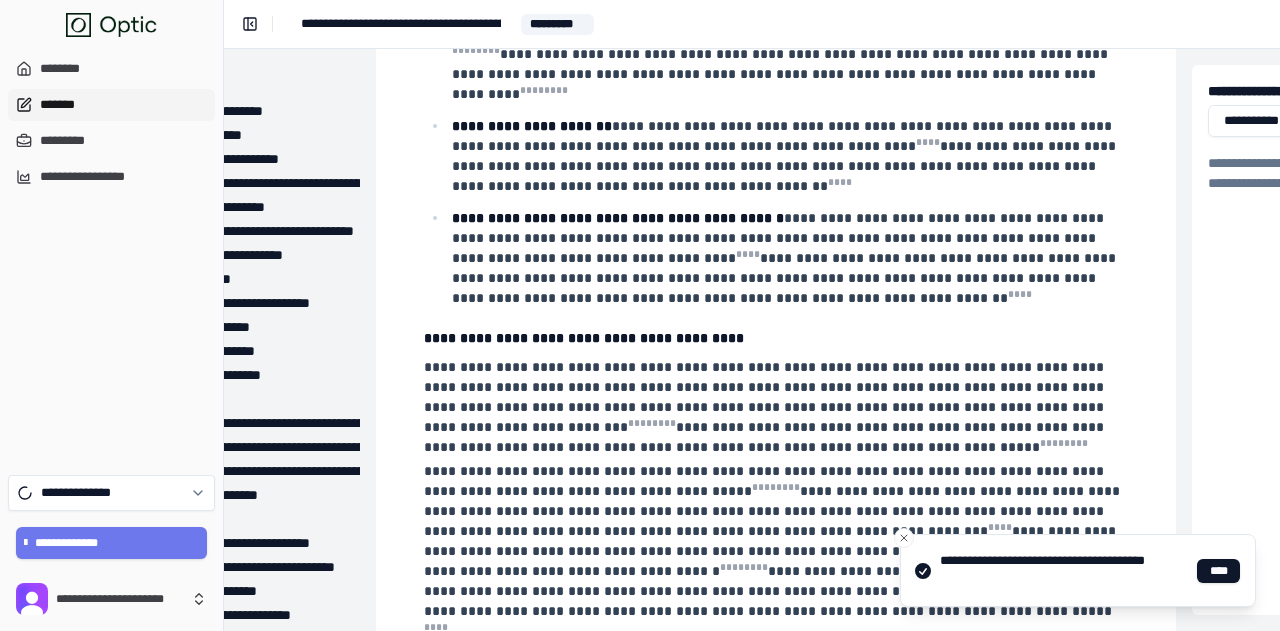 click on "*******" at bounding box center (111, 105) 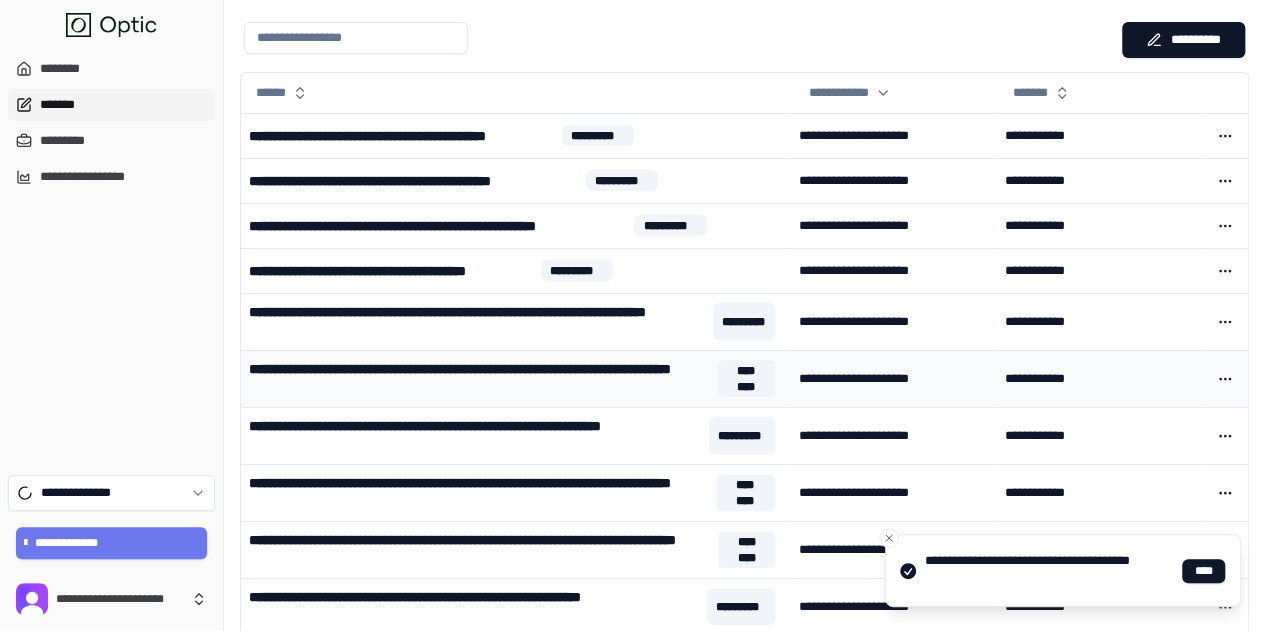scroll, scrollTop: 0, scrollLeft: 0, axis: both 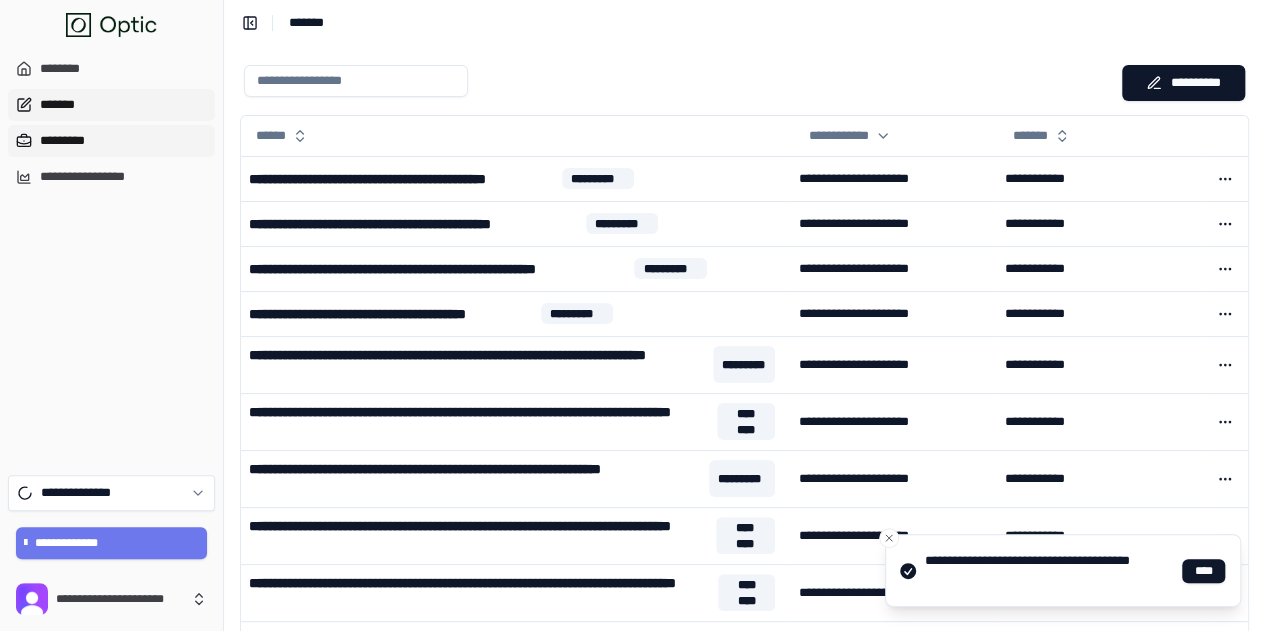 click on "*********" at bounding box center [111, 141] 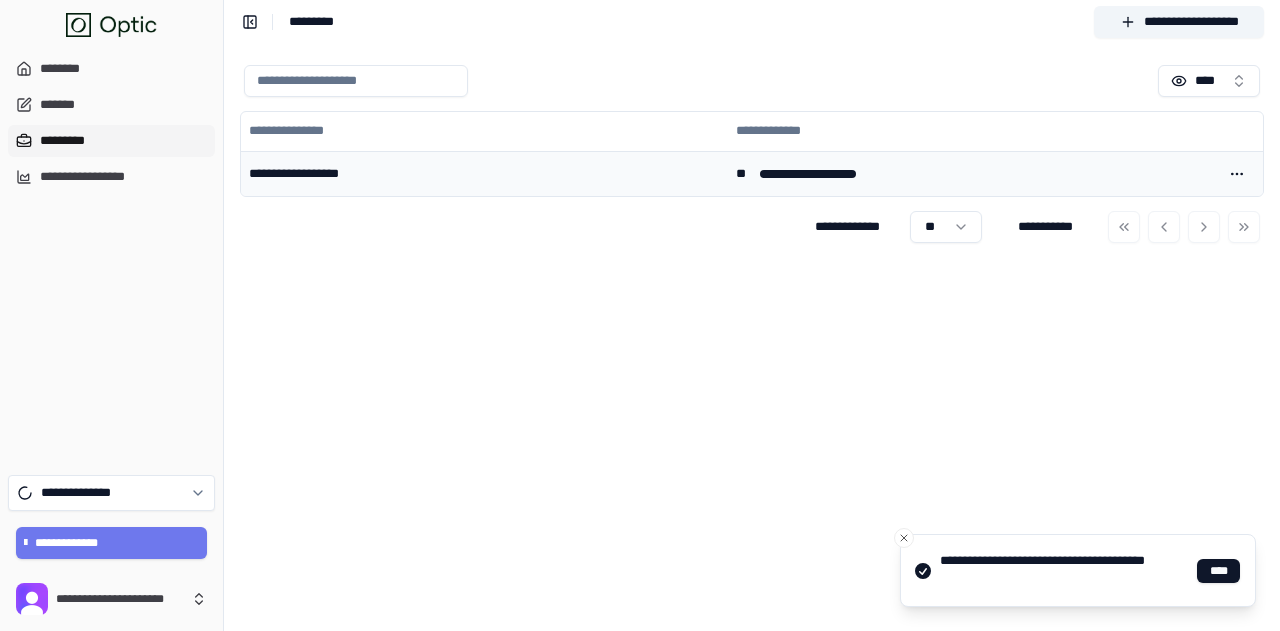 click on "**********" at bounding box center (484, 174) 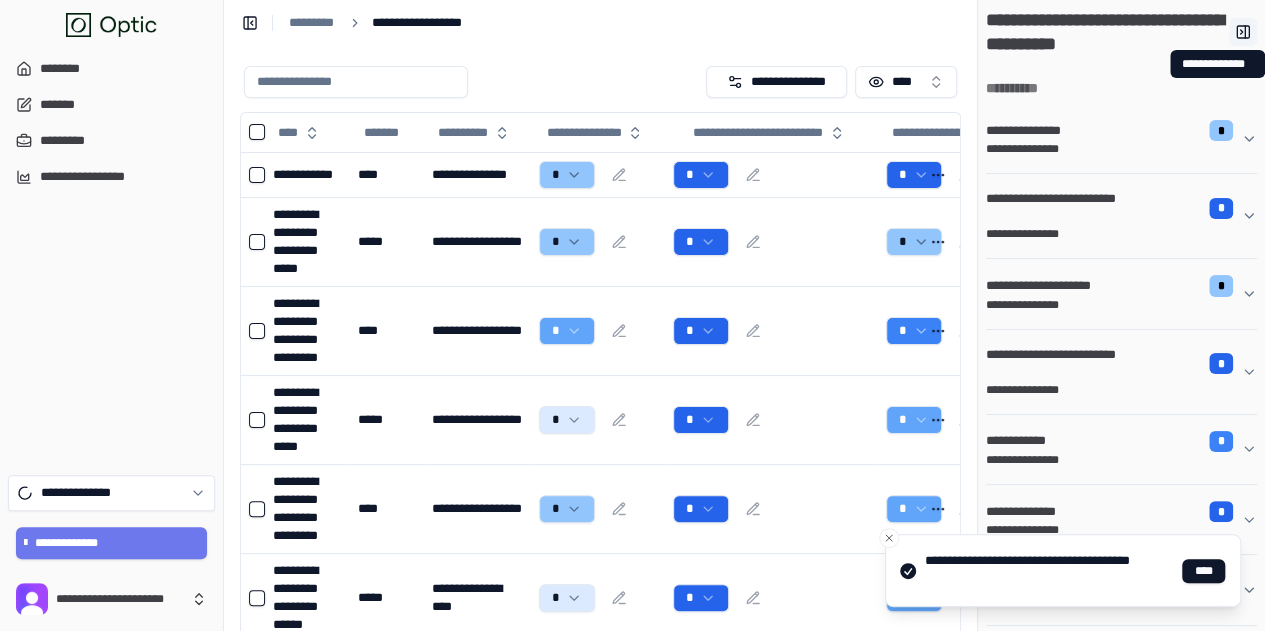click at bounding box center (1243, 32) 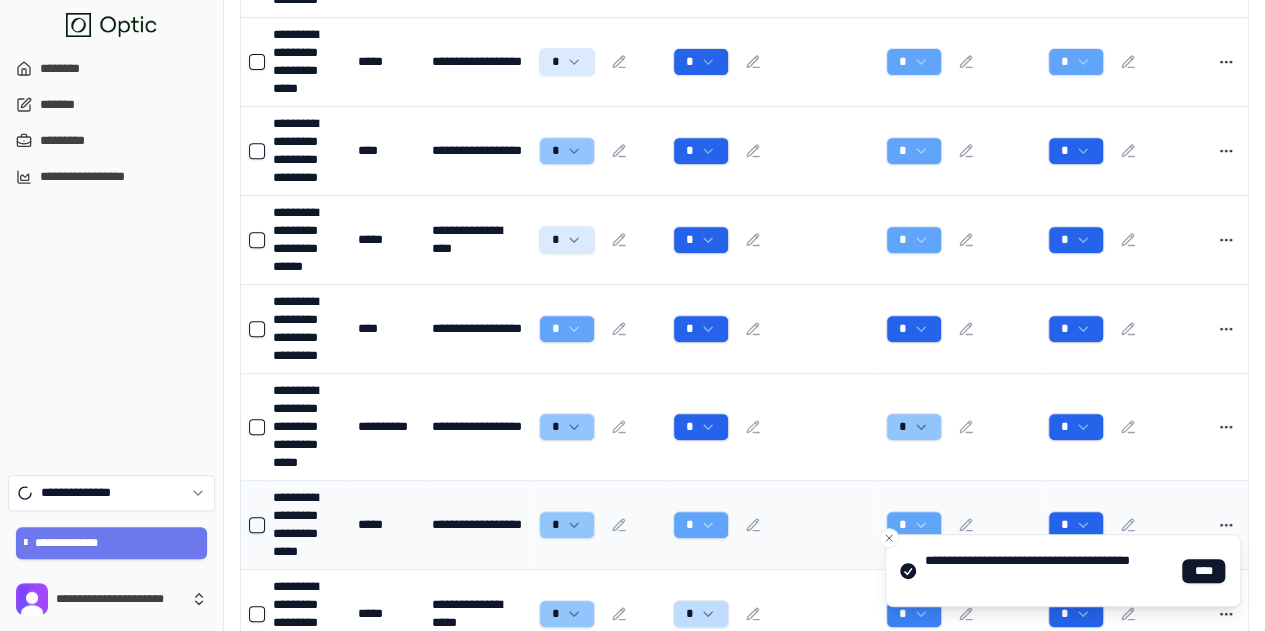 scroll, scrollTop: 456, scrollLeft: 0, axis: vertical 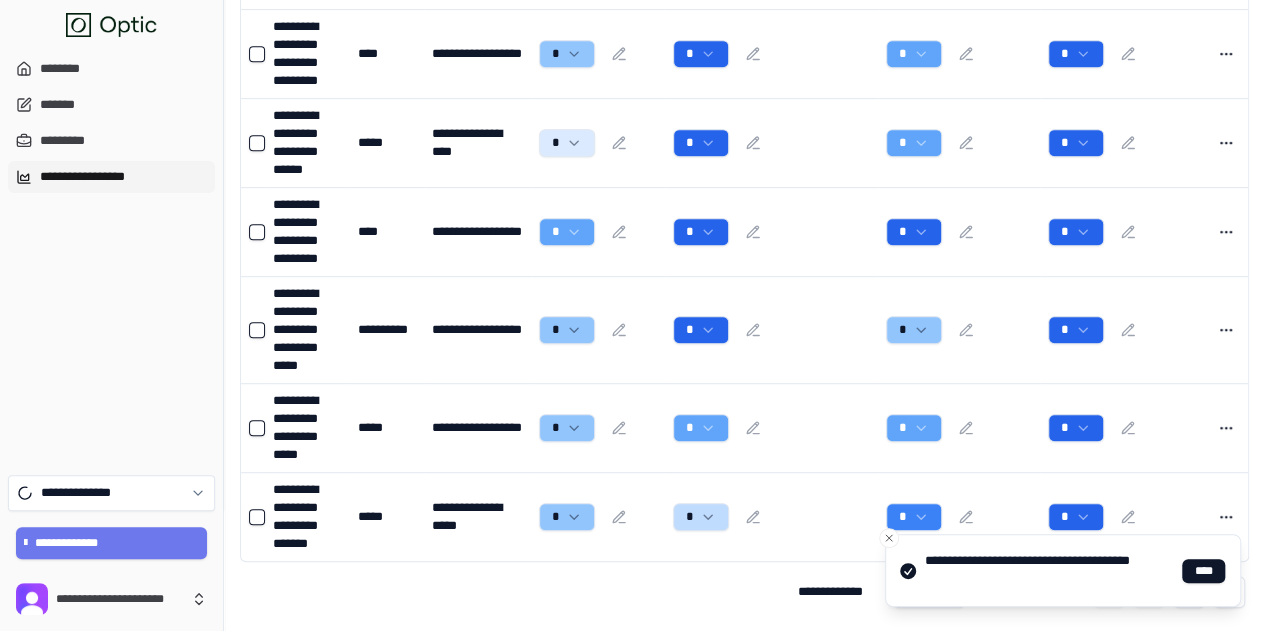 click on "**********" at bounding box center (111, 177) 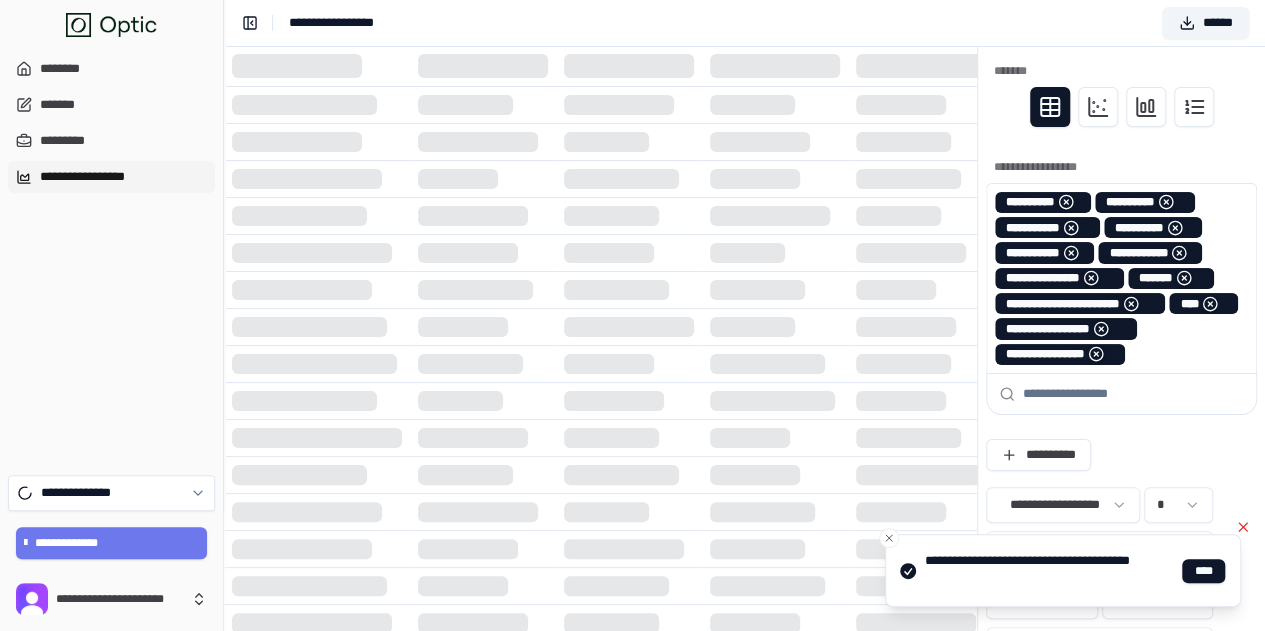 click at bounding box center [1243, 527] 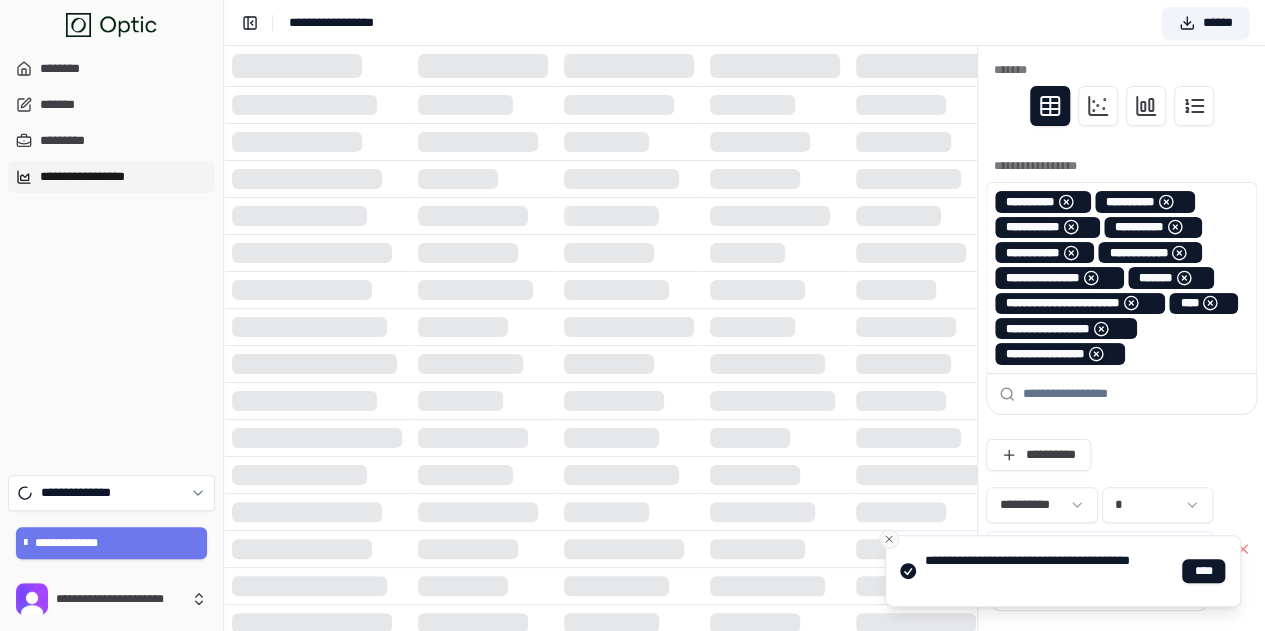 click 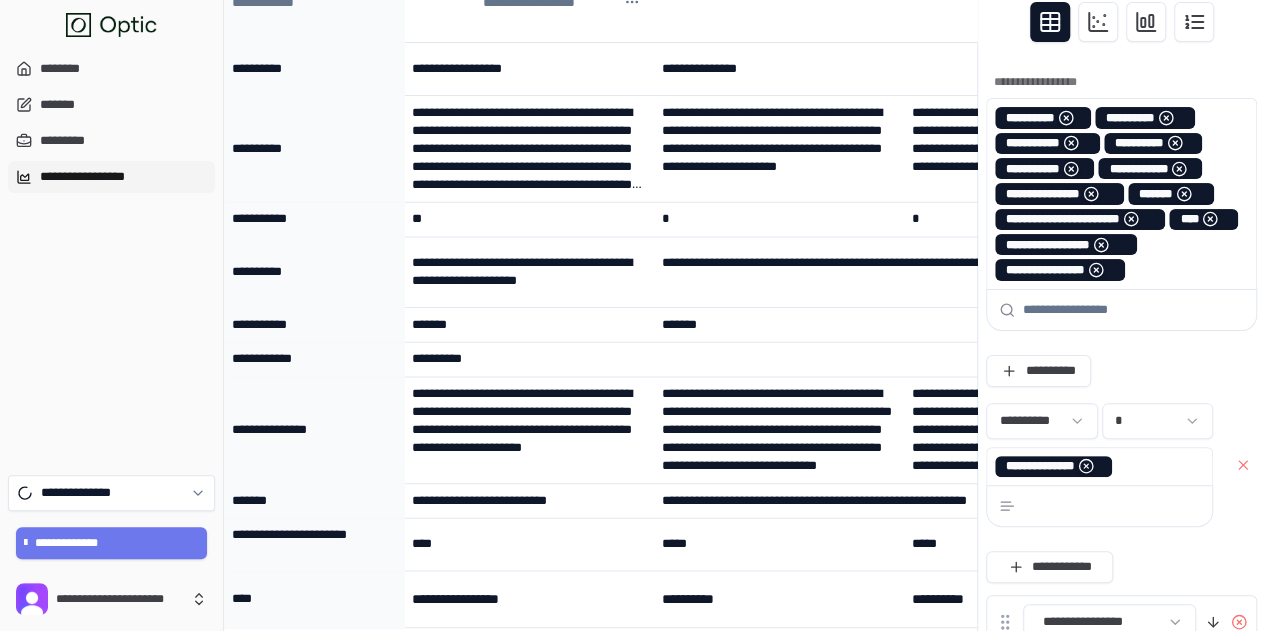 scroll, scrollTop: 0, scrollLeft: 0, axis: both 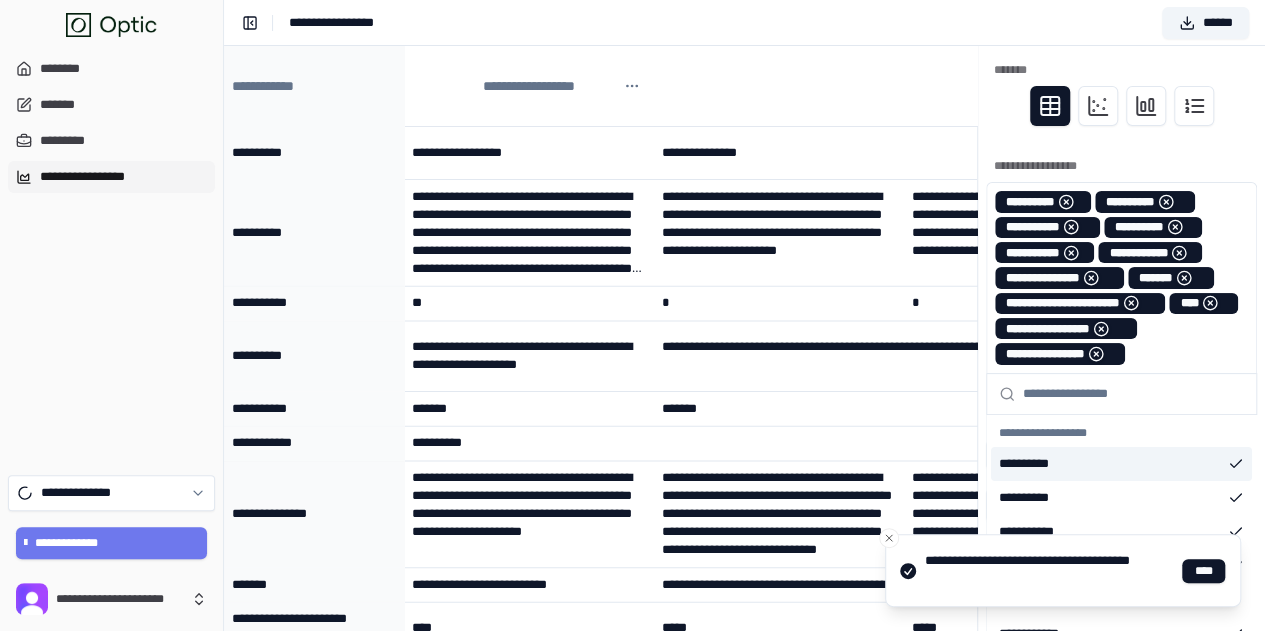 click on "**********" at bounding box center (1121, 298) 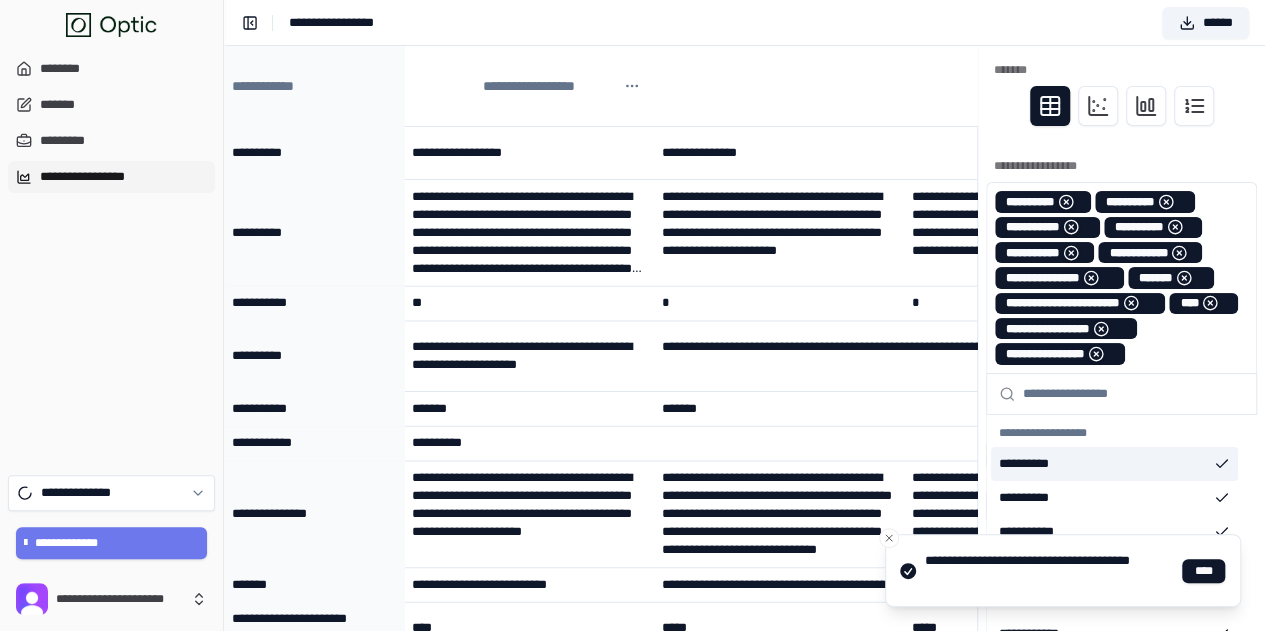 click on "**********" at bounding box center [1121, 277] 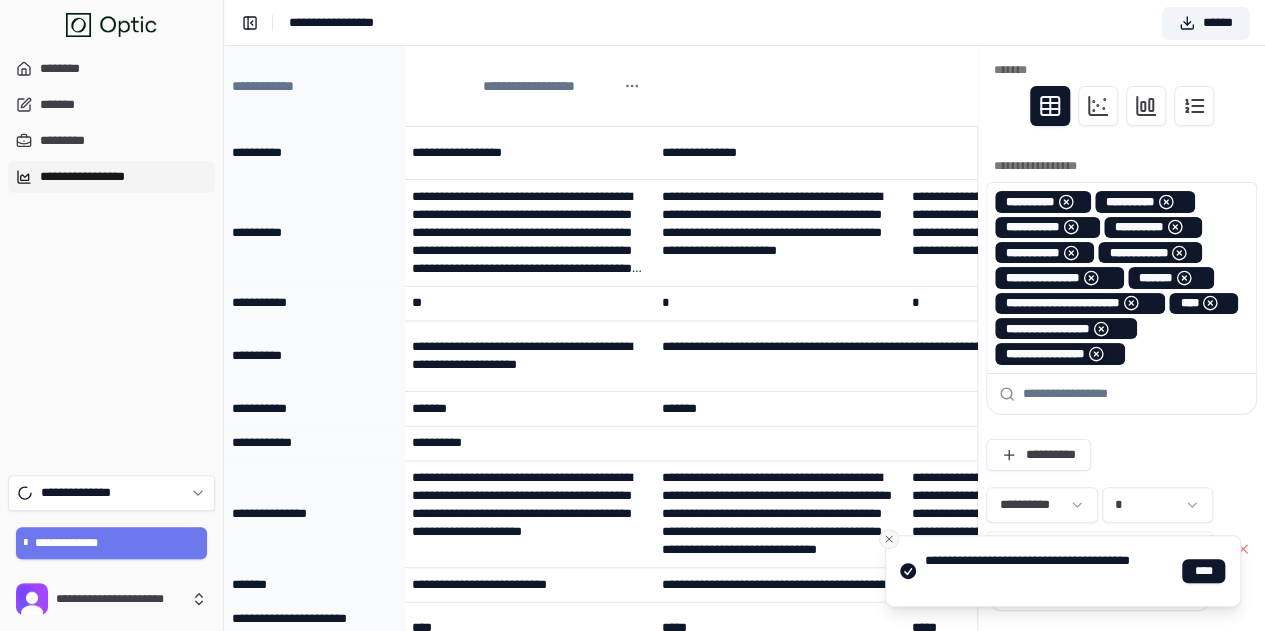 click 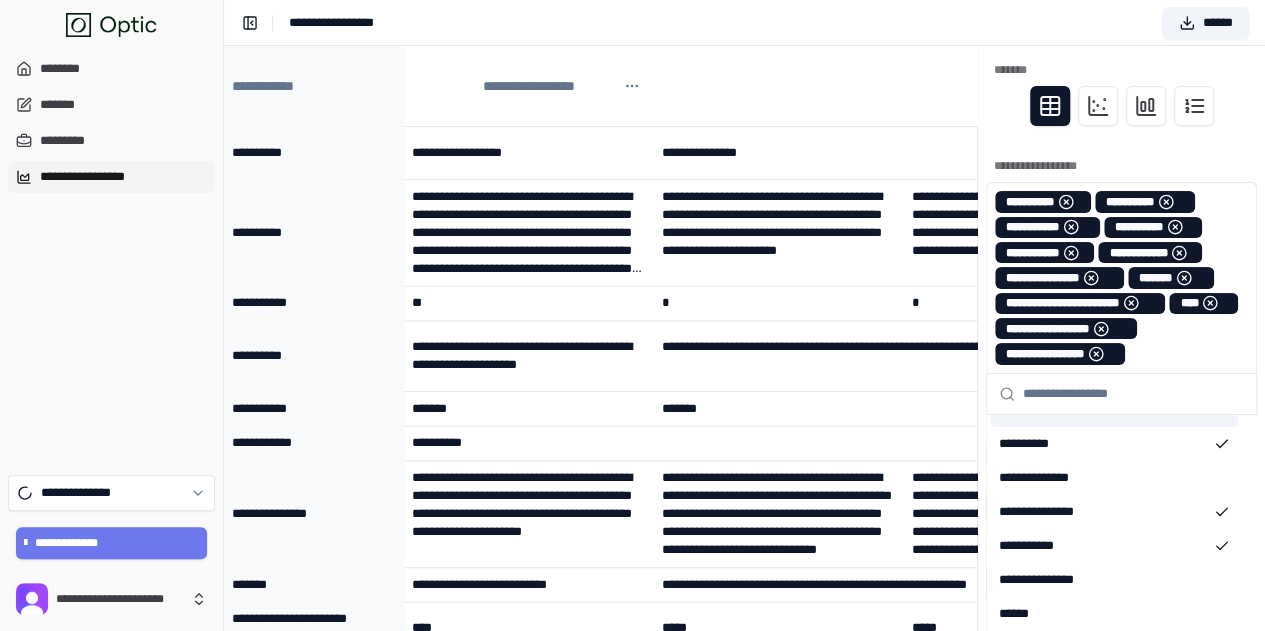 scroll, scrollTop: 400, scrollLeft: 0, axis: vertical 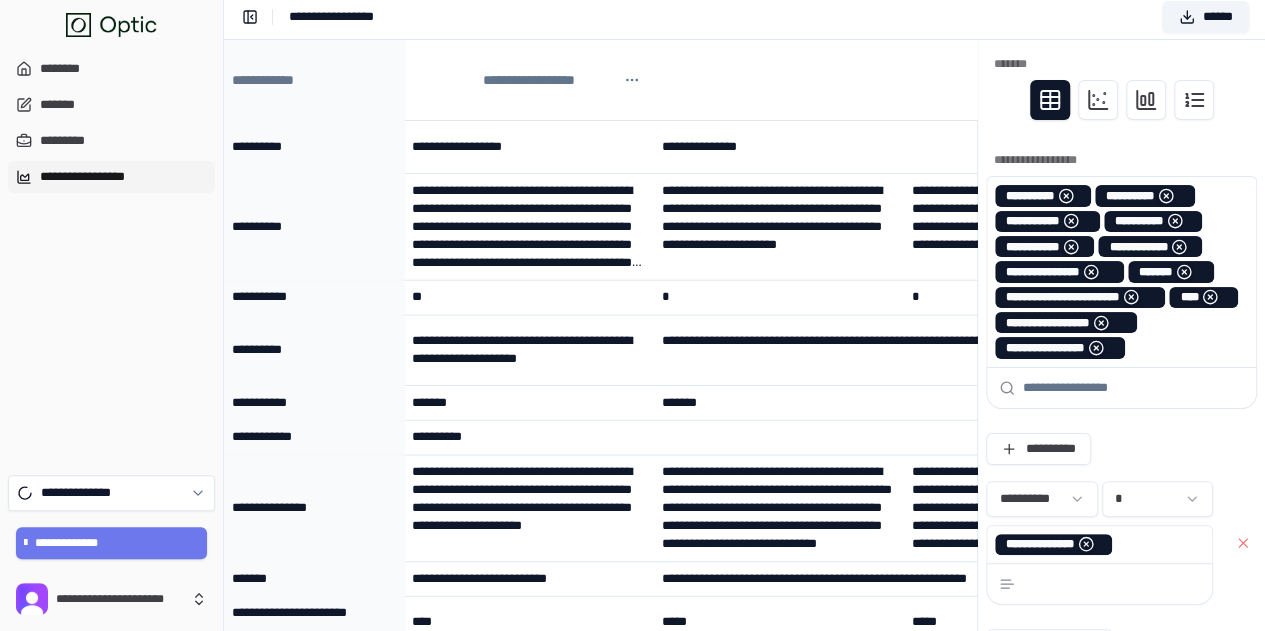 click at bounding box center (1121, 100) 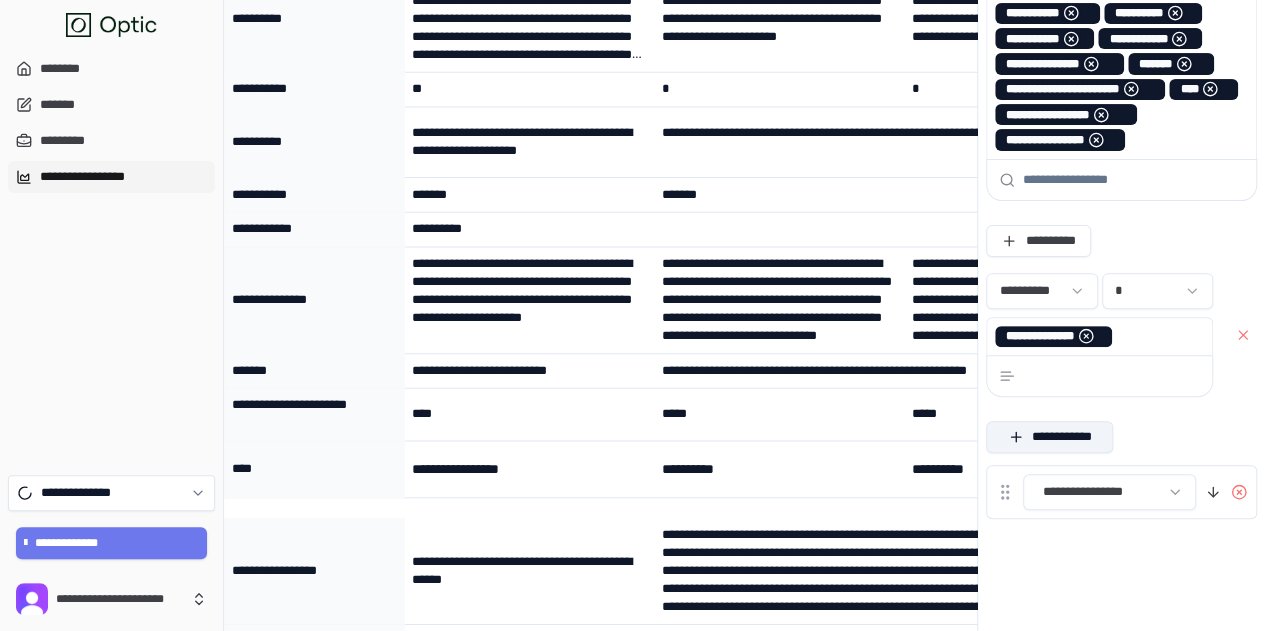 scroll, scrollTop: 217, scrollLeft: 0, axis: vertical 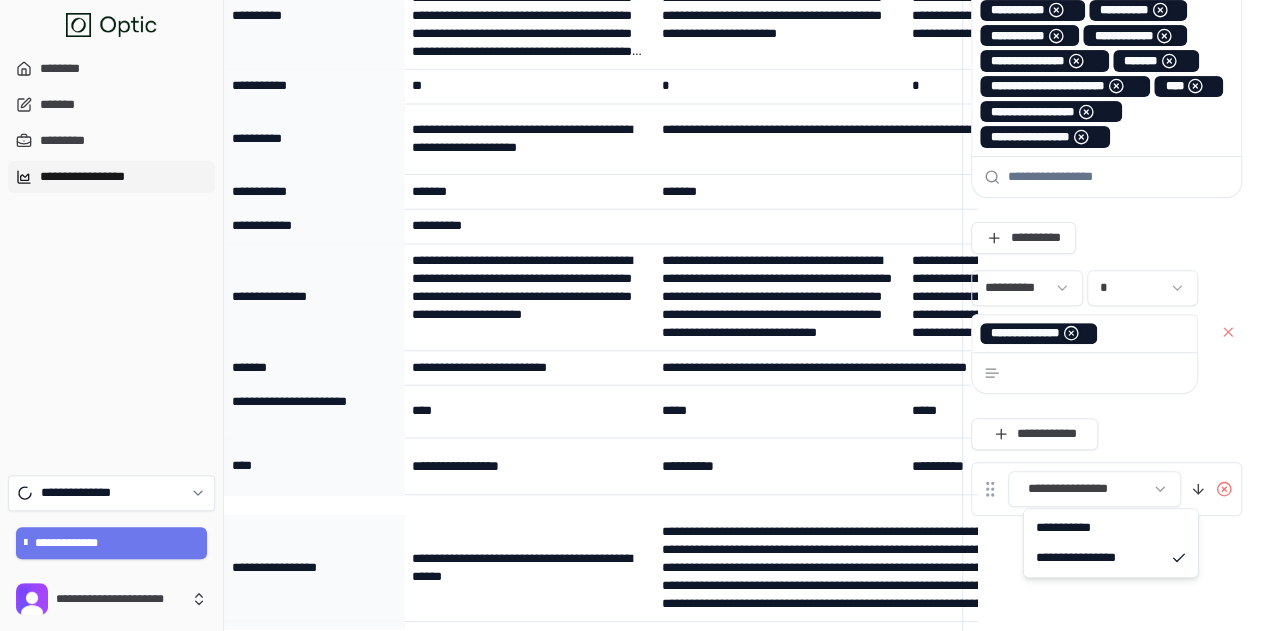 click on "**********" at bounding box center (632, 207) 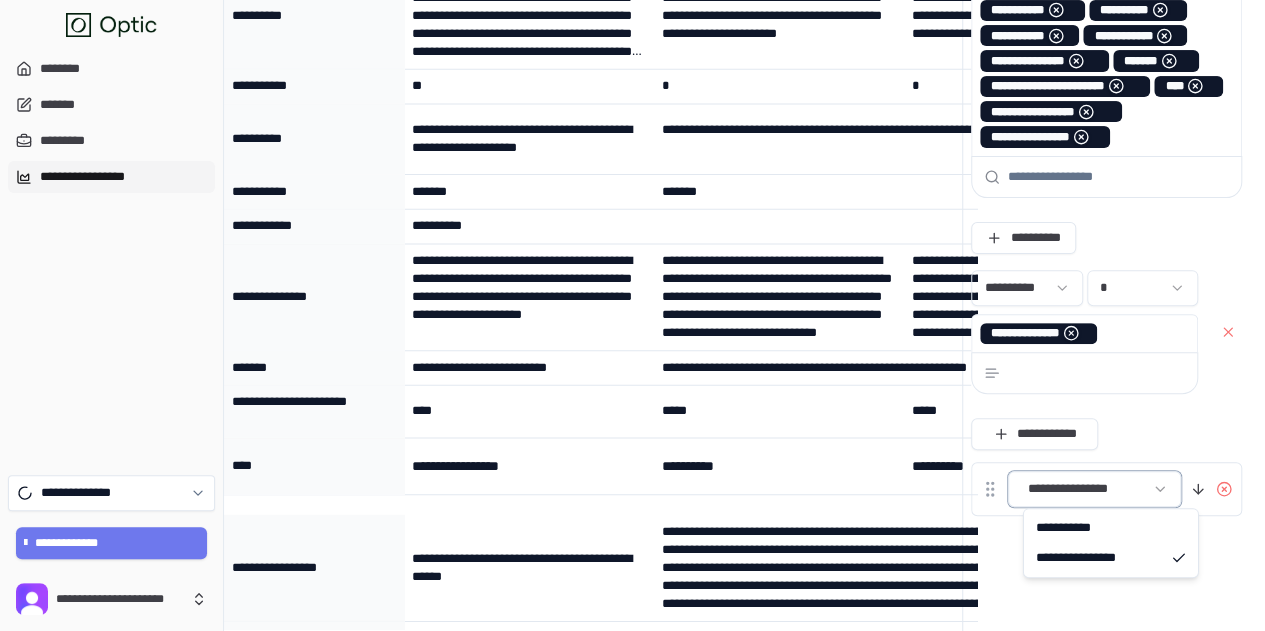 click on "**********" at bounding box center [632, 207] 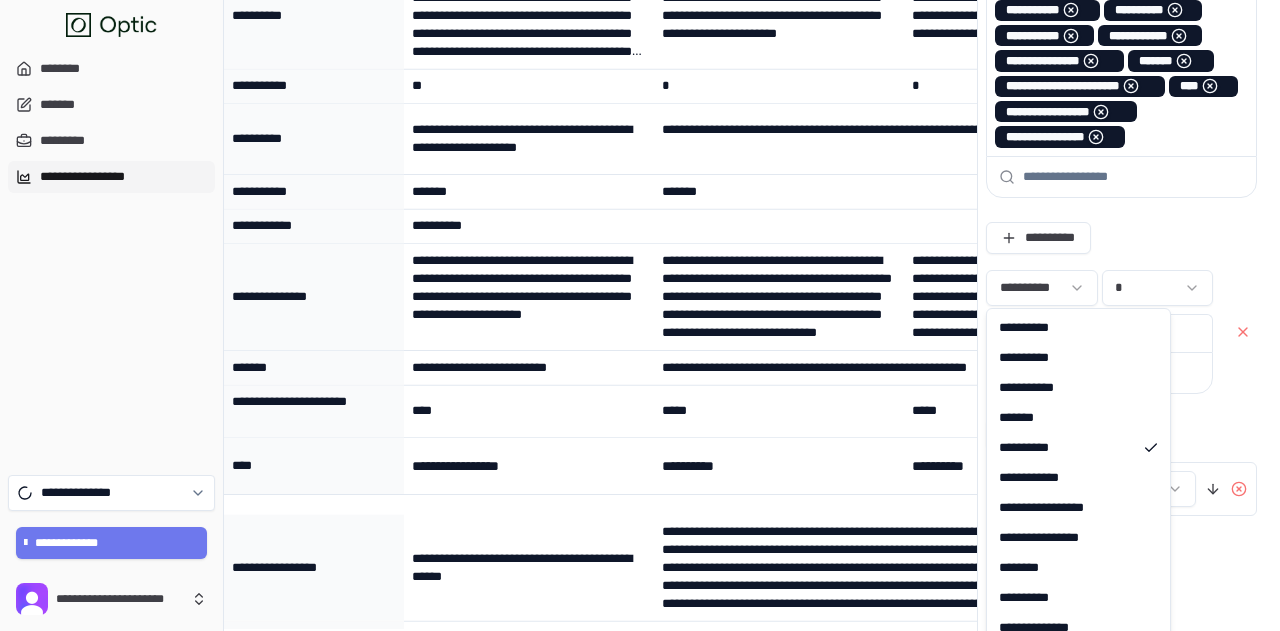 click on "**********" at bounding box center [640, 207] 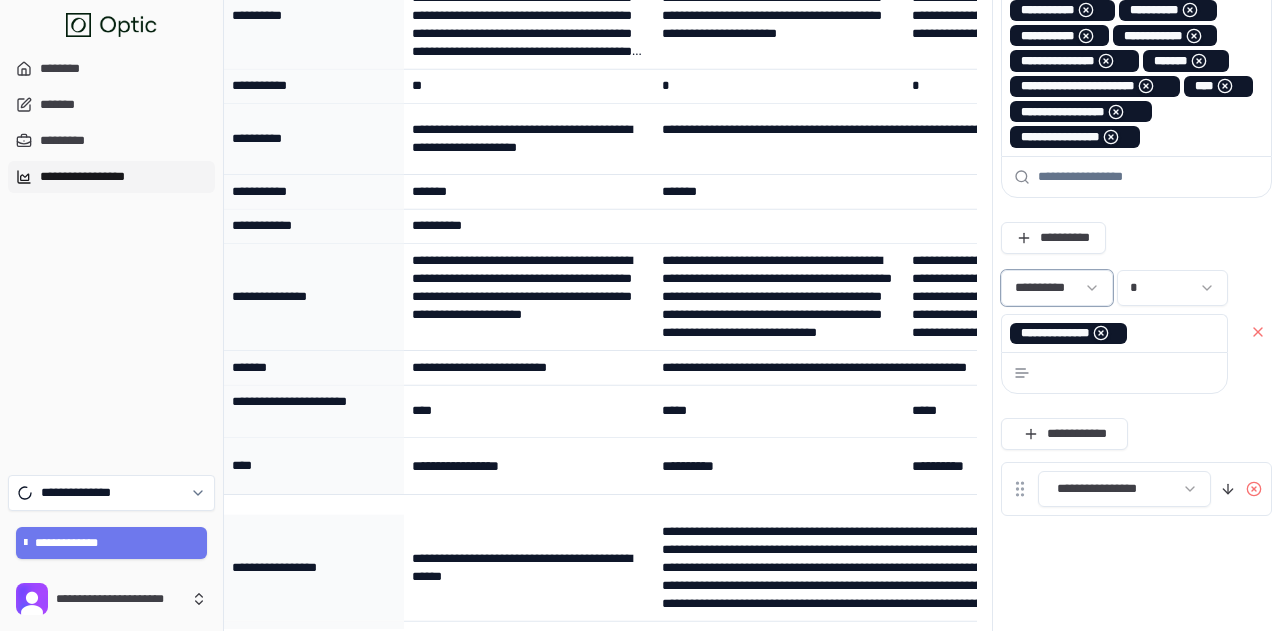 click on "**********" at bounding box center (640, 207) 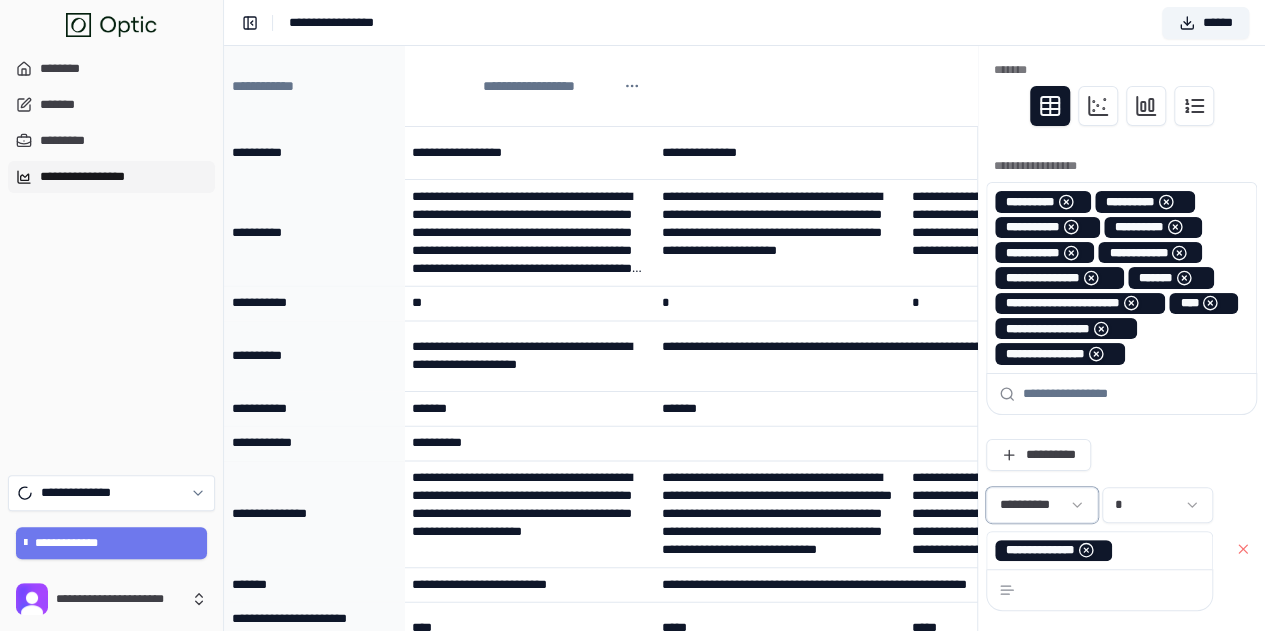 scroll, scrollTop: 0, scrollLeft: 0, axis: both 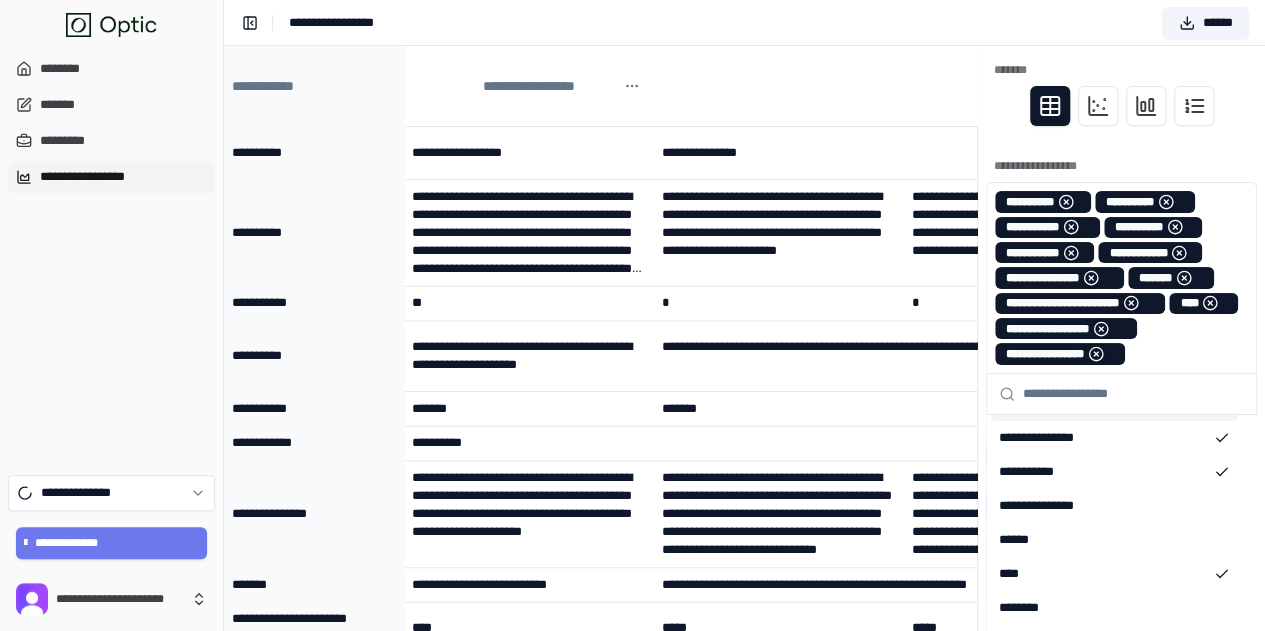 click at bounding box center (1166, 202) 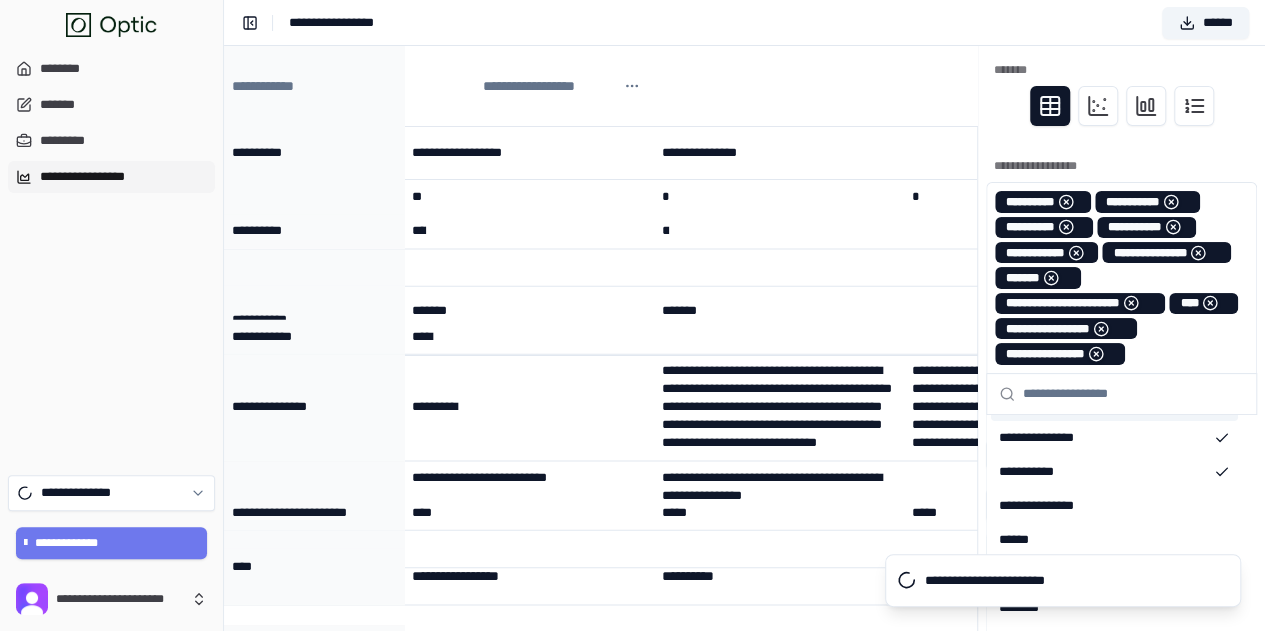 click at bounding box center (1171, 202) 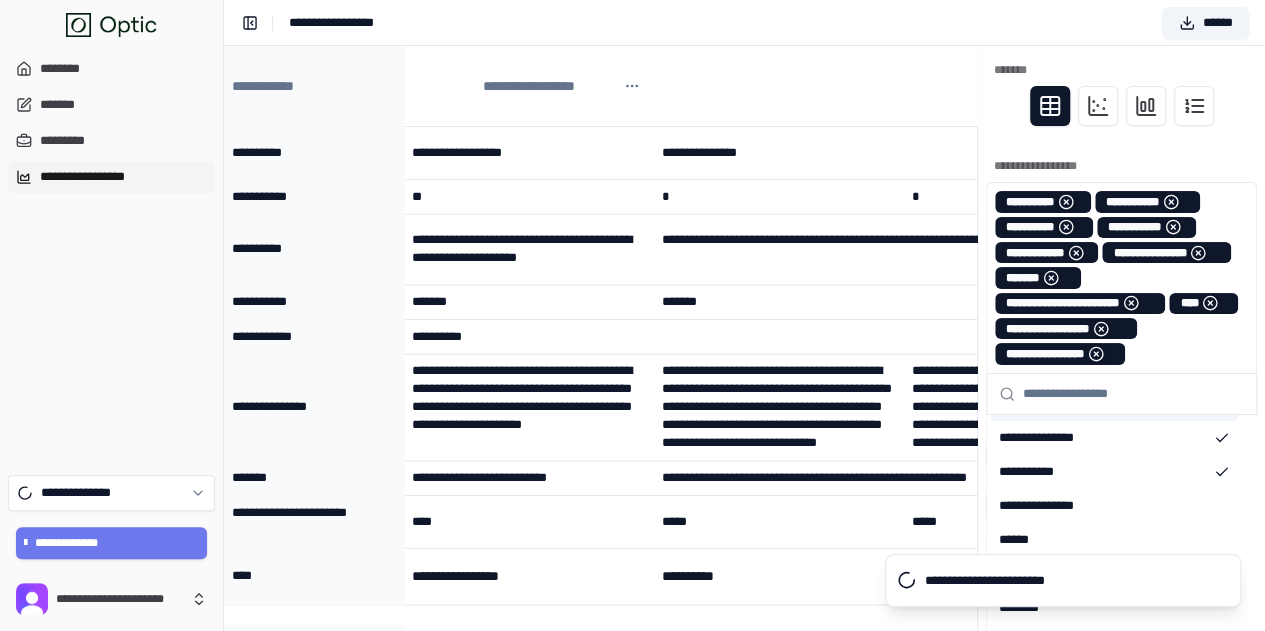 click at bounding box center (1171, 202) 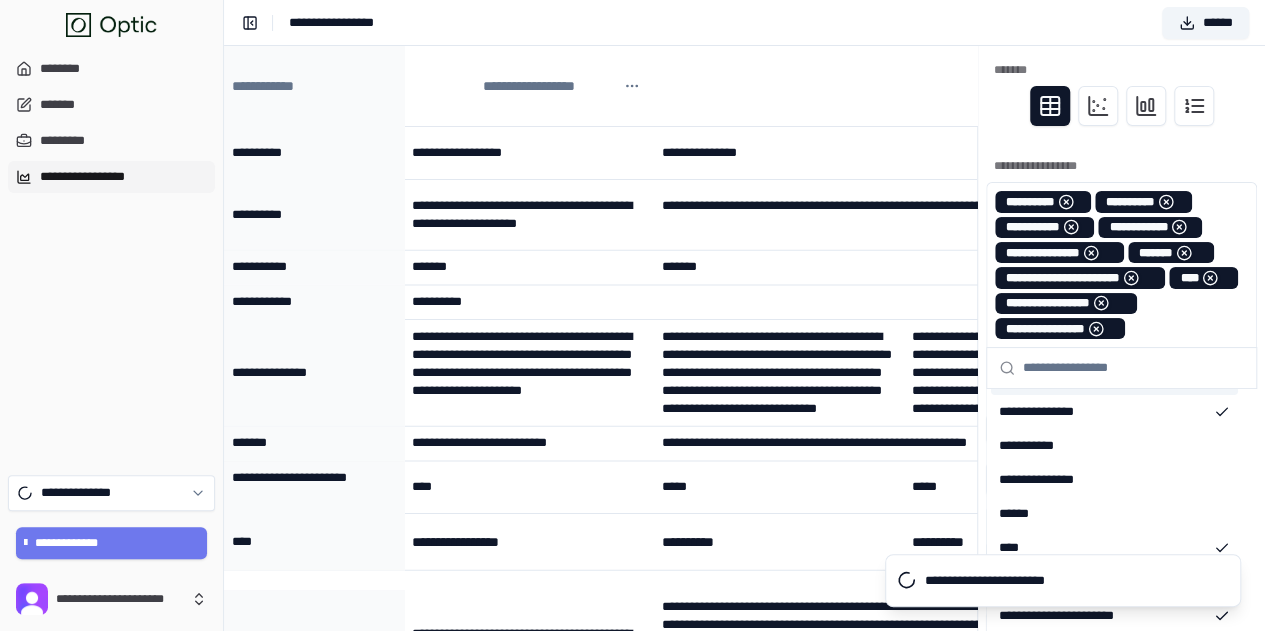click at bounding box center (1166, 202) 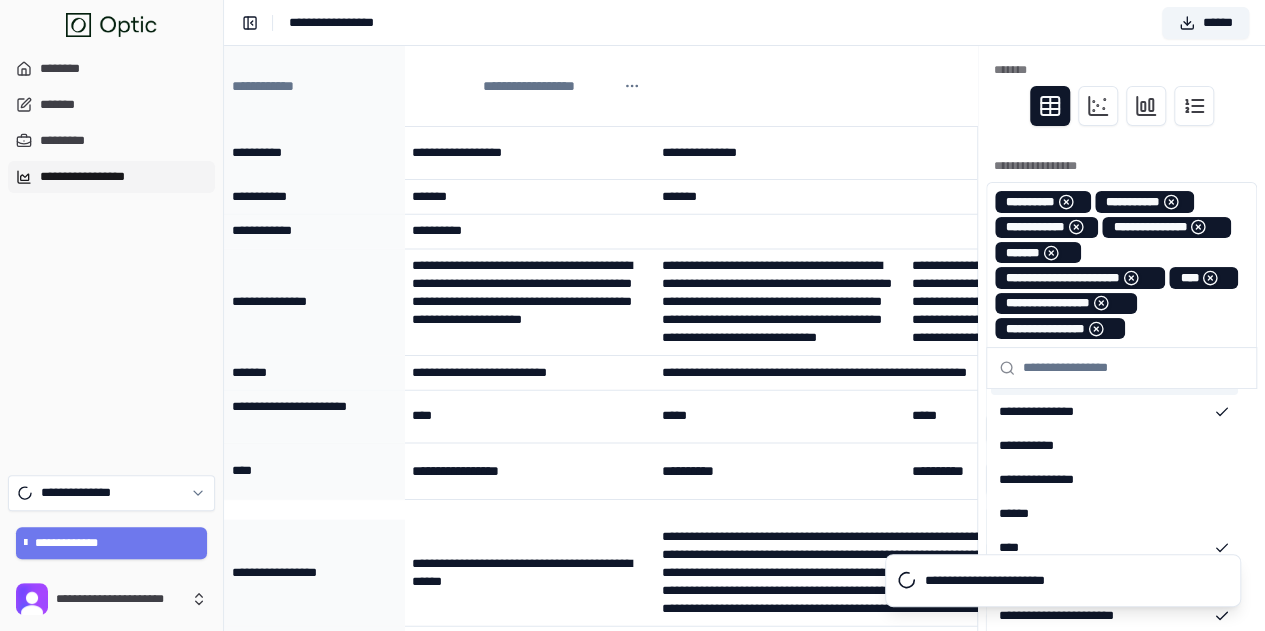 click at bounding box center (1171, 202) 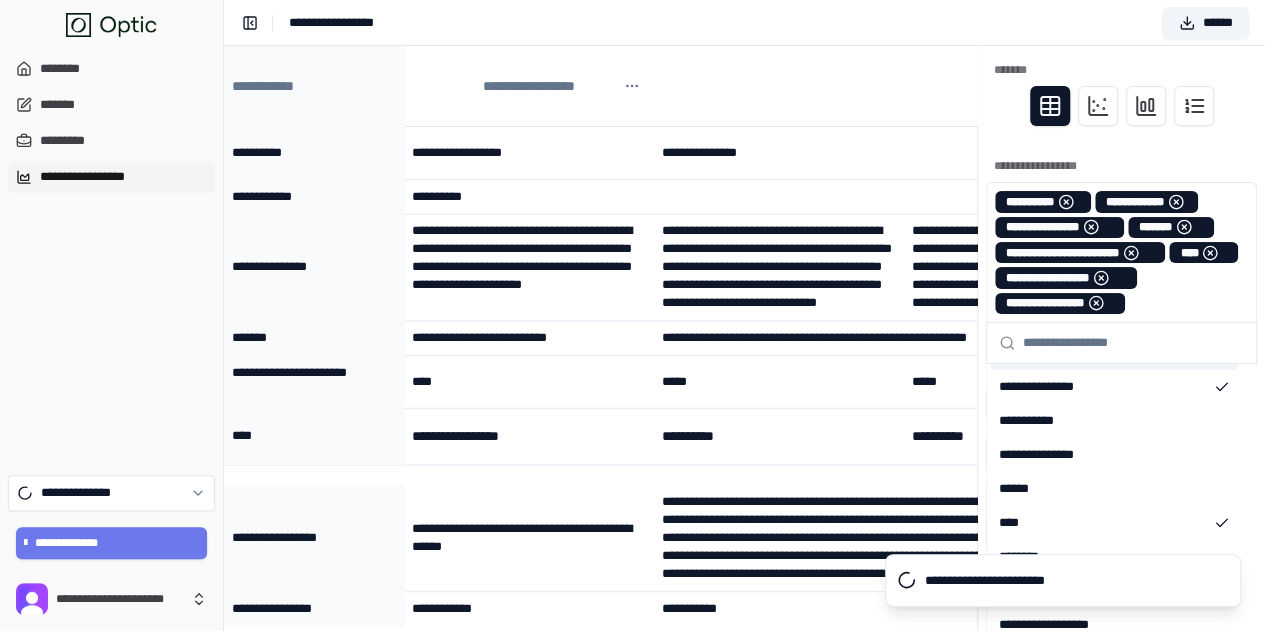 click at bounding box center [1176, 202] 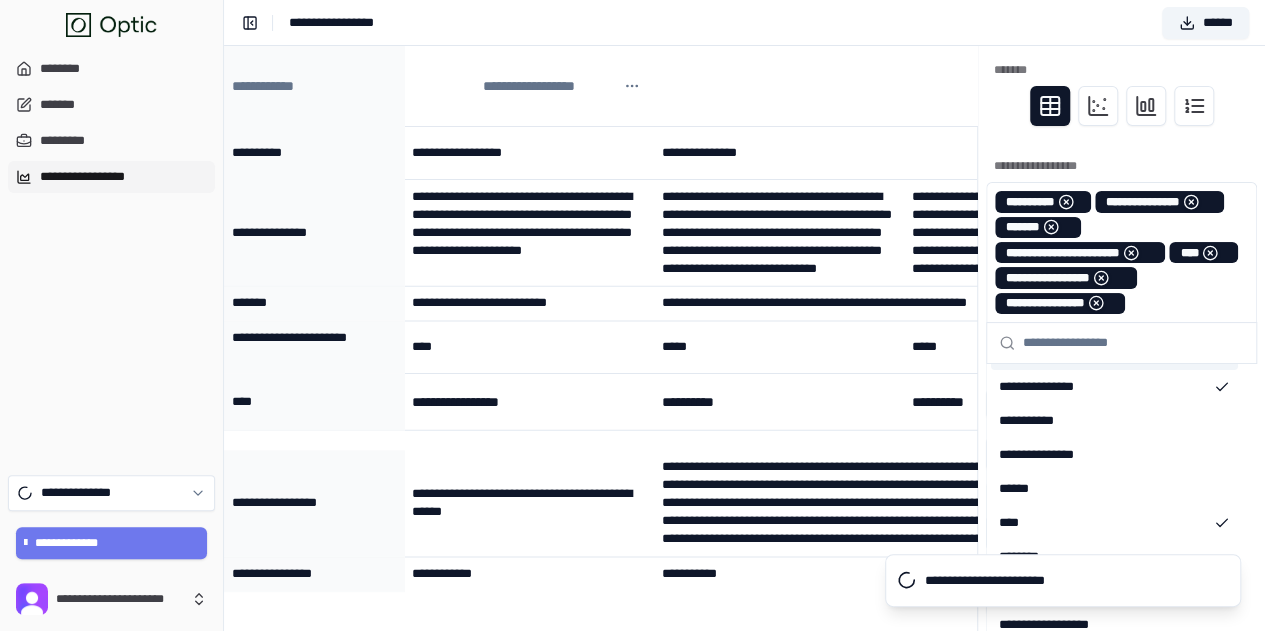 click at bounding box center [1191, 202] 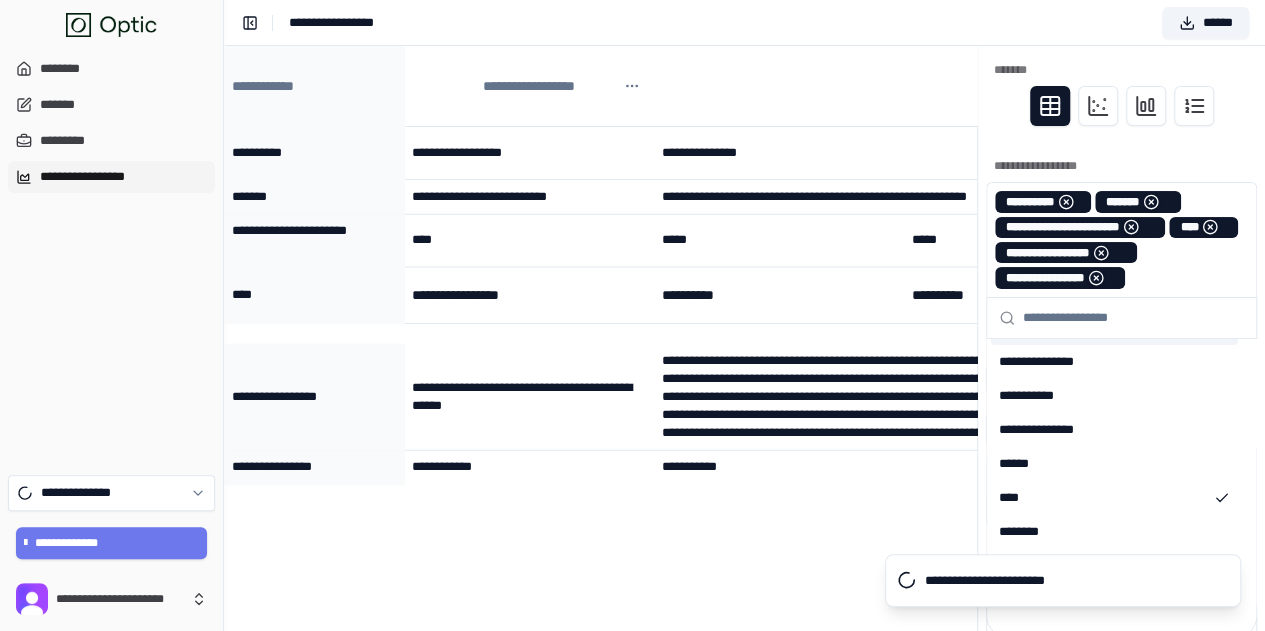 click at bounding box center (1151, 202) 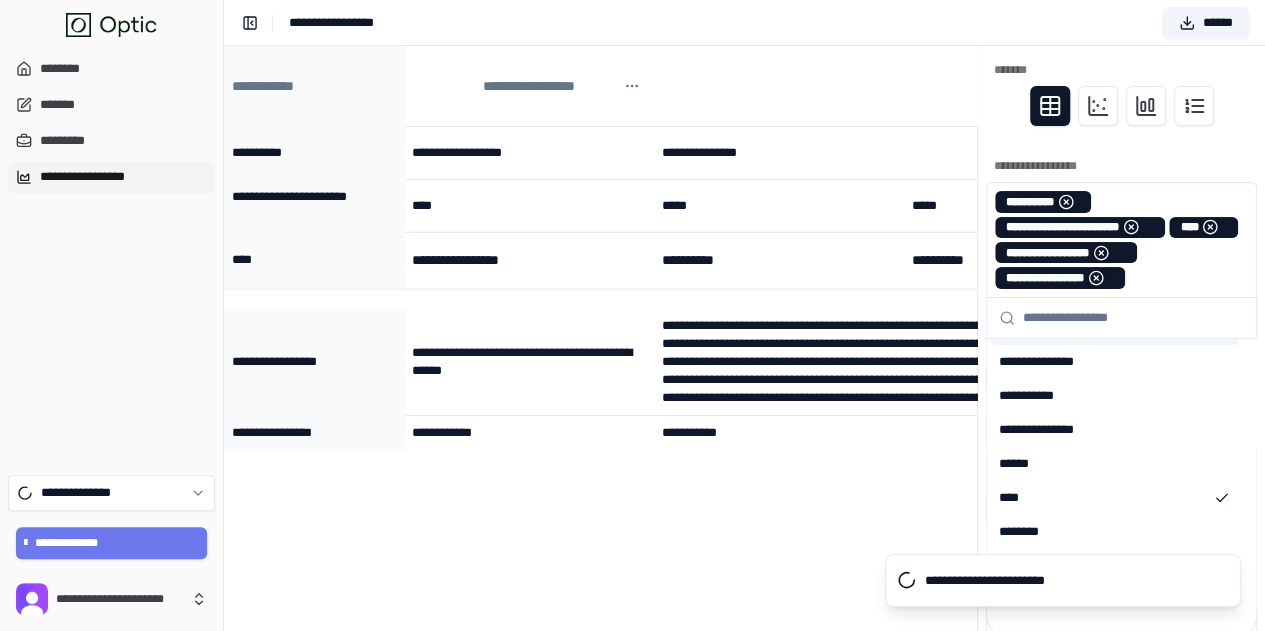 click at bounding box center [1210, 227] 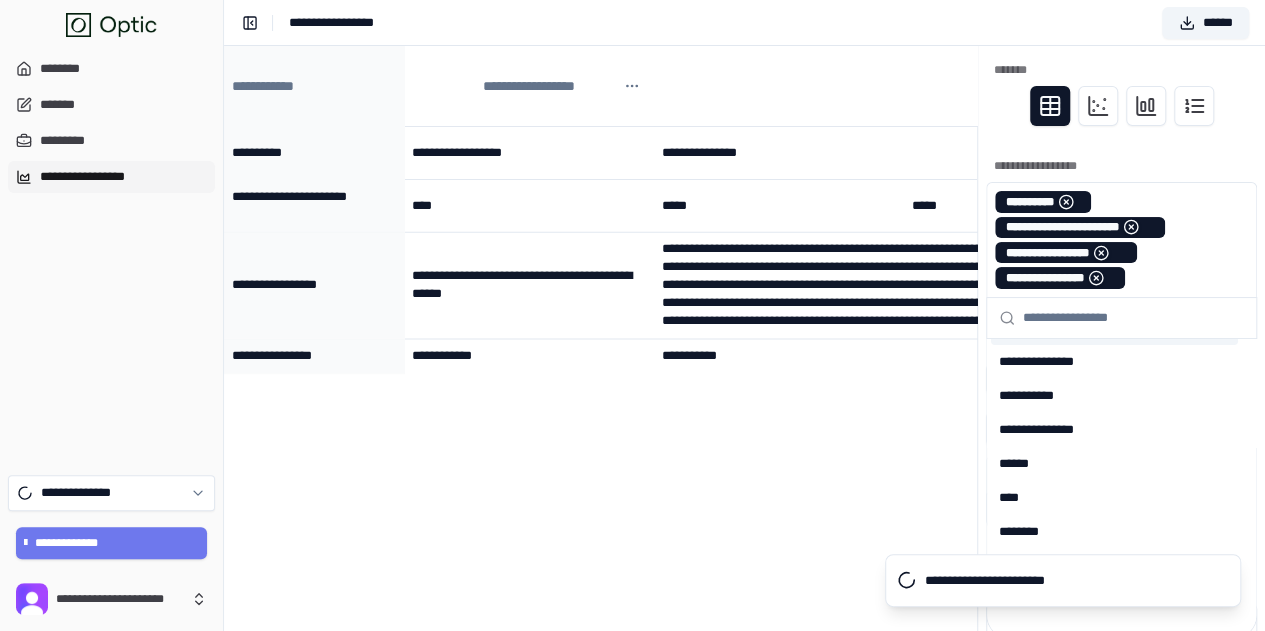 click at bounding box center (1131, 227) 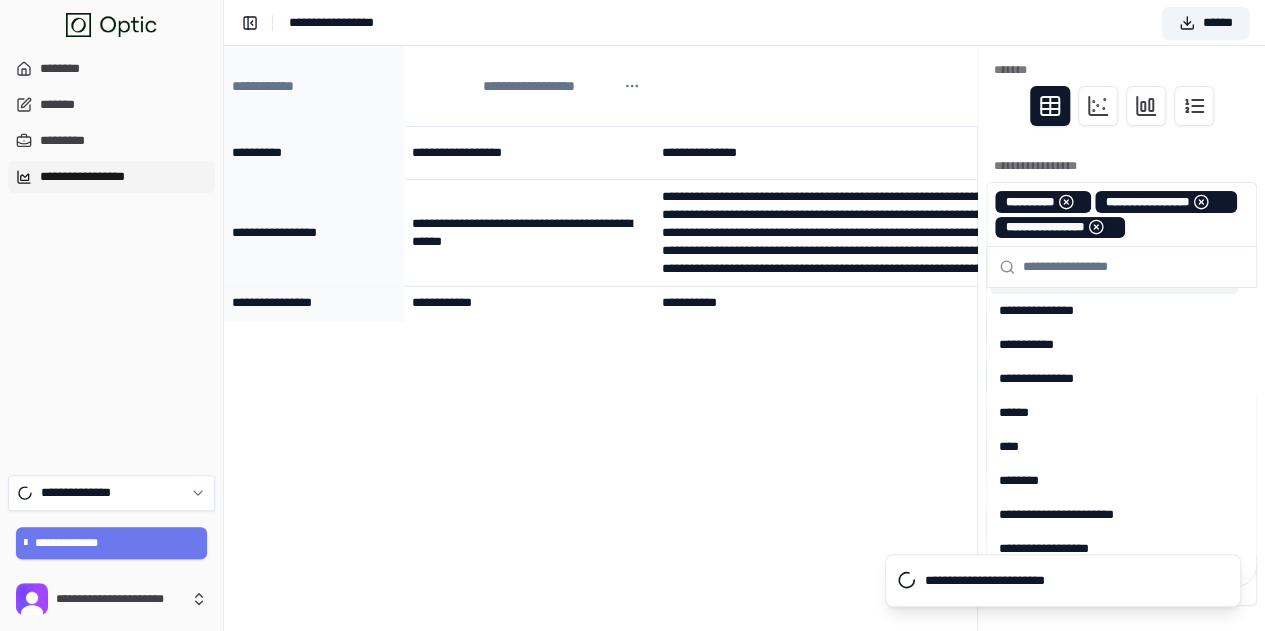 click at bounding box center (1096, 227) 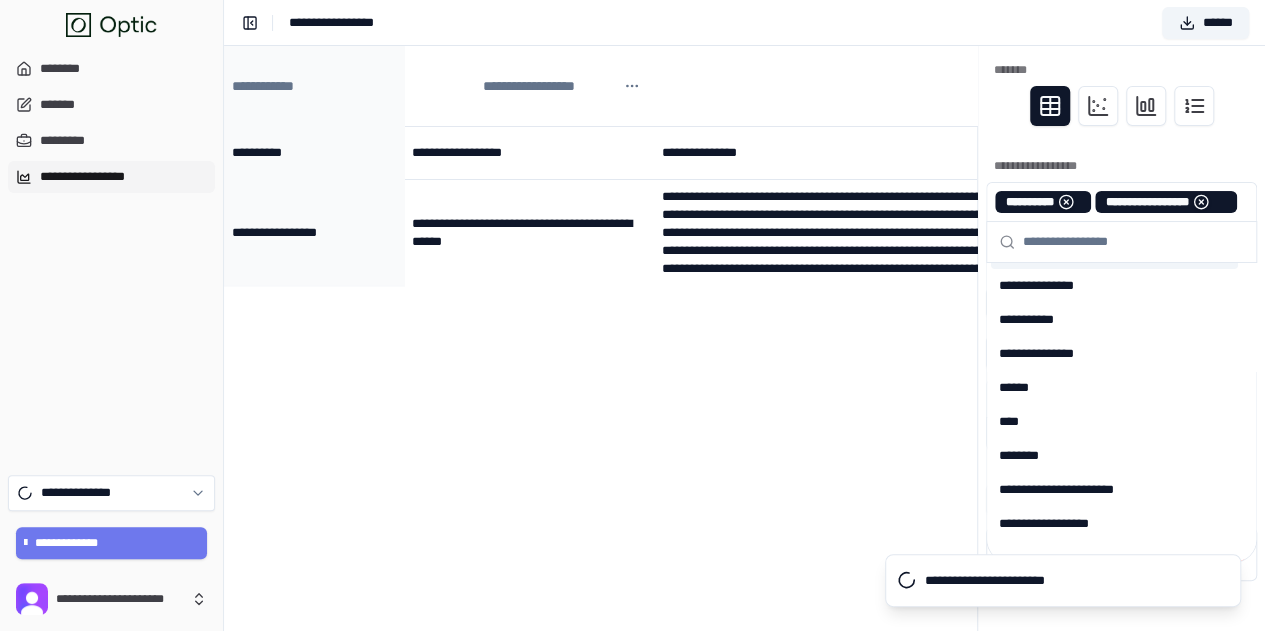 click at bounding box center [1201, 202] 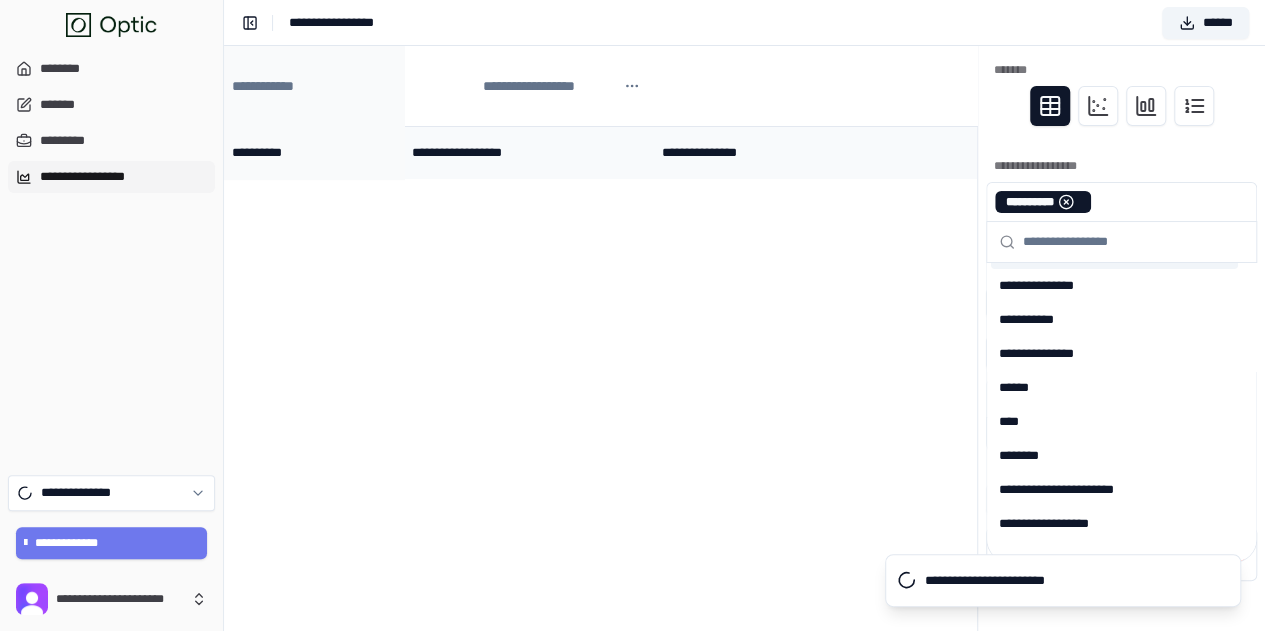 click at bounding box center [1029, 153] 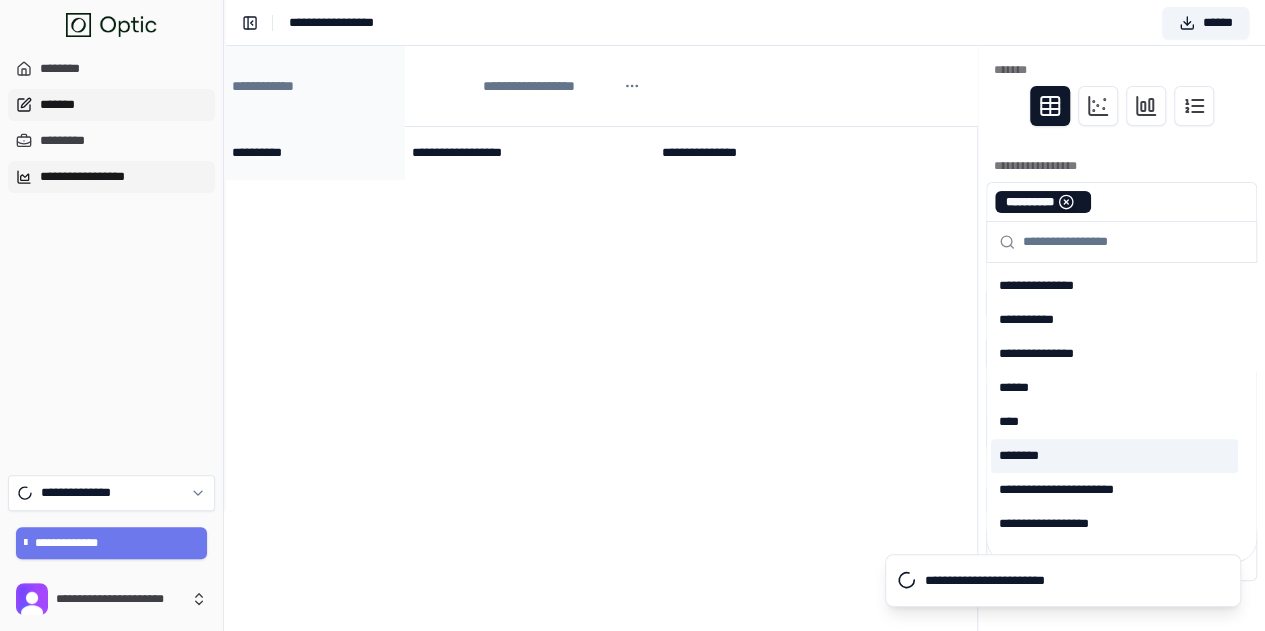 click on "*******" at bounding box center [111, 105] 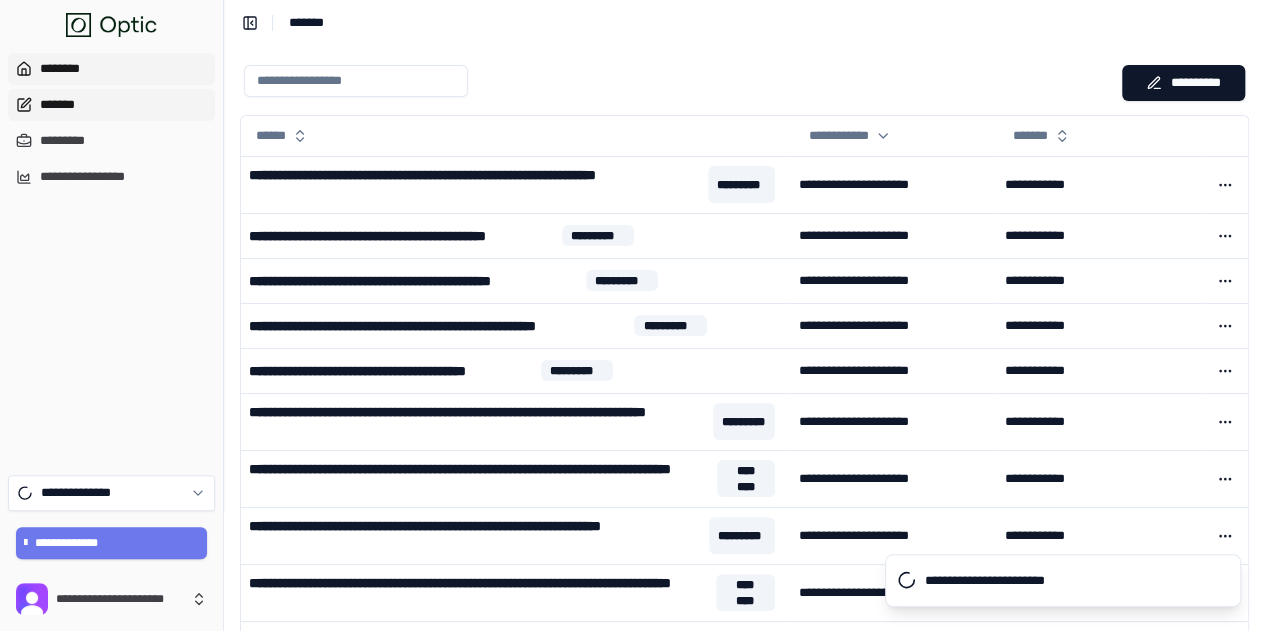 click on "********" at bounding box center [111, 69] 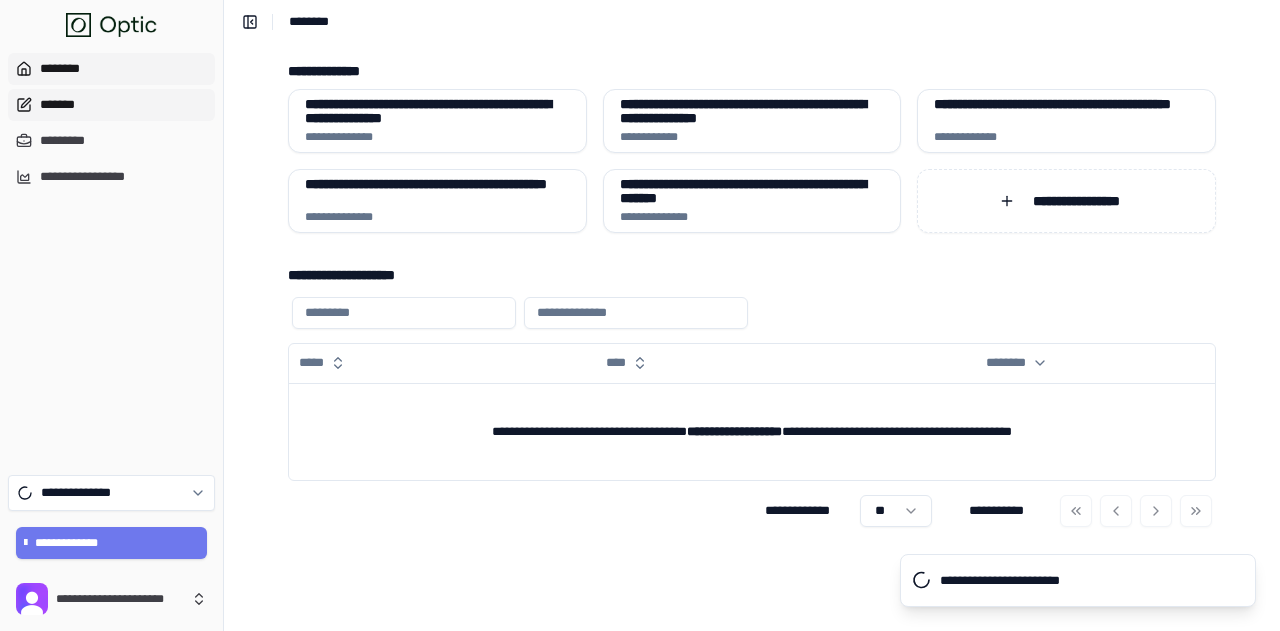 click on "*******" at bounding box center (111, 105) 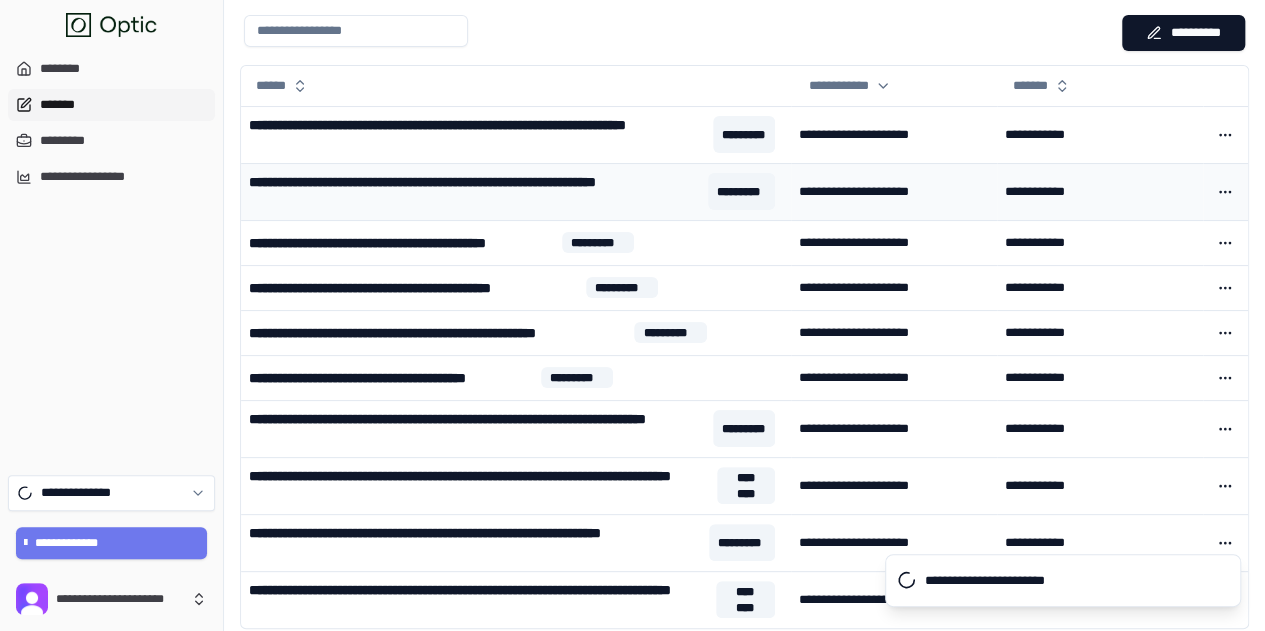 scroll, scrollTop: 0, scrollLeft: 0, axis: both 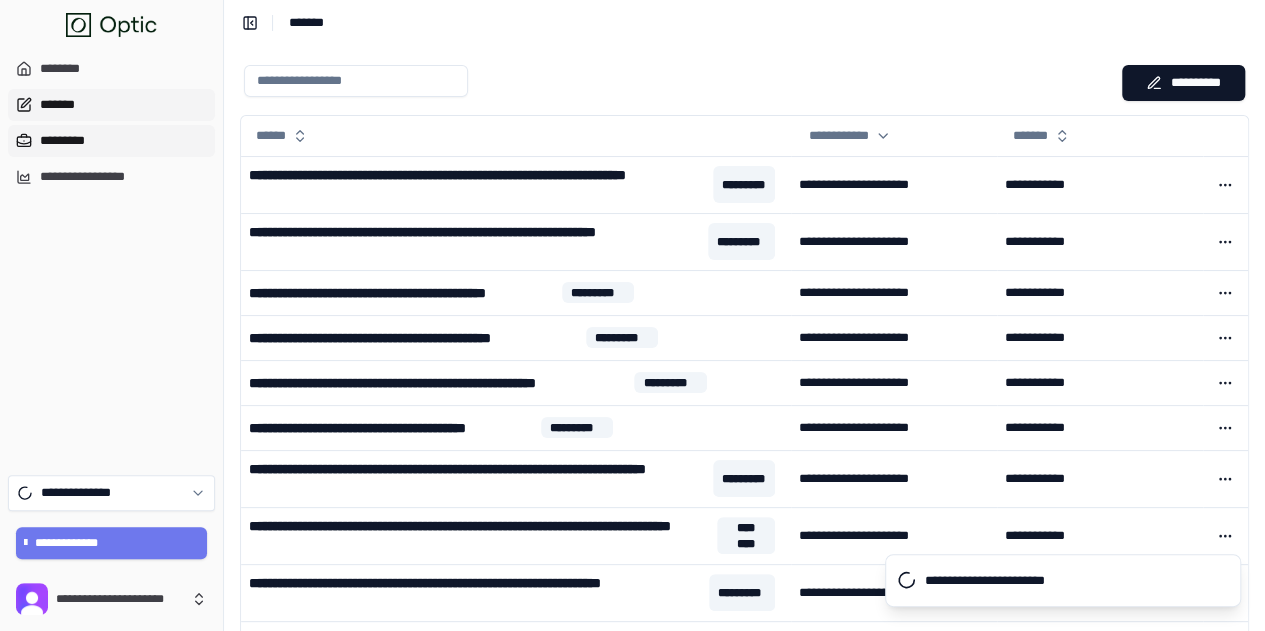 click on "*********" at bounding box center (111, 141) 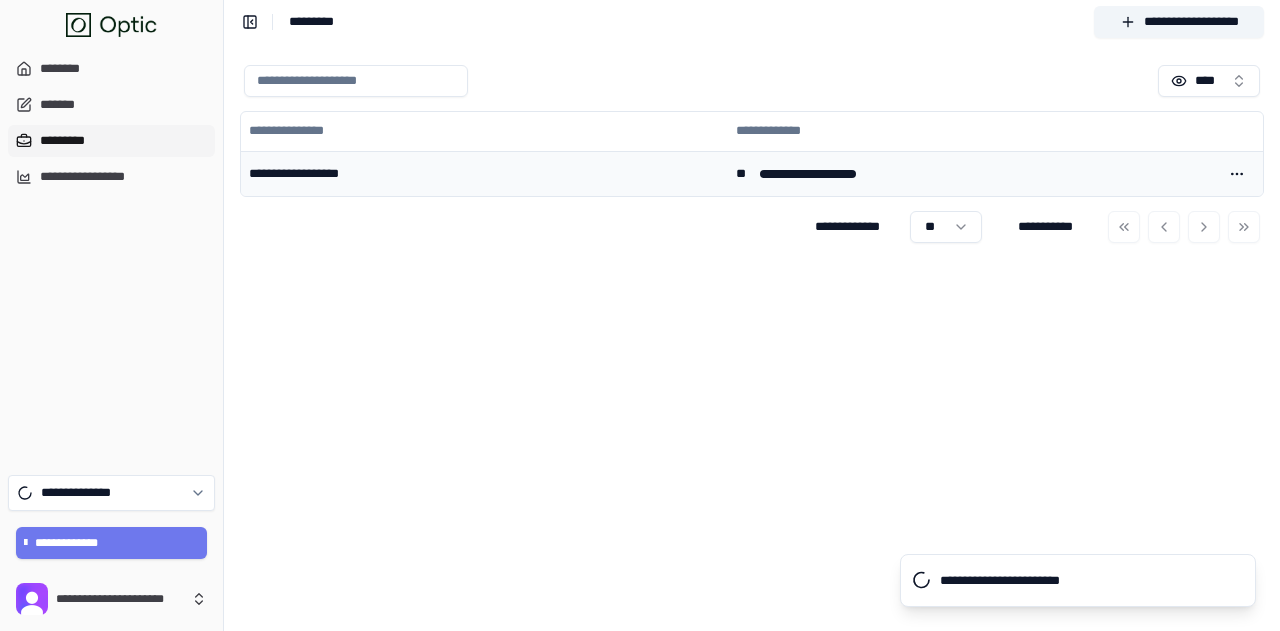 click on "**********" at bounding box center [484, 174] 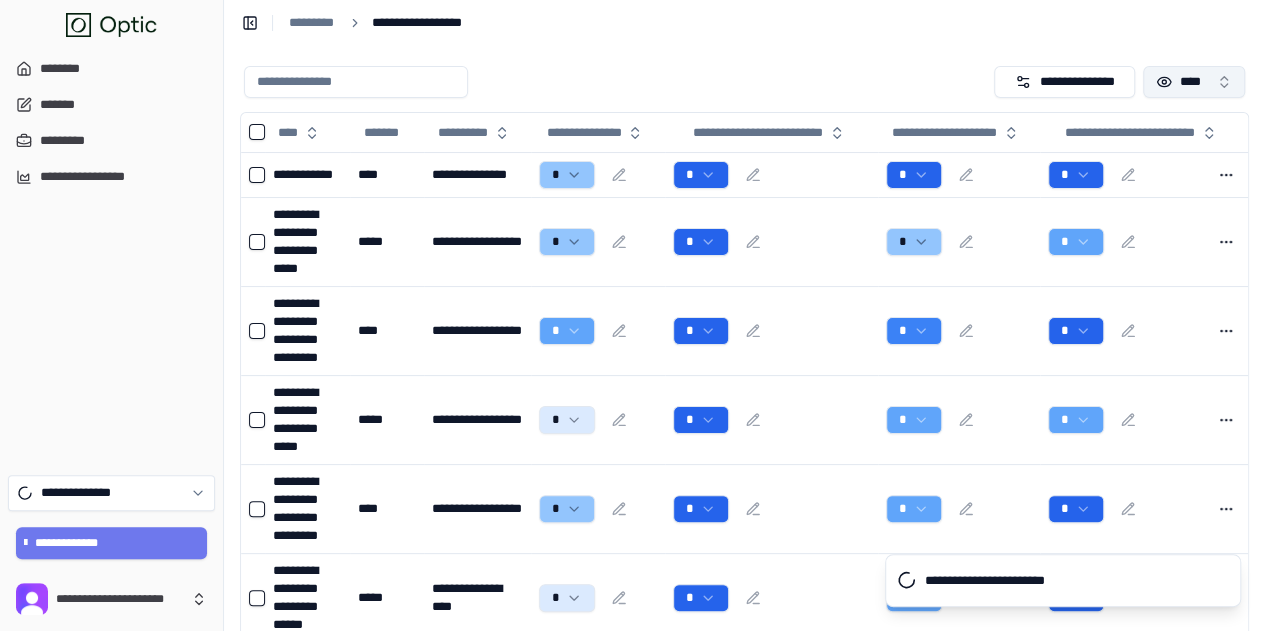 click on "****" at bounding box center [1194, 82] 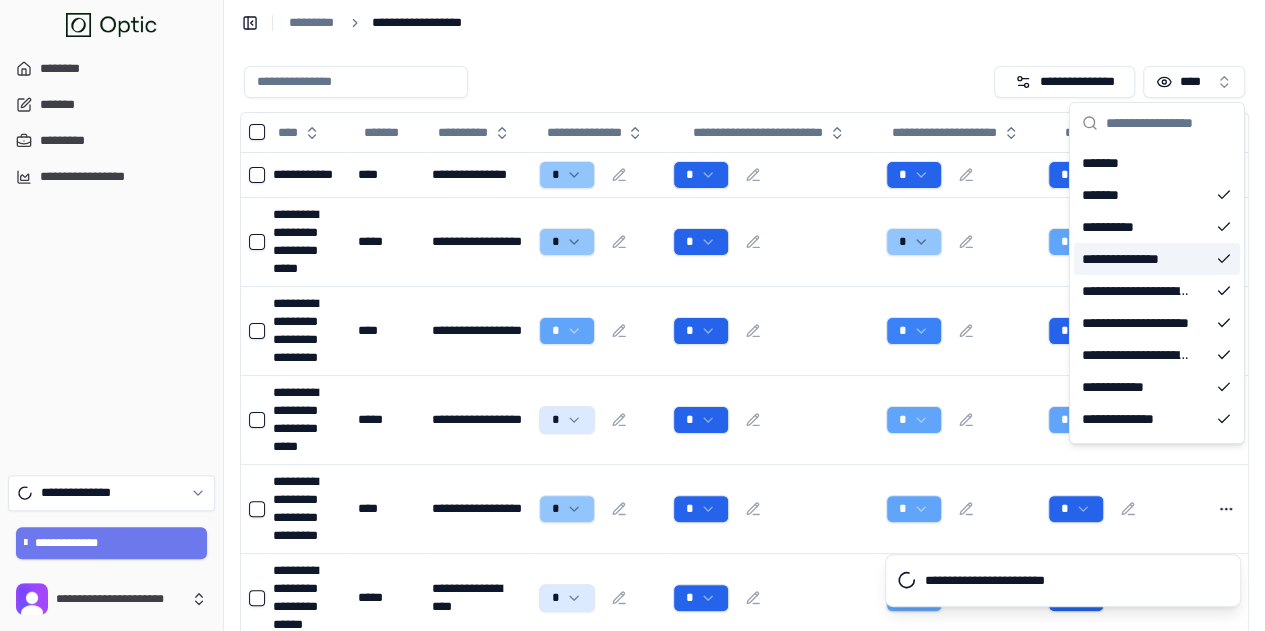 scroll, scrollTop: 60, scrollLeft: 0, axis: vertical 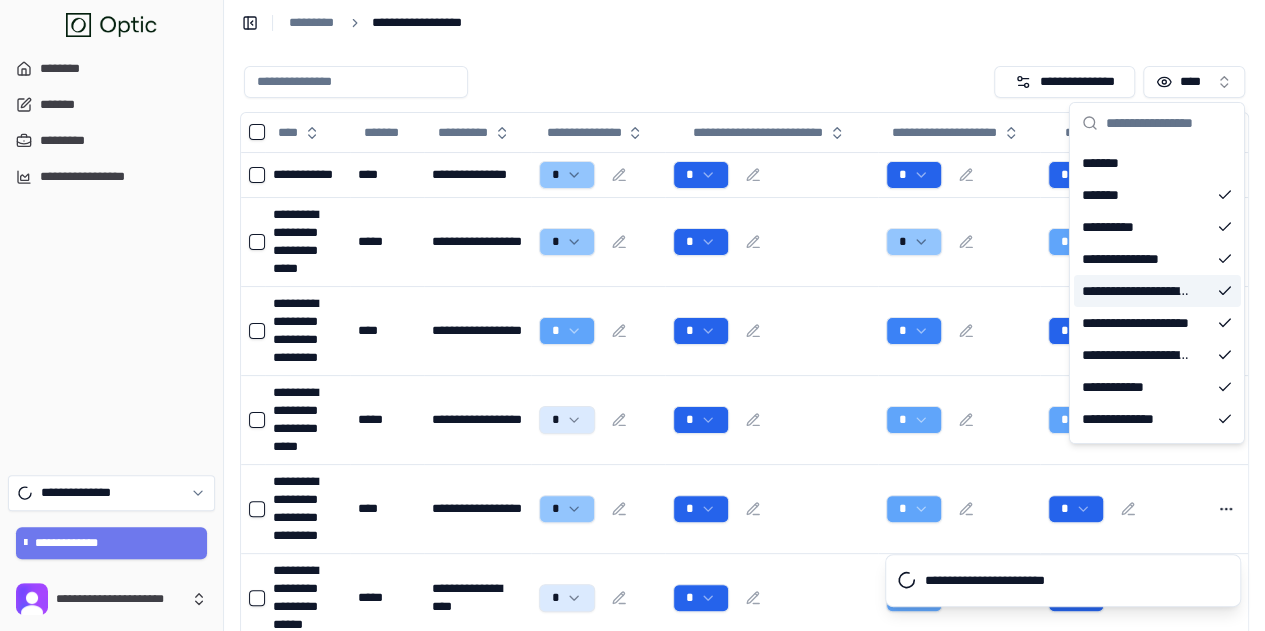 click at bounding box center [615, 82] 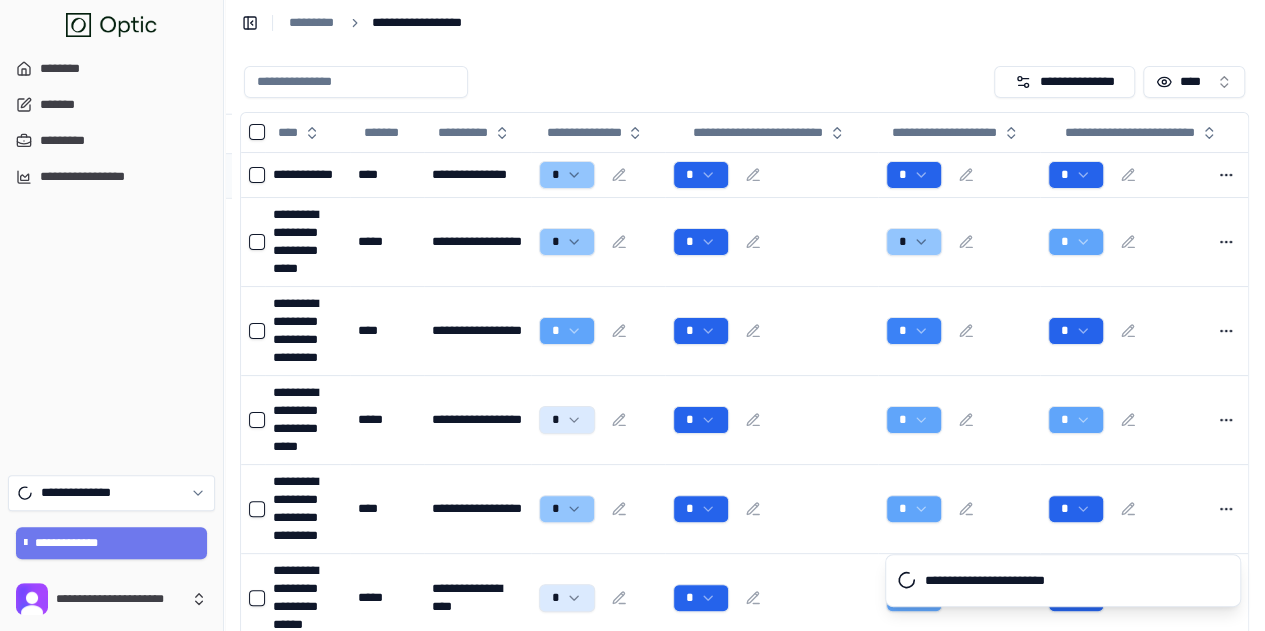 click at bounding box center [615, 82] 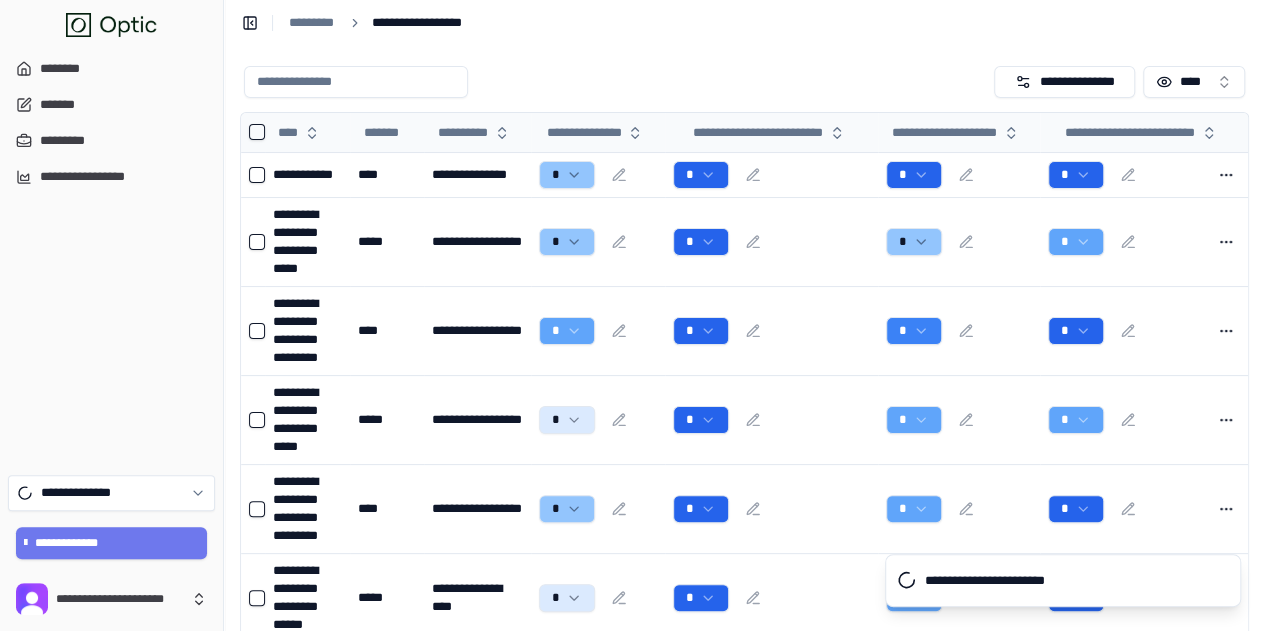 drag, startPoint x: 1258, startPoint y: 145, endPoint x: 1244, endPoint y: 141, distance: 14.56022 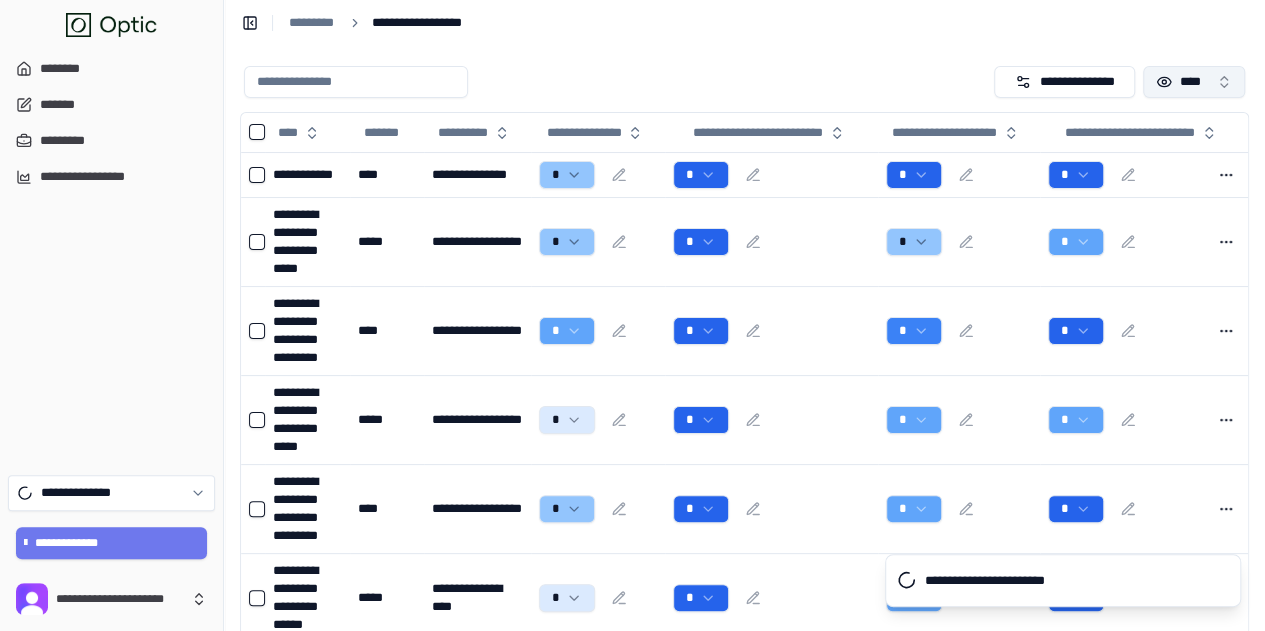 click on "****" at bounding box center (1194, 82) 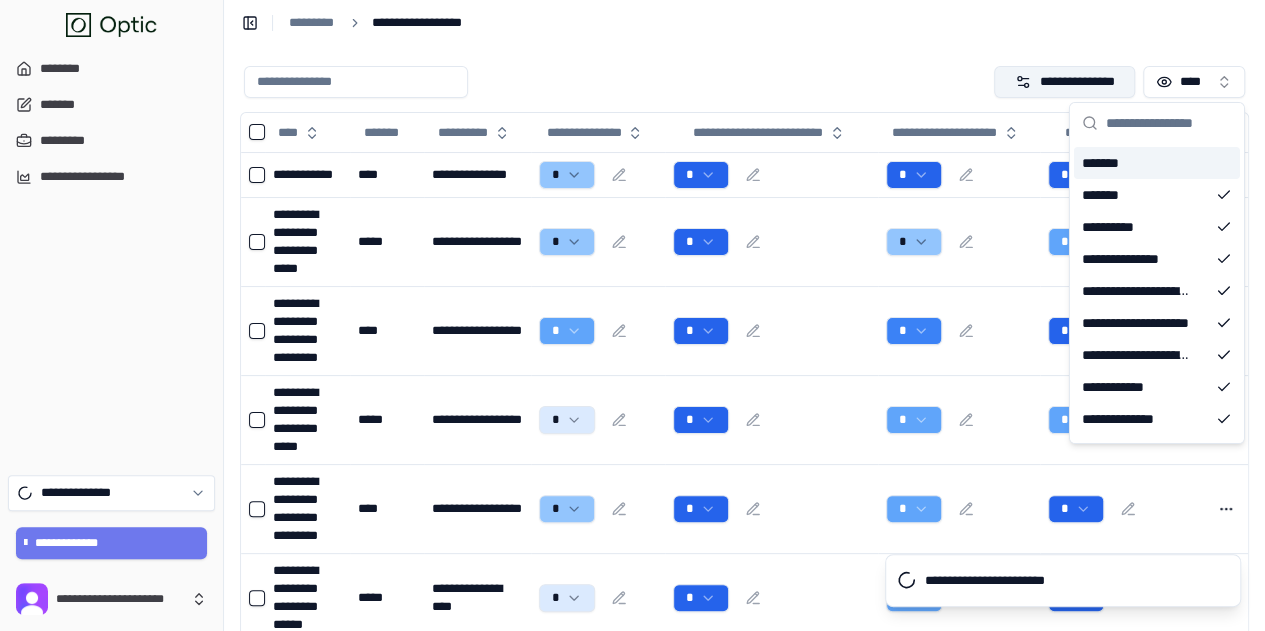 click on "**********" at bounding box center (1064, 82) 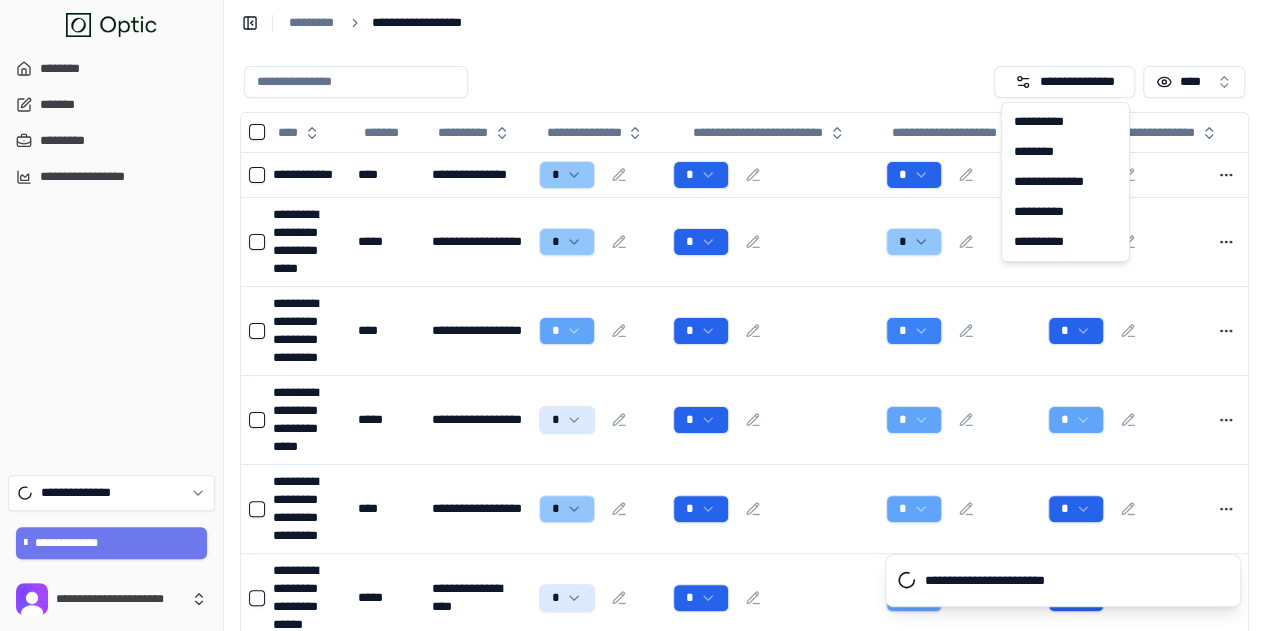 click on "**********" at bounding box center [744, 23] 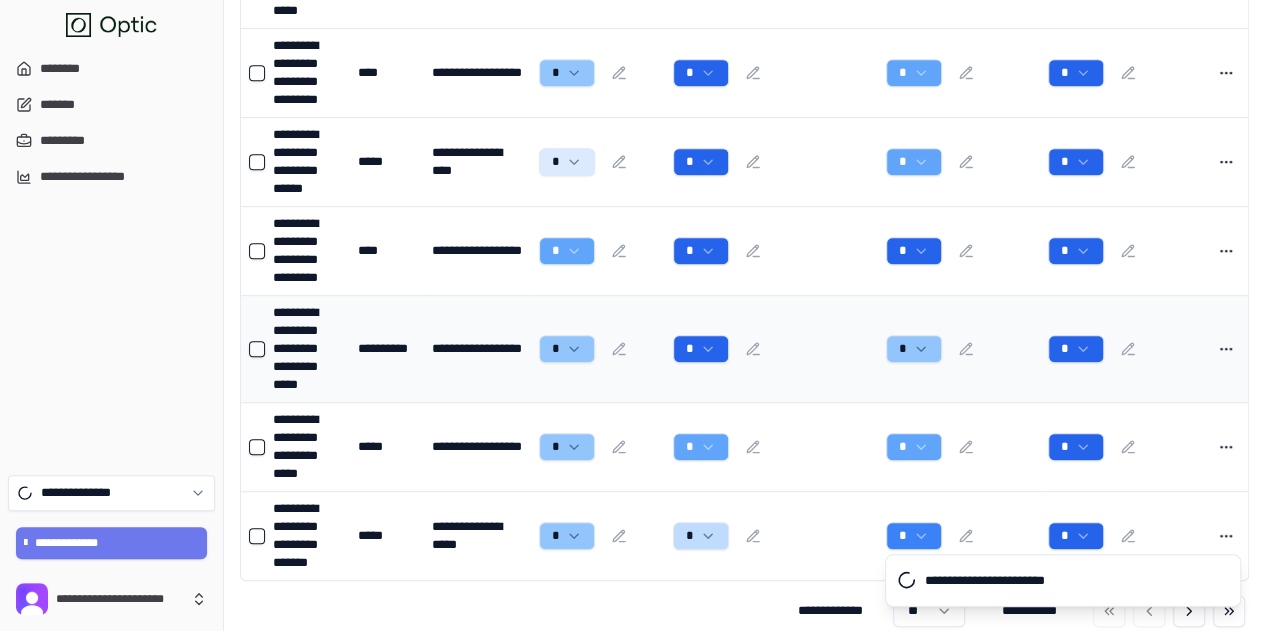 scroll, scrollTop: 456, scrollLeft: 0, axis: vertical 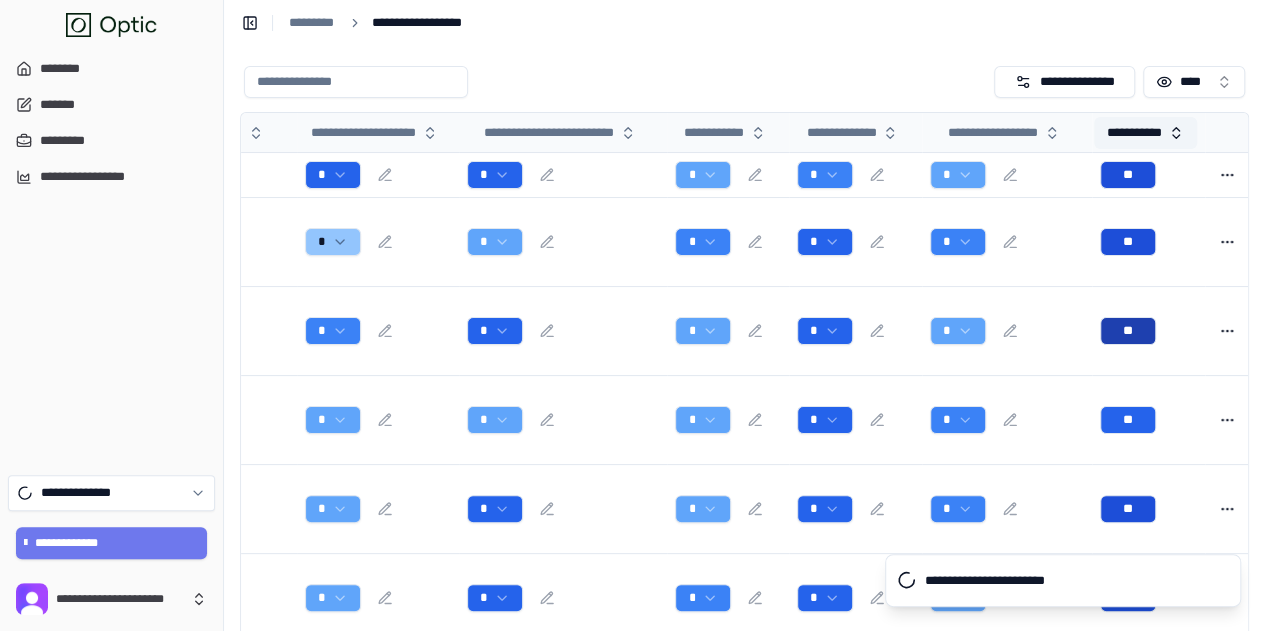 click on "**********" at bounding box center [1145, 133] 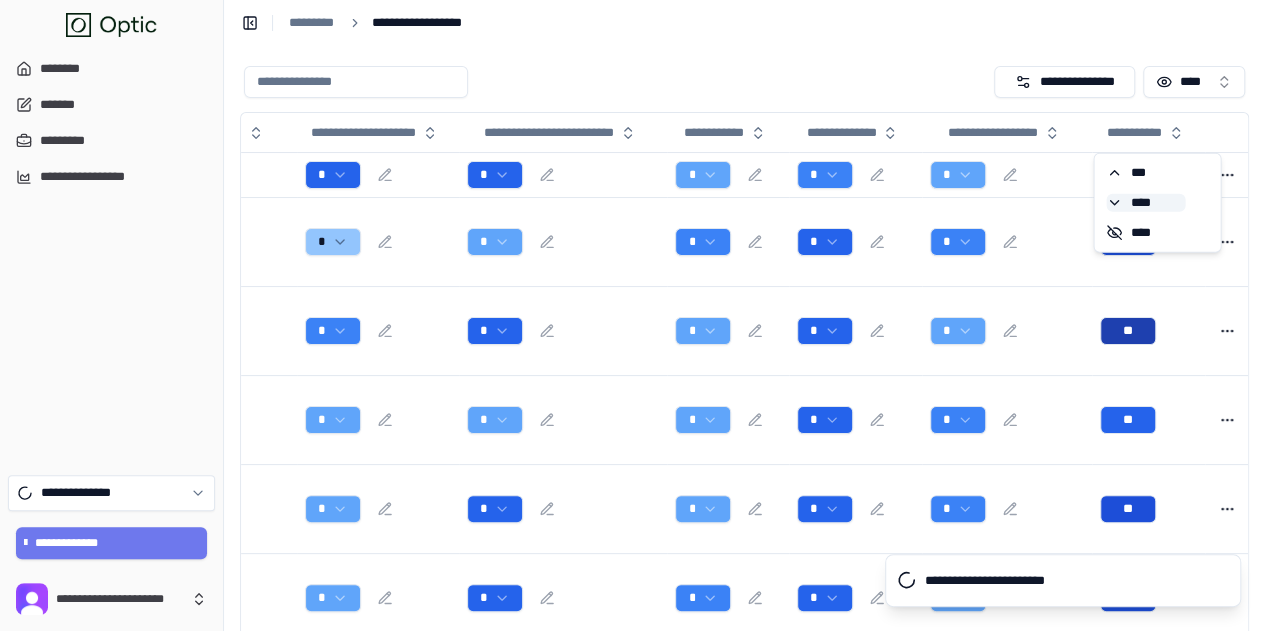 click on "****" at bounding box center (1145, 203) 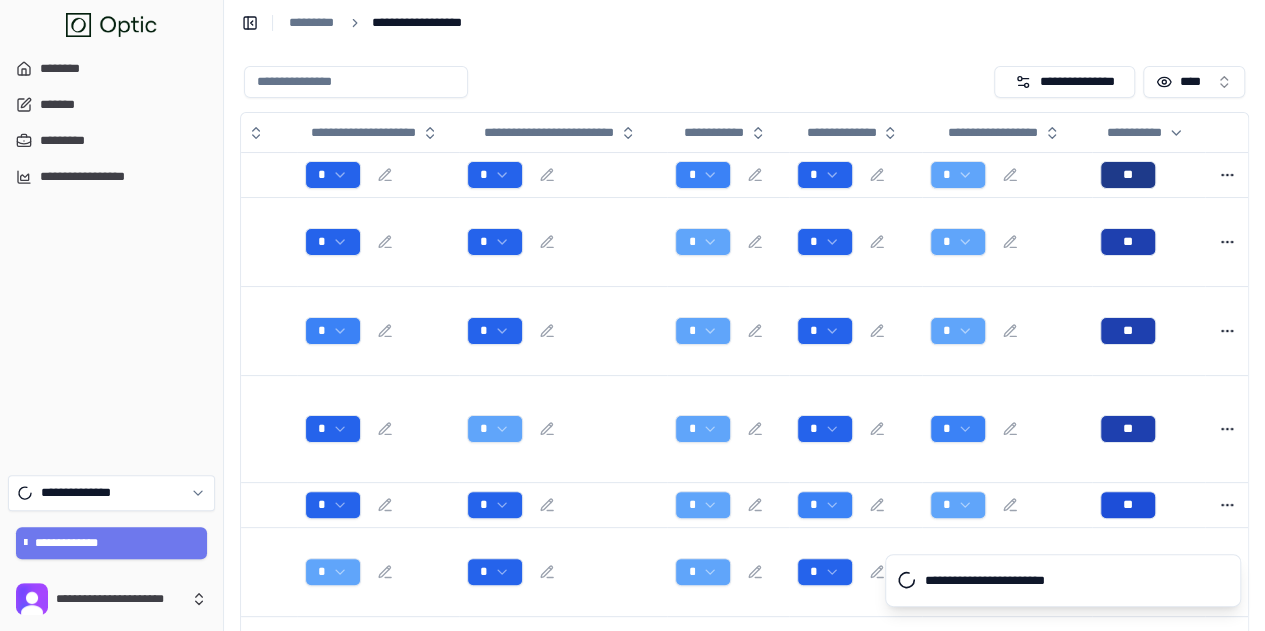 scroll, scrollTop: 0, scrollLeft: 540, axis: horizontal 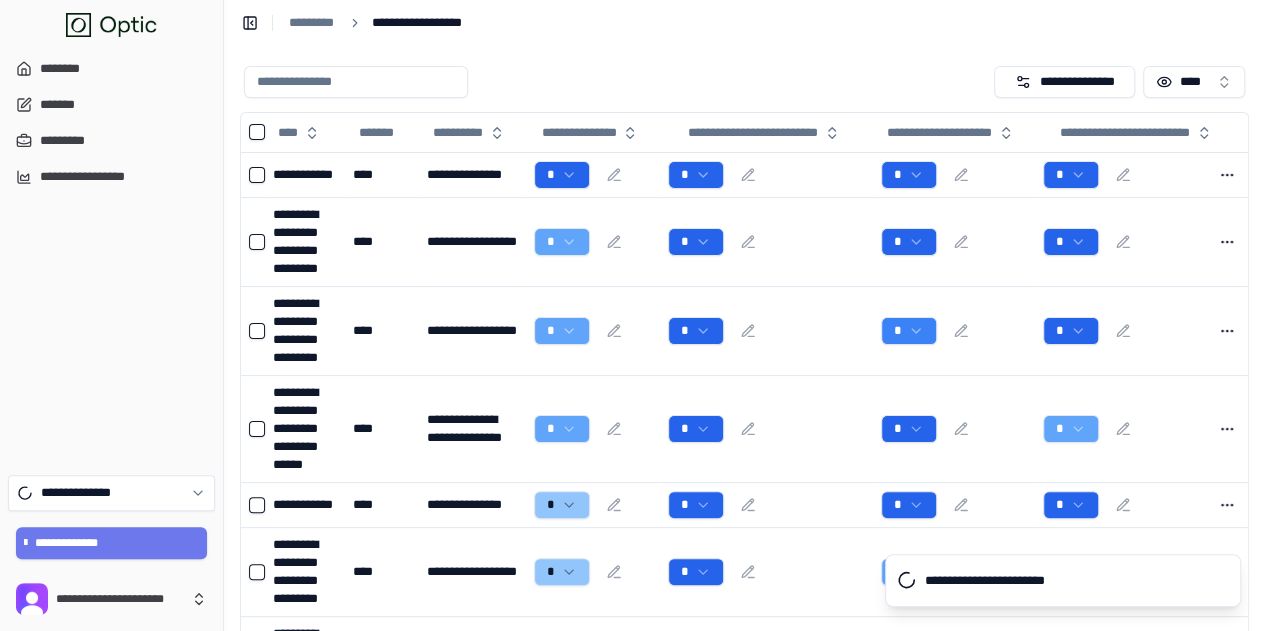 click on "**********" at bounding box center (744, 531) 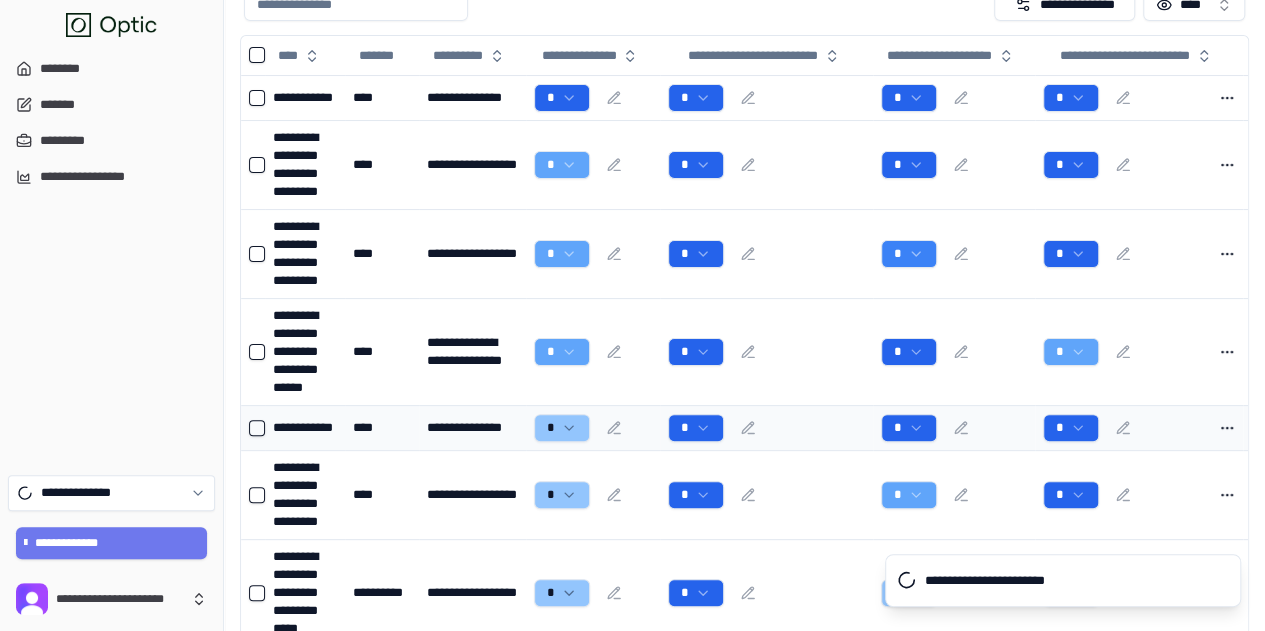 scroll, scrollTop: 100, scrollLeft: 0, axis: vertical 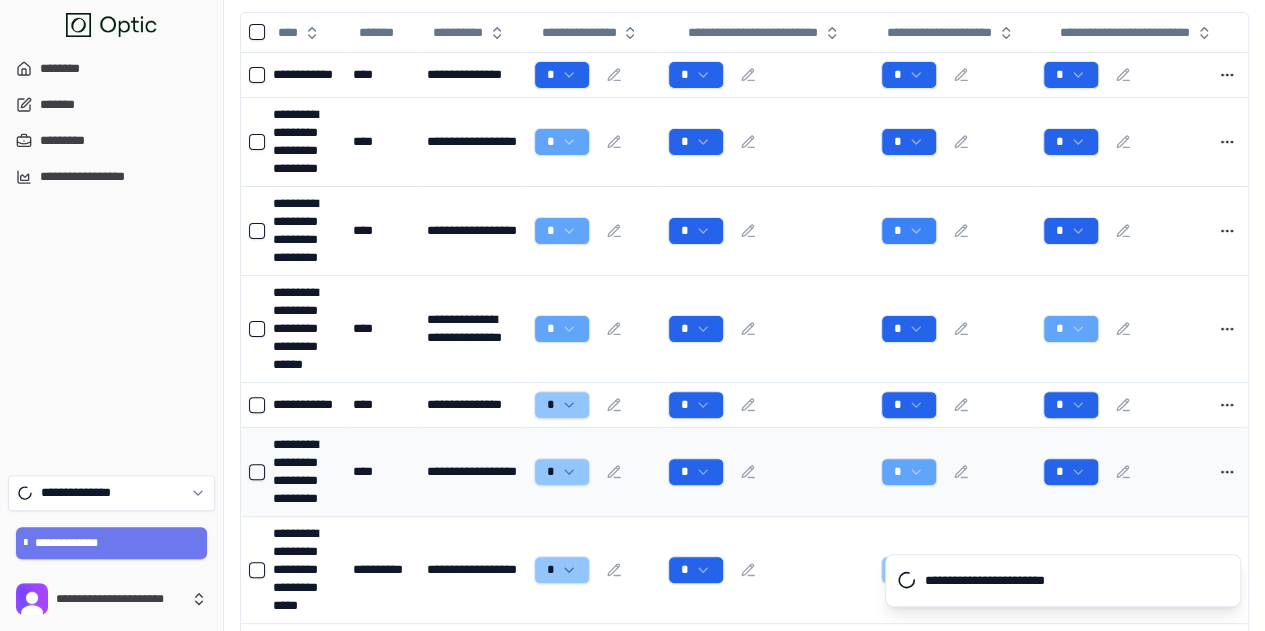 click on "****" at bounding box center [382, 472] 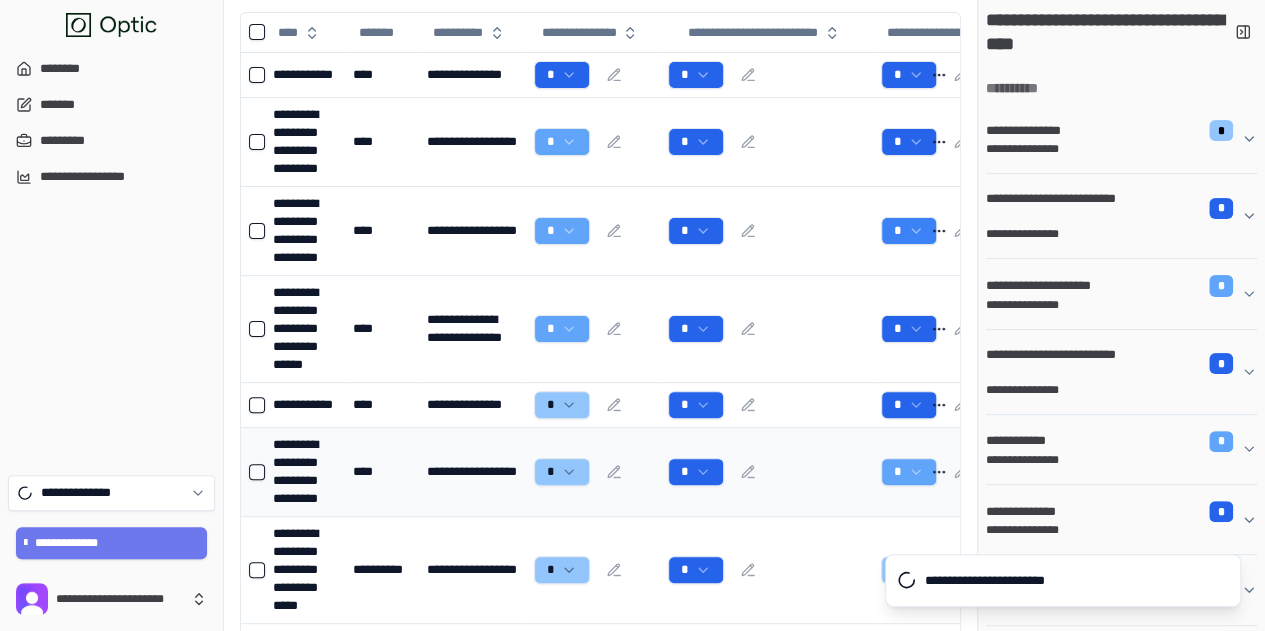 click on "**********" at bounding box center [305, 472] 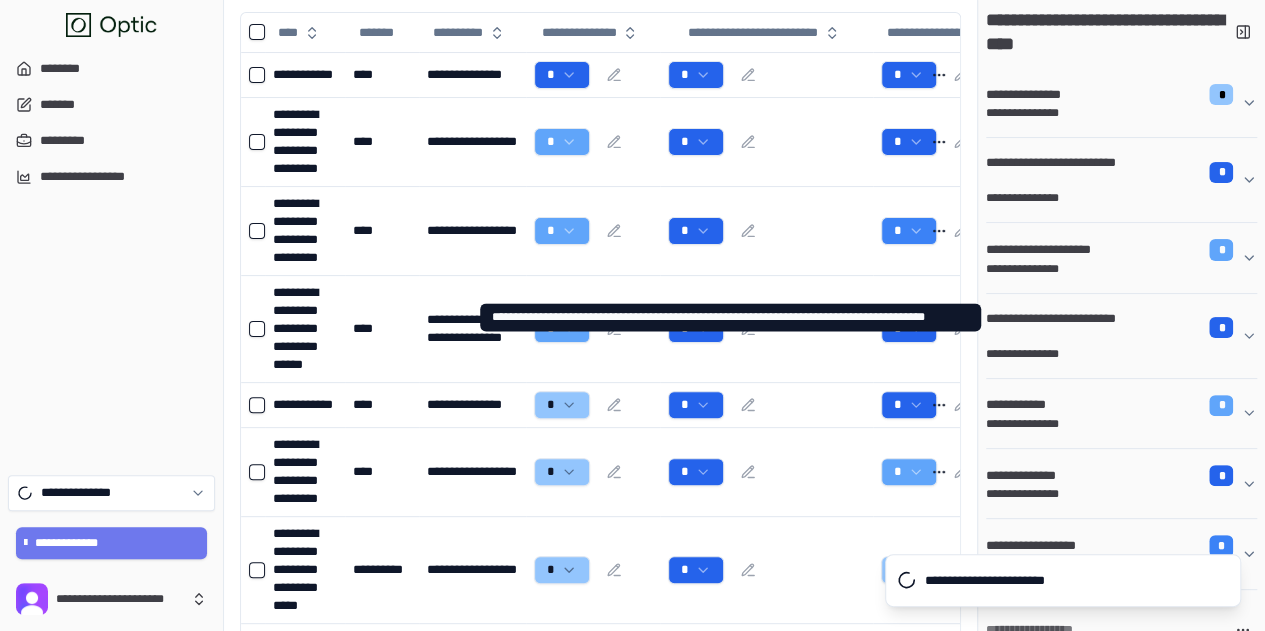 scroll, scrollTop: 56, scrollLeft: 0, axis: vertical 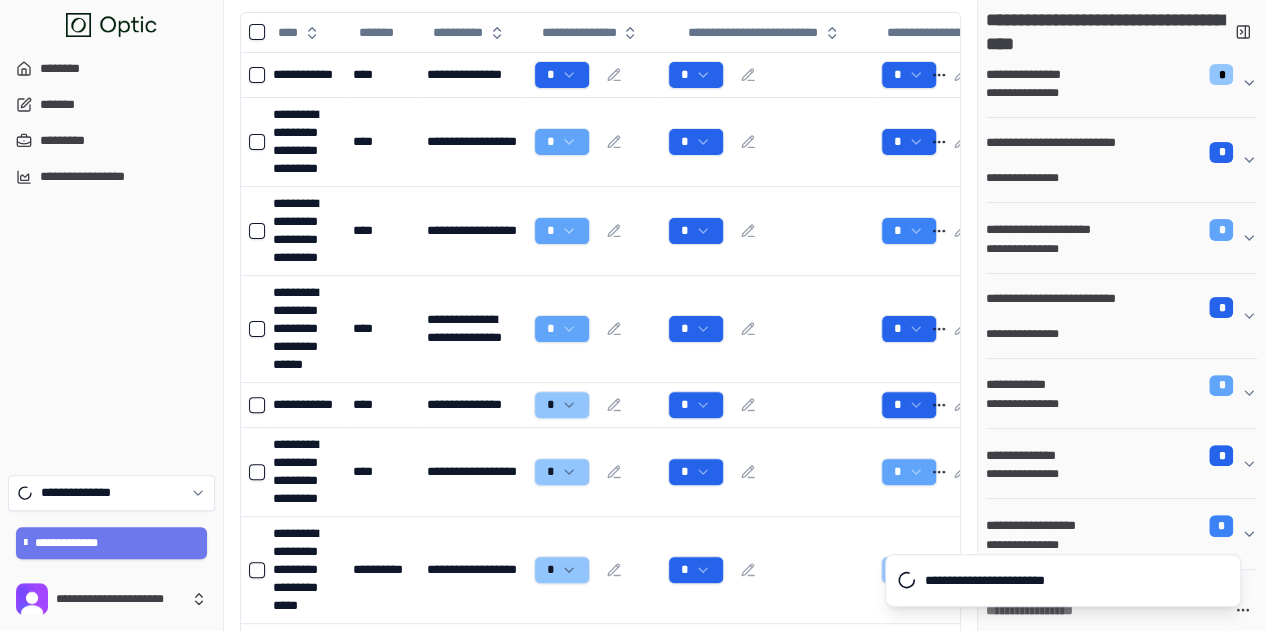 click 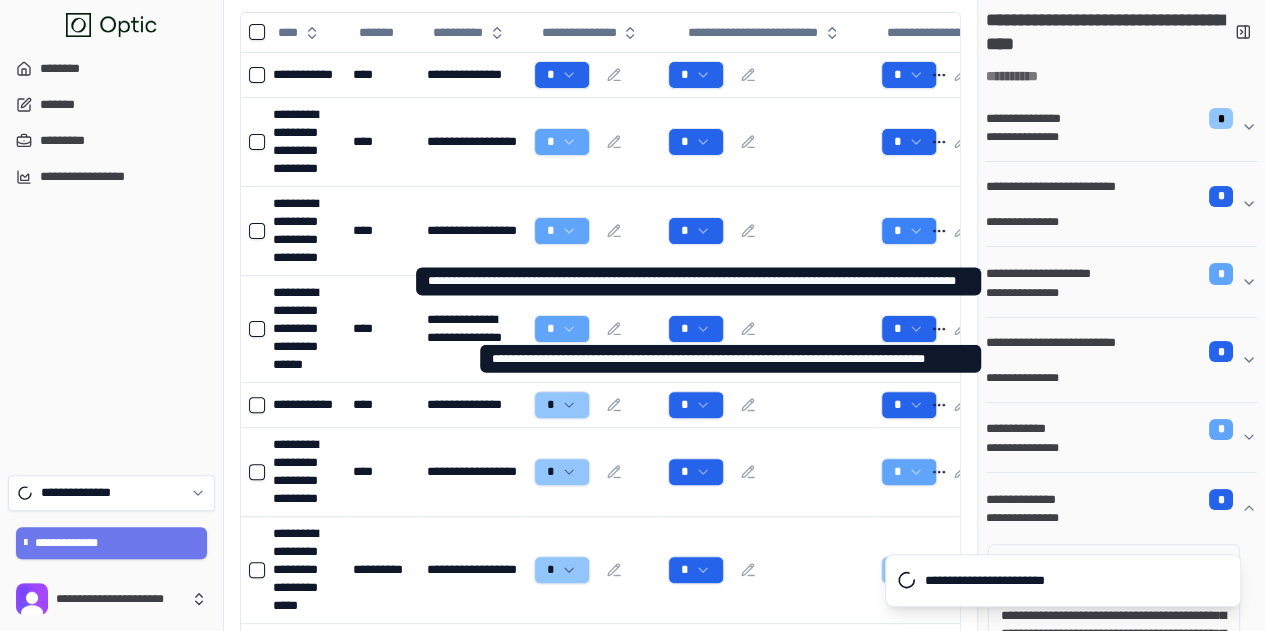 scroll, scrollTop: 0, scrollLeft: 0, axis: both 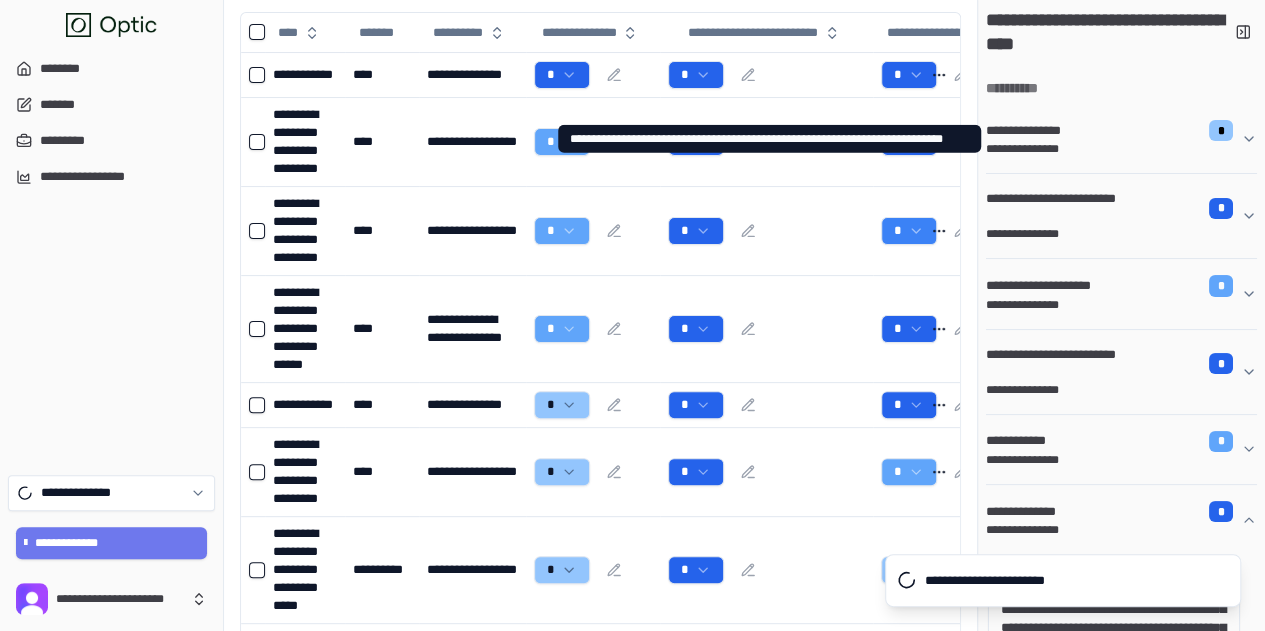 click on "**********" at bounding box center (1113, 130) 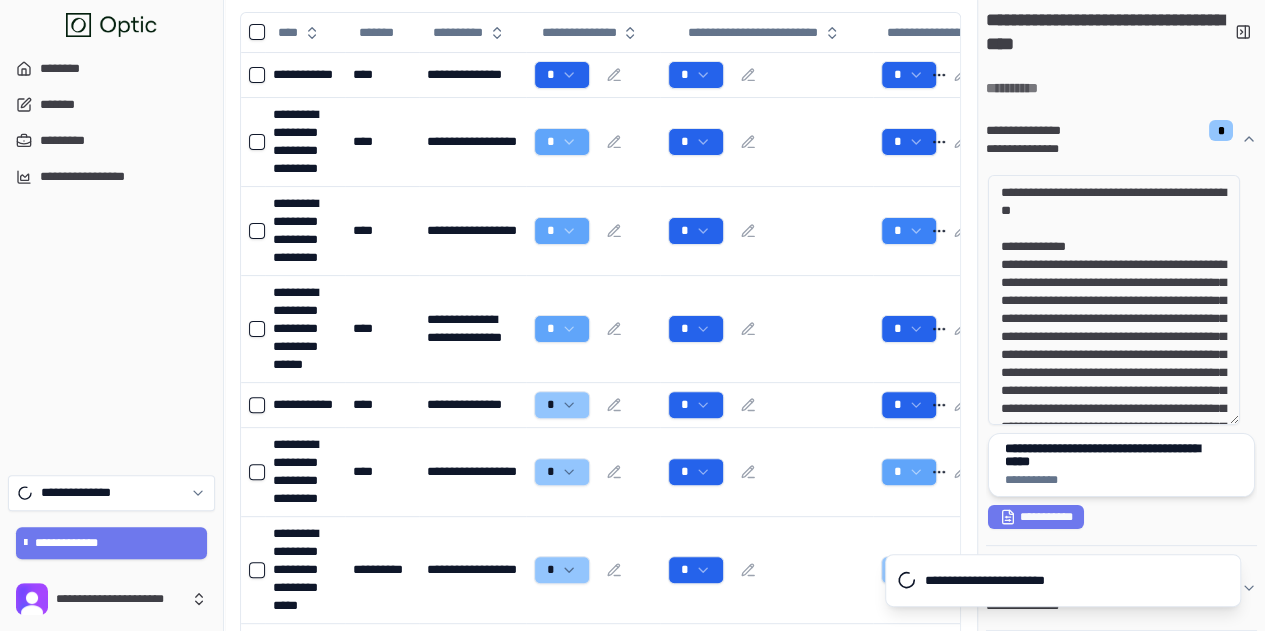 click on "**********" at bounding box center [1114, 455] 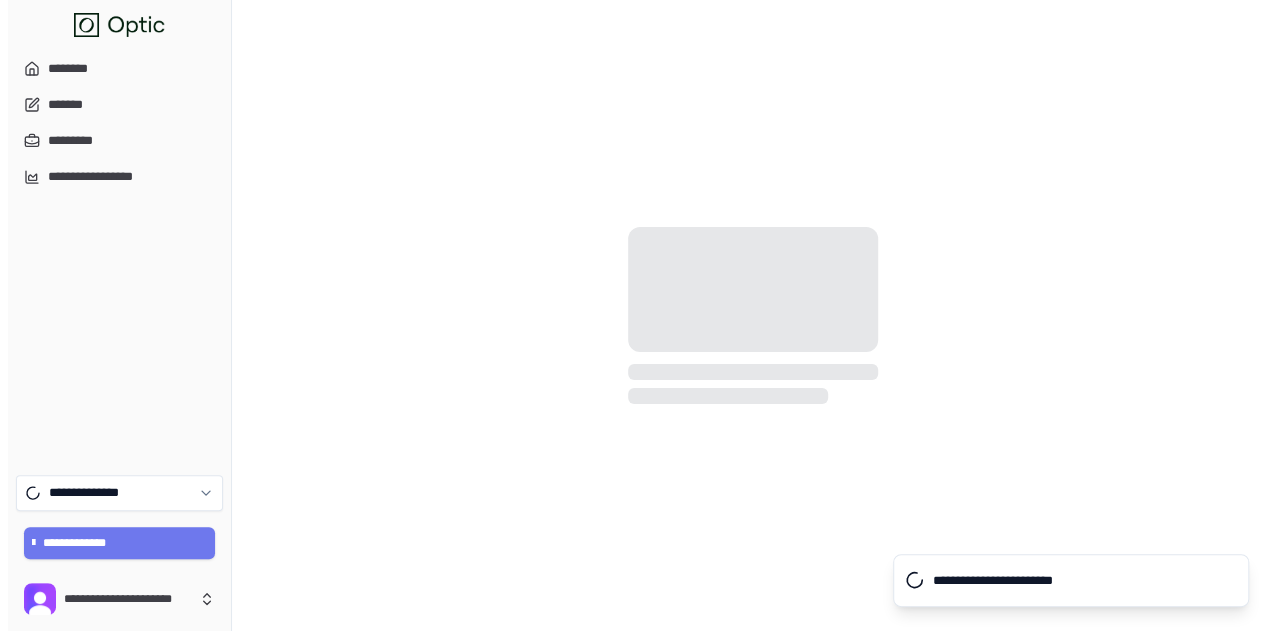 scroll, scrollTop: 0, scrollLeft: 0, axis: both 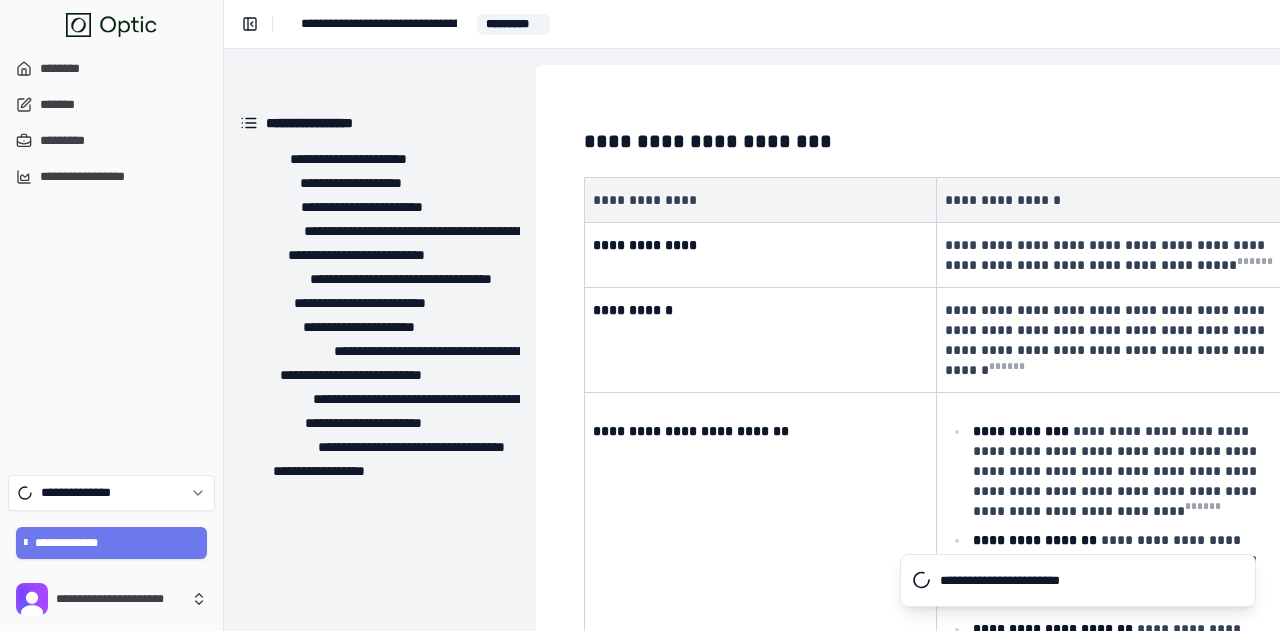 click on "**********" at bounding box center (936, 141) 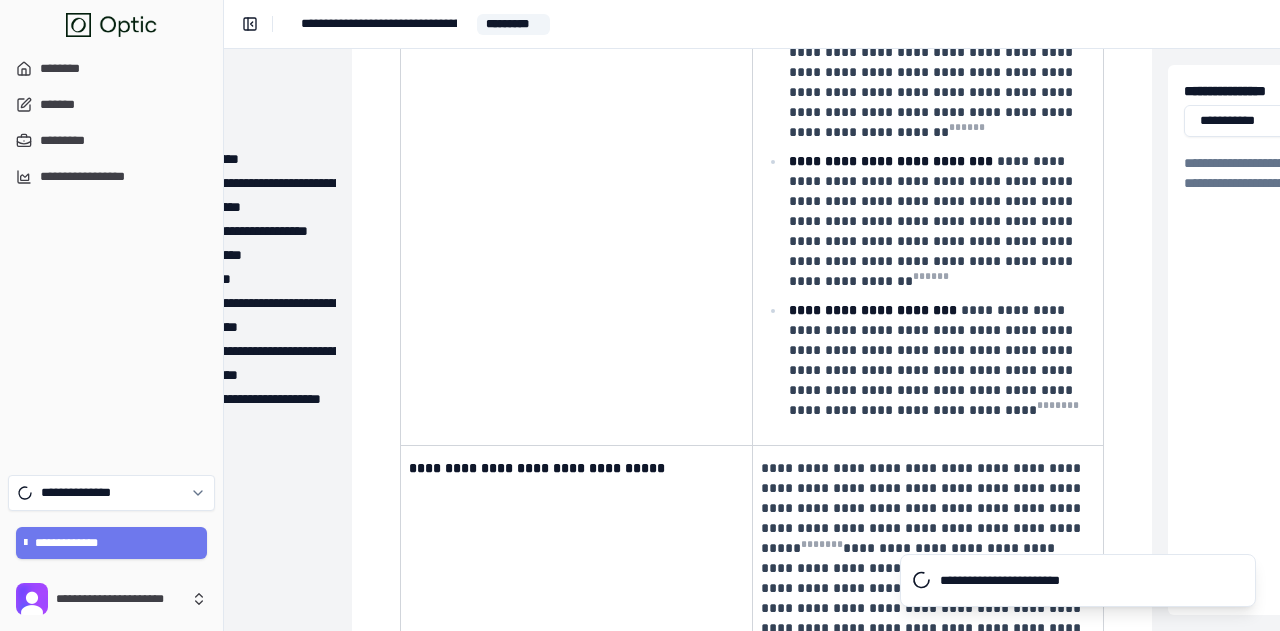 scroll, scrollTop: 1000, scrollLeft: 184, axis: both 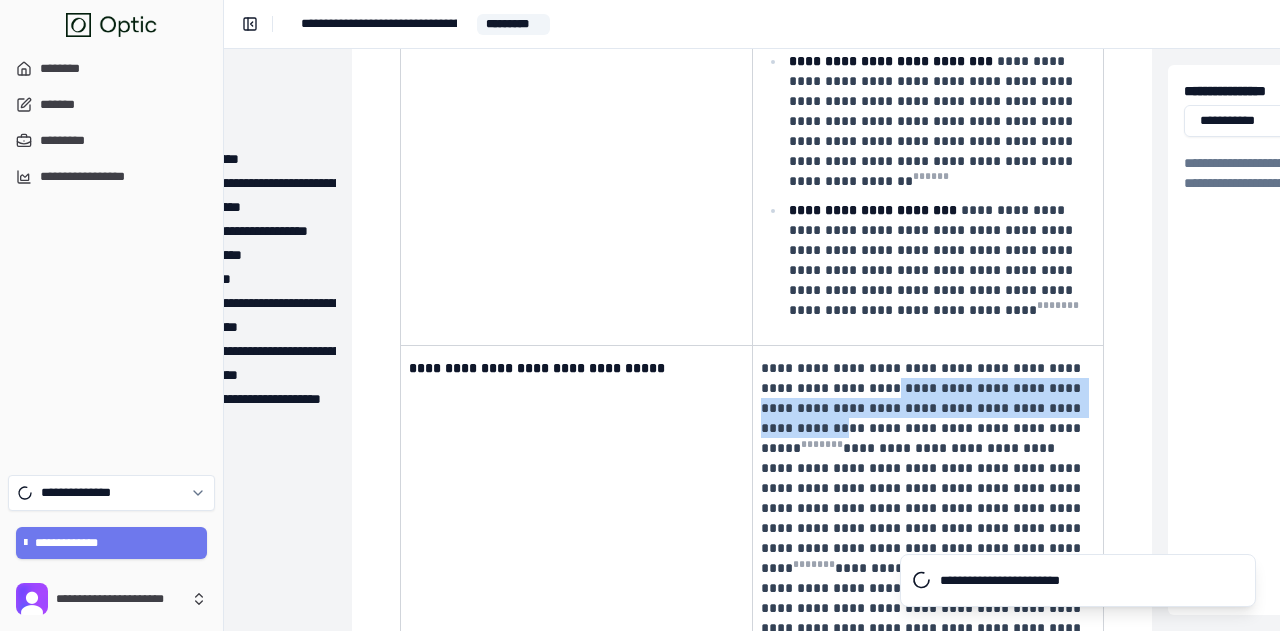 drag, startPoint x: 862, startPoint y: 308, endPoint x: 1036, endPoint y: 320, distance: 174.4133 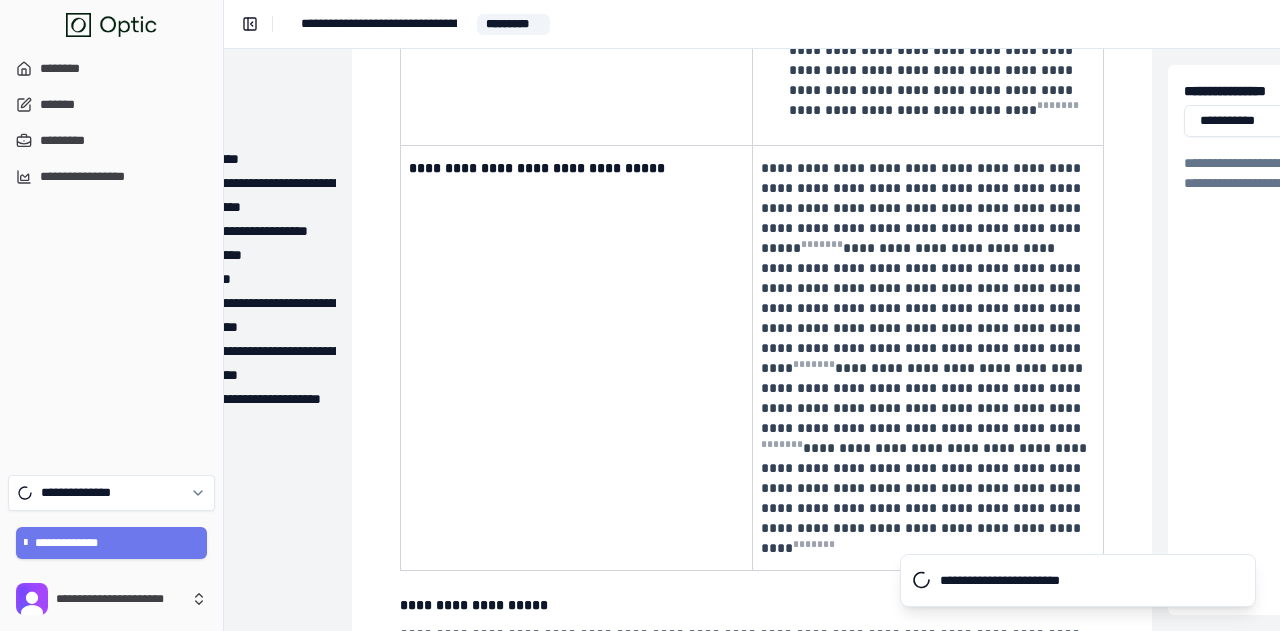 scroll, scrollTop: 1400, scrollLeft: 184, axis: both 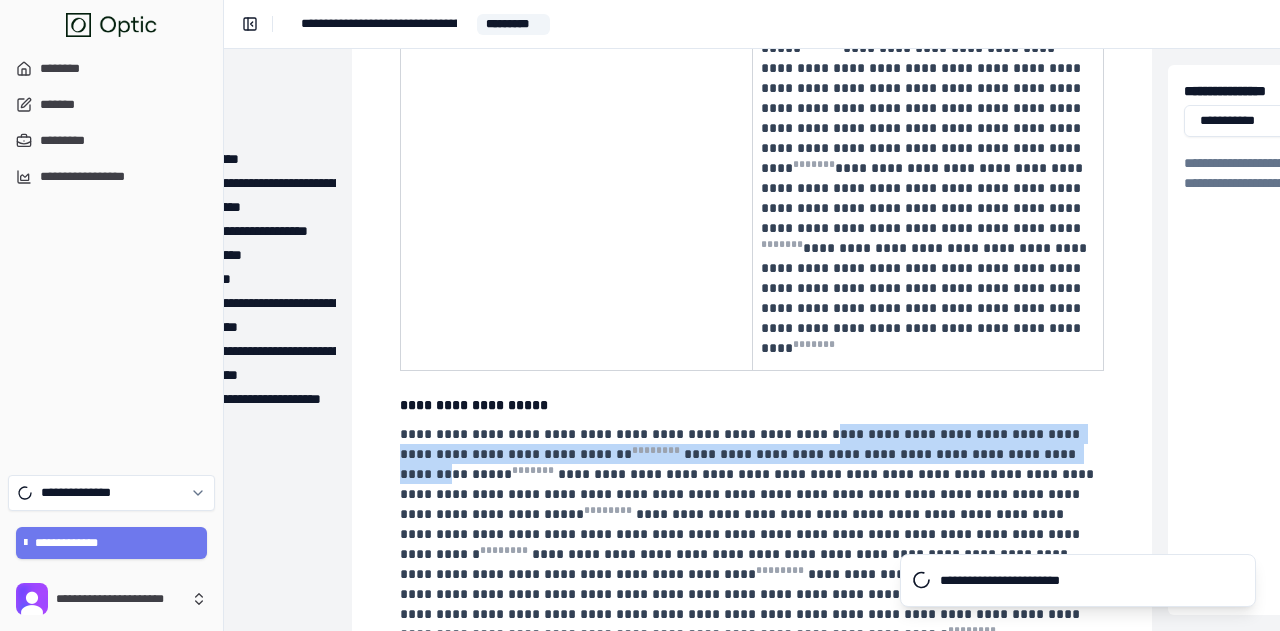drag, startPoint x: 784, startPoint y: 329, endPoint x: 911, endPoint y: 347, distance: 128.26924 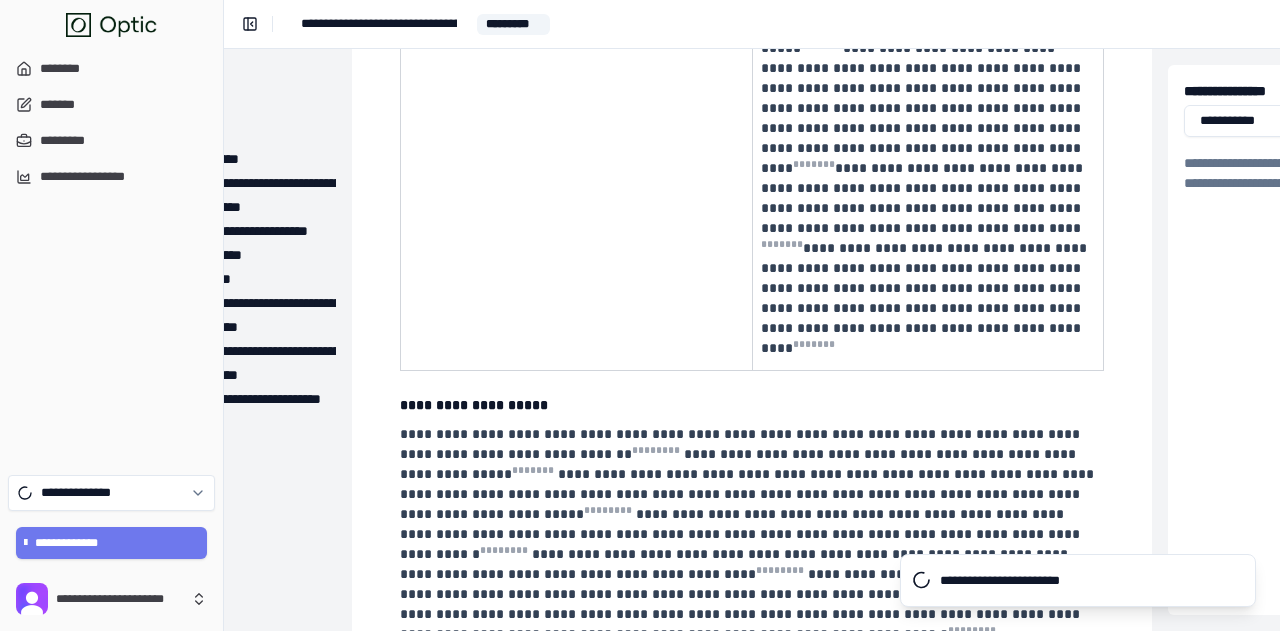 click on "**********" at bounding box center [742, 444] 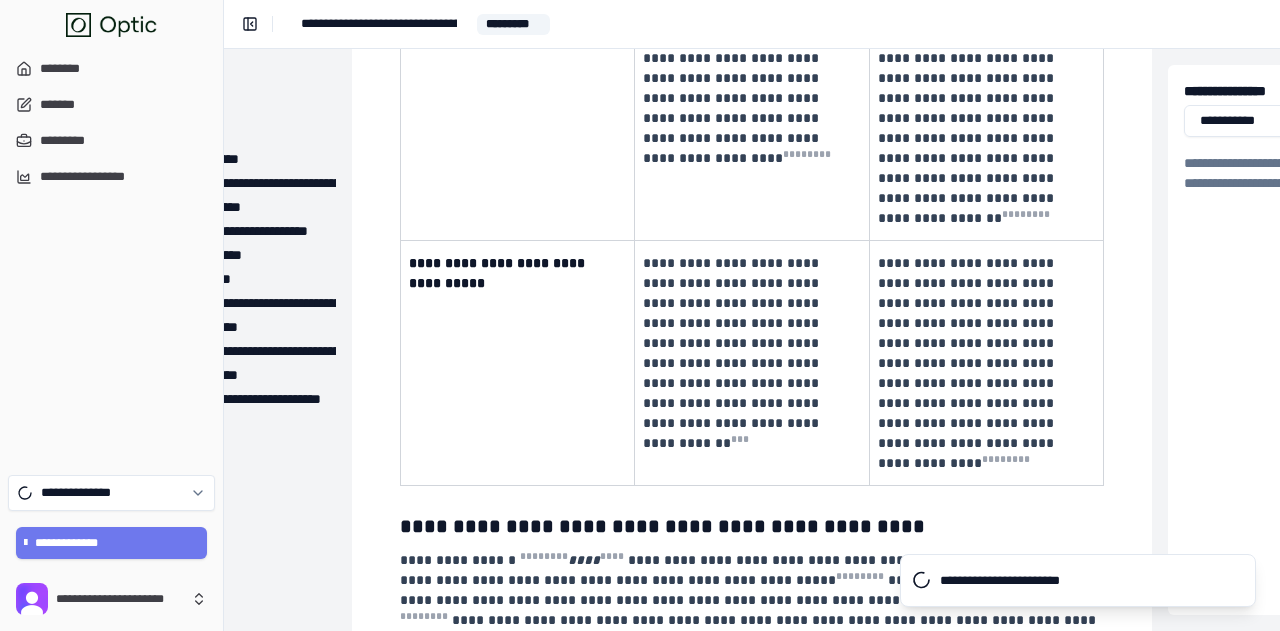 scroll, scrollTop: 2700, scrollLeft: 184, axis: both 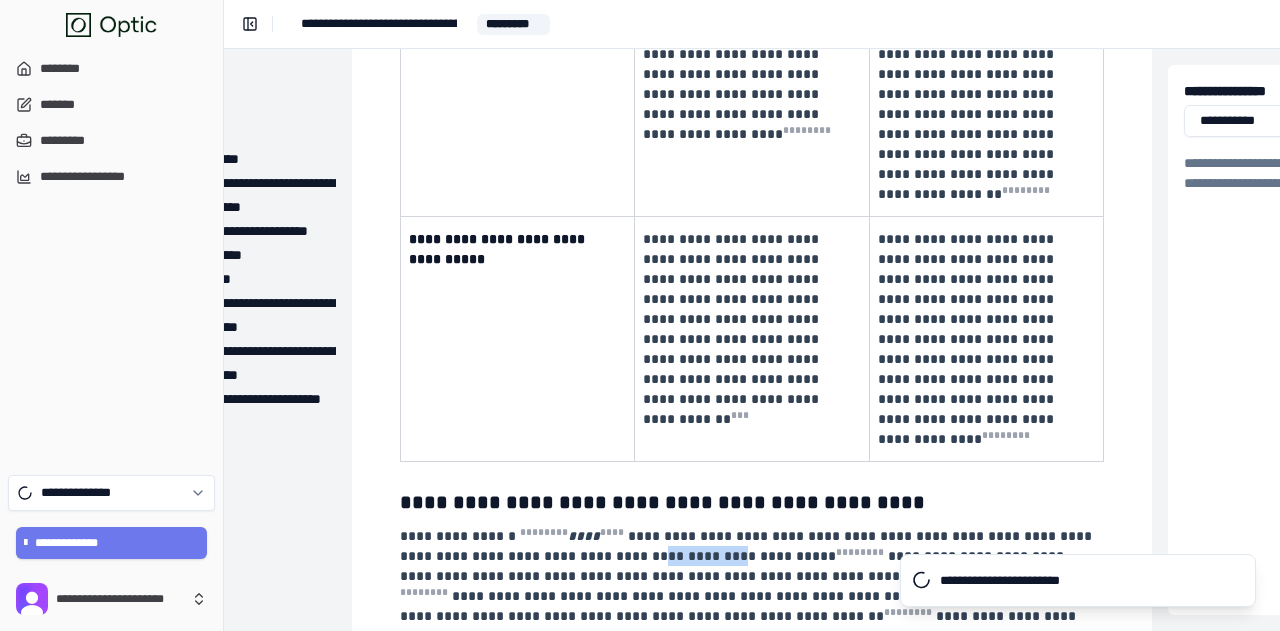 drag, startPoint x: 656, startPoint y: 323, endPoint x: 733, endPoint y: 323, distance: 77 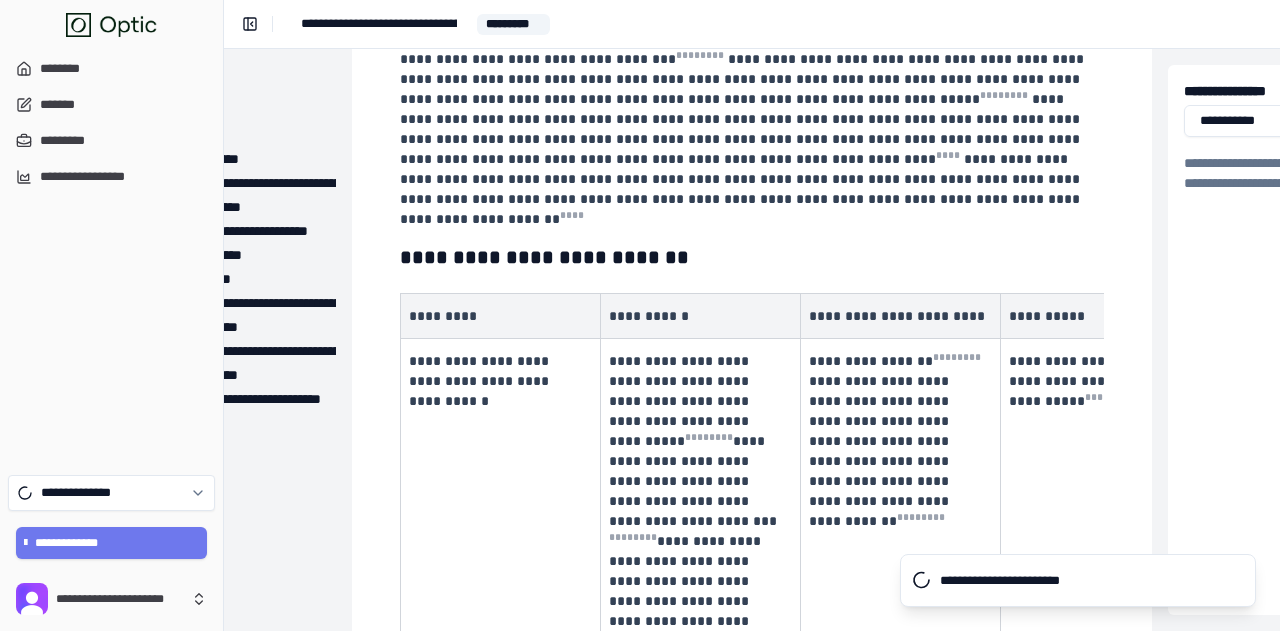 scroll, scrollTop: 3500, scrollLeft: 184, axis: both 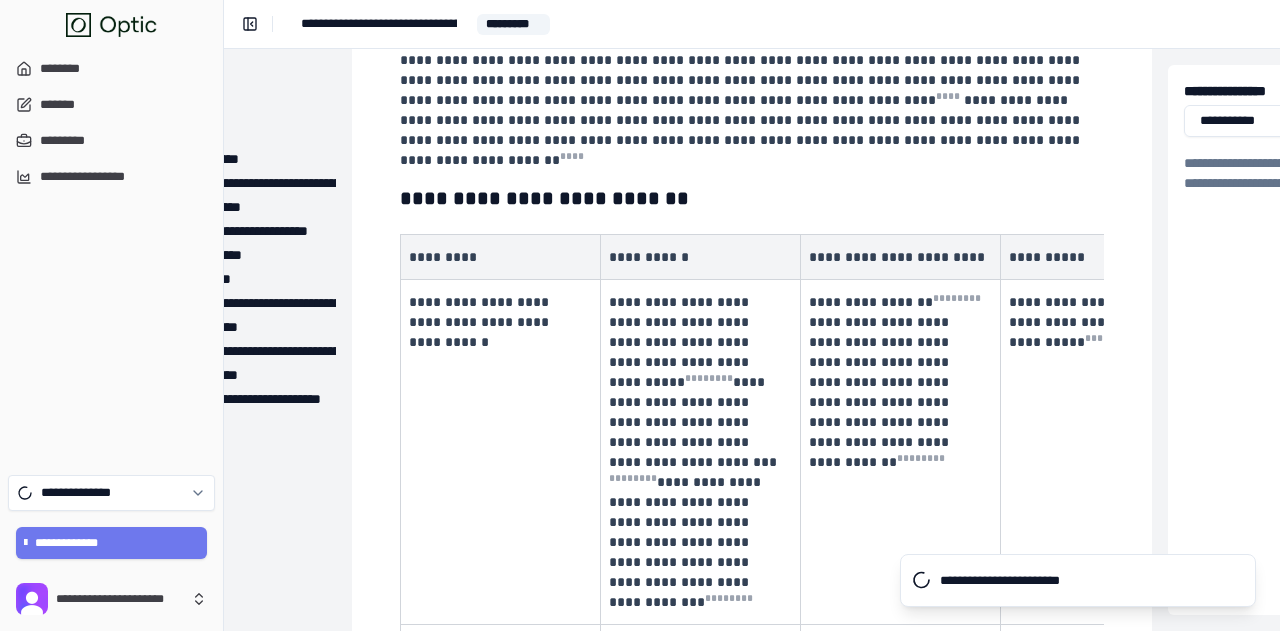 drag, startPoint x: 668, startPoint y: 479, endPoint x: 734, endPoint y: 499, distance: 68.96376 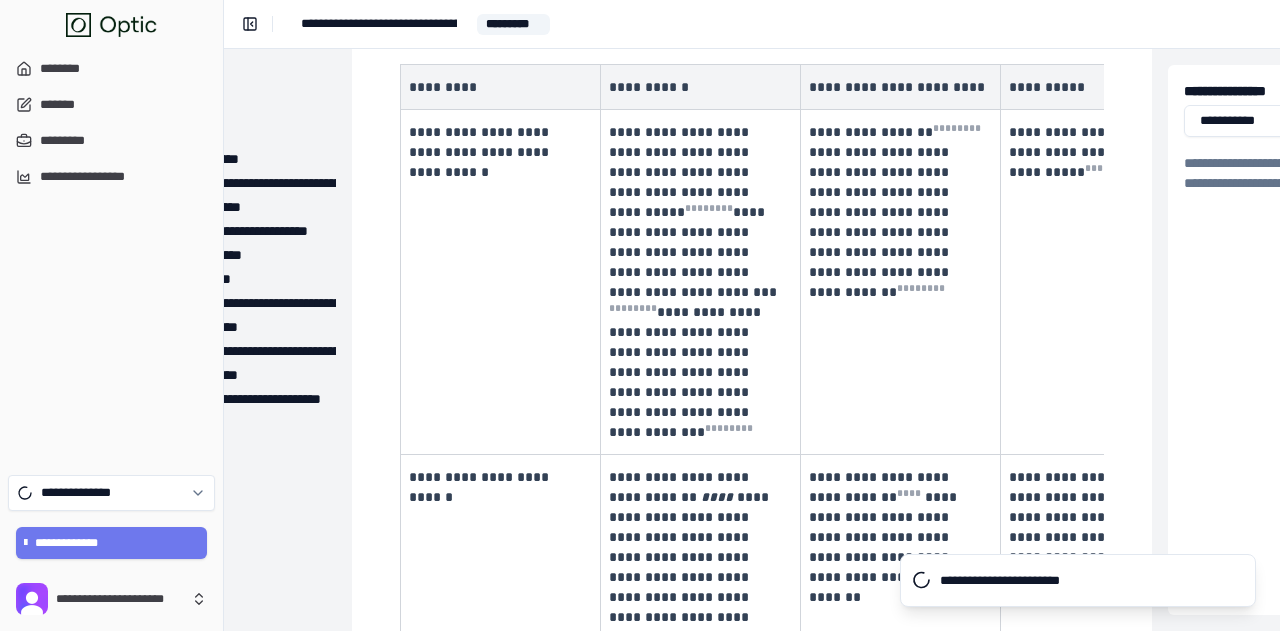 scroll, scrollTop: 3700, scrollLeft: 184, axis: both 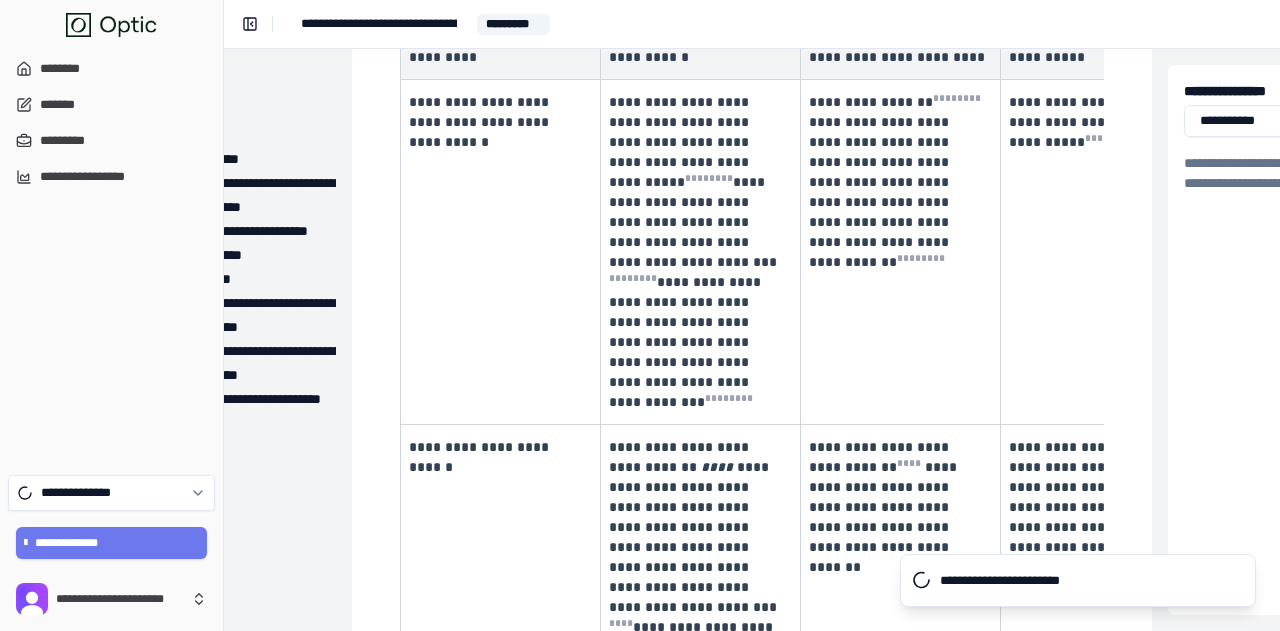drag, startPoint x: 707, startPoint y: 355, endPoint x: 738, endPoint y: 381, distance: 40.459858 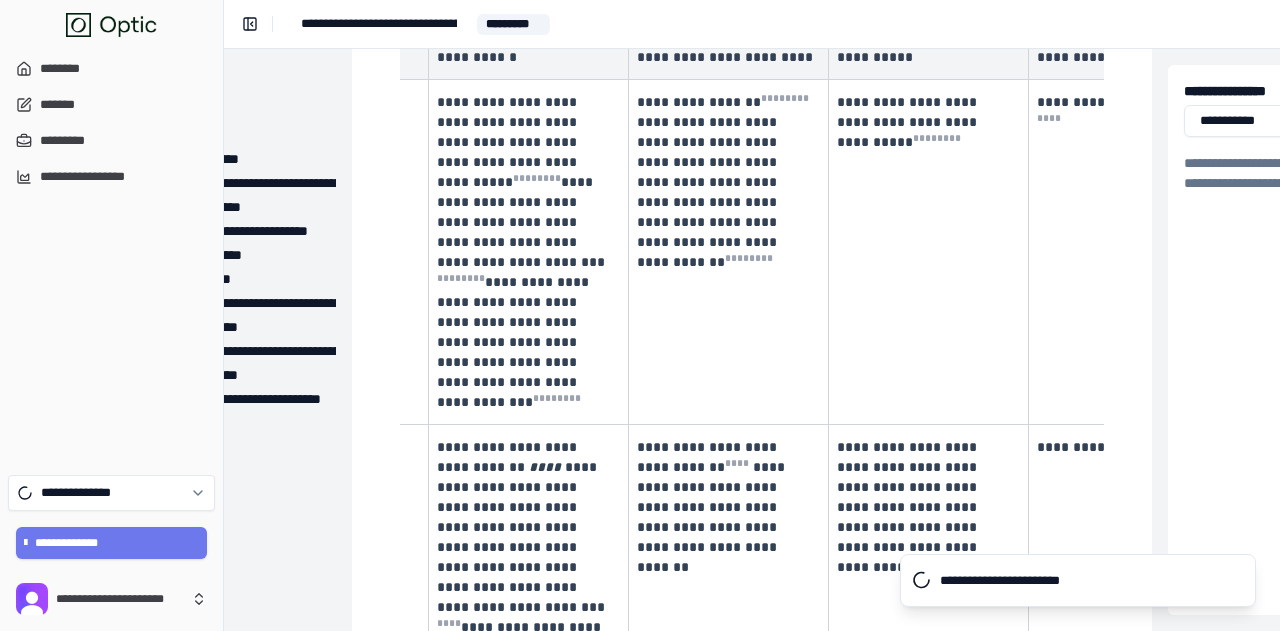 scroll, scrollTop: 0, scrollLeft: 296, axis: horizontal 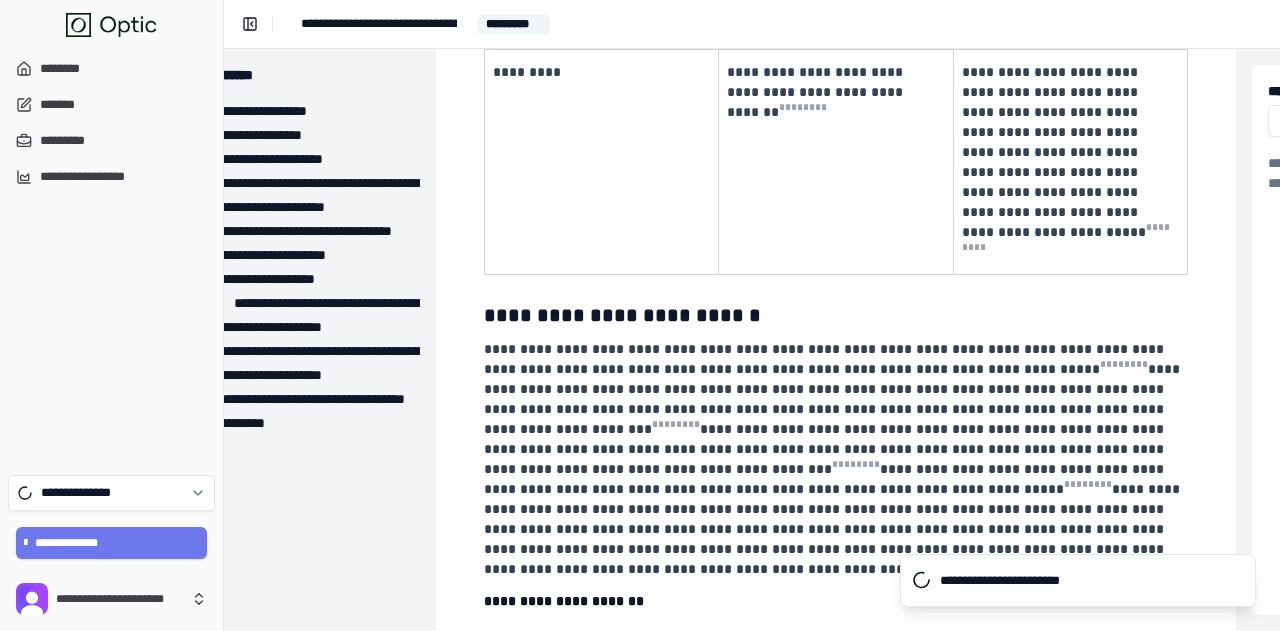 drag, startPoint x: 754, startPoint y: 288, endPoint x: 902, endPoint y: 291, distance: 148.0304 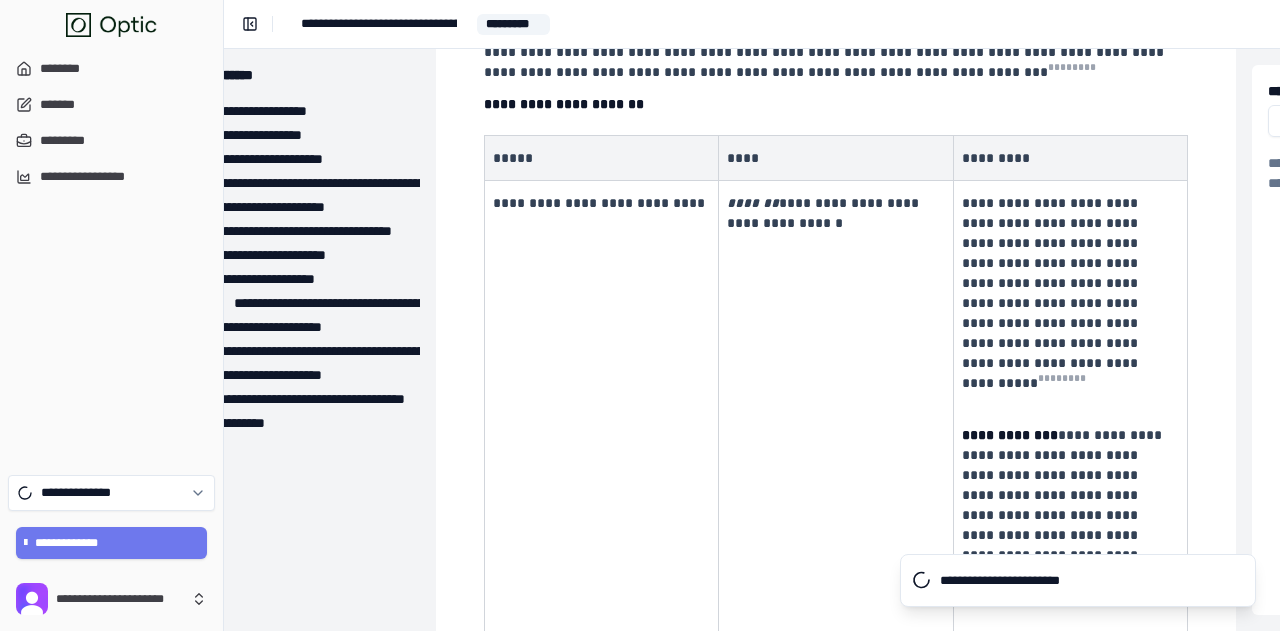 scroll, scrollTop: 5600, scrollLeft: 100, axis: both 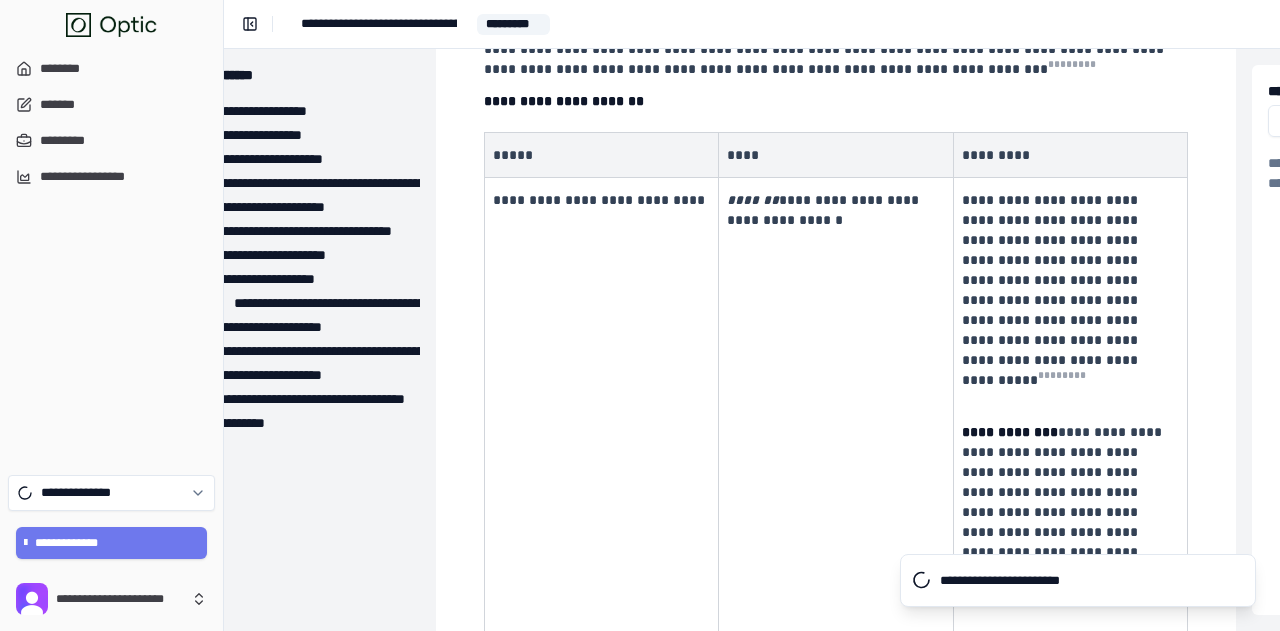 drag, startPoint x: 802, startPoint y: 331, endPoint x: 826, endPoint y: 350, distance: 30.610456 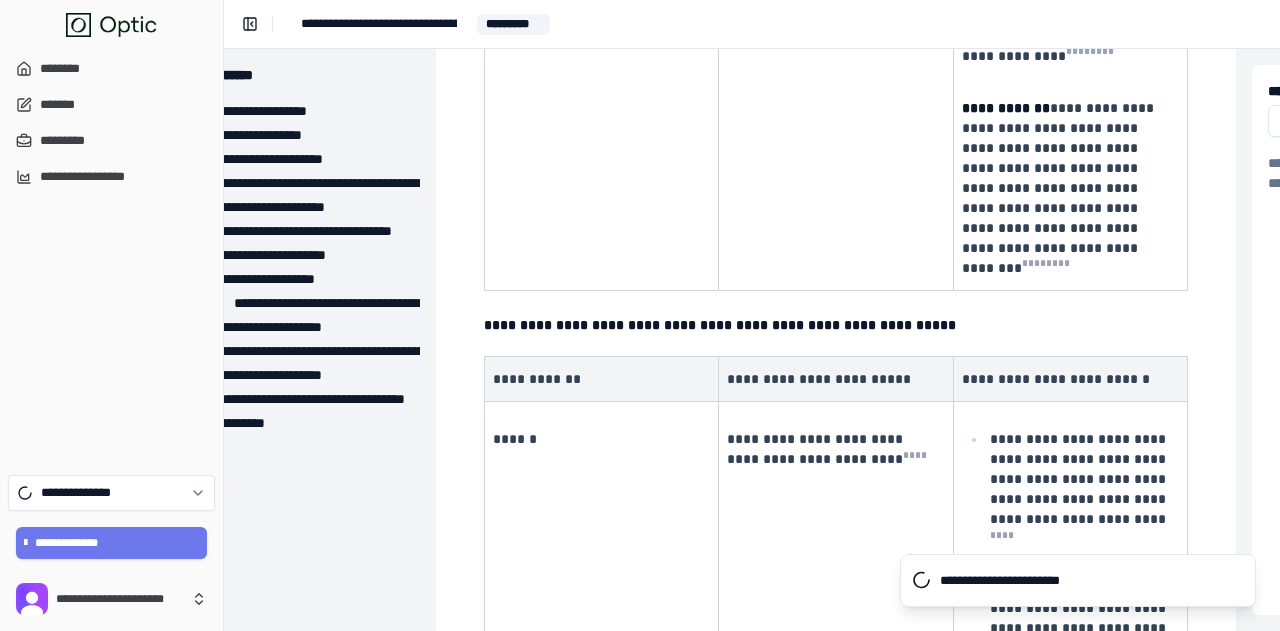 scroll, scrollTop: 6900, scrollLeft: 100, axis: both 